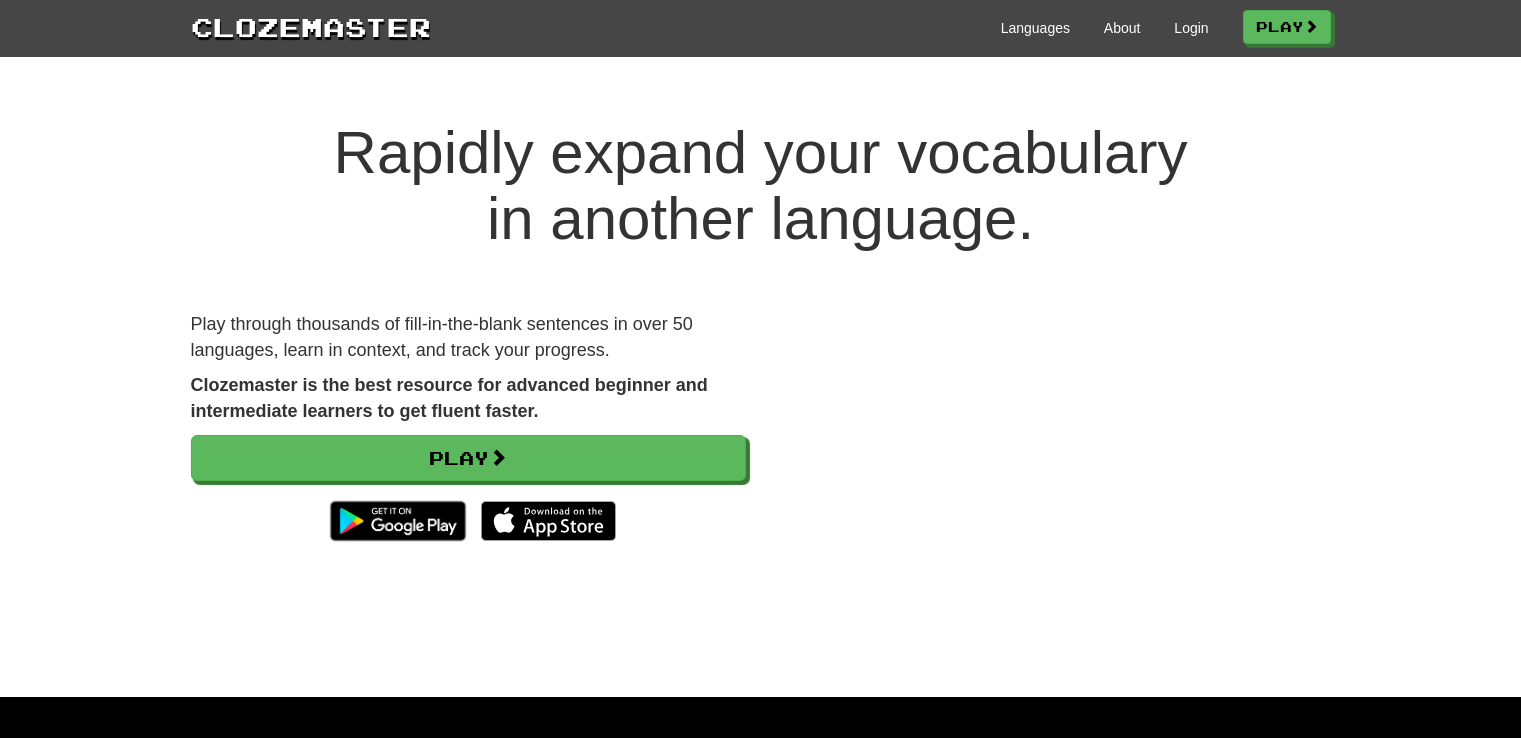 scroll, scrollTop: 0, scrollLeft: 0, axis: both 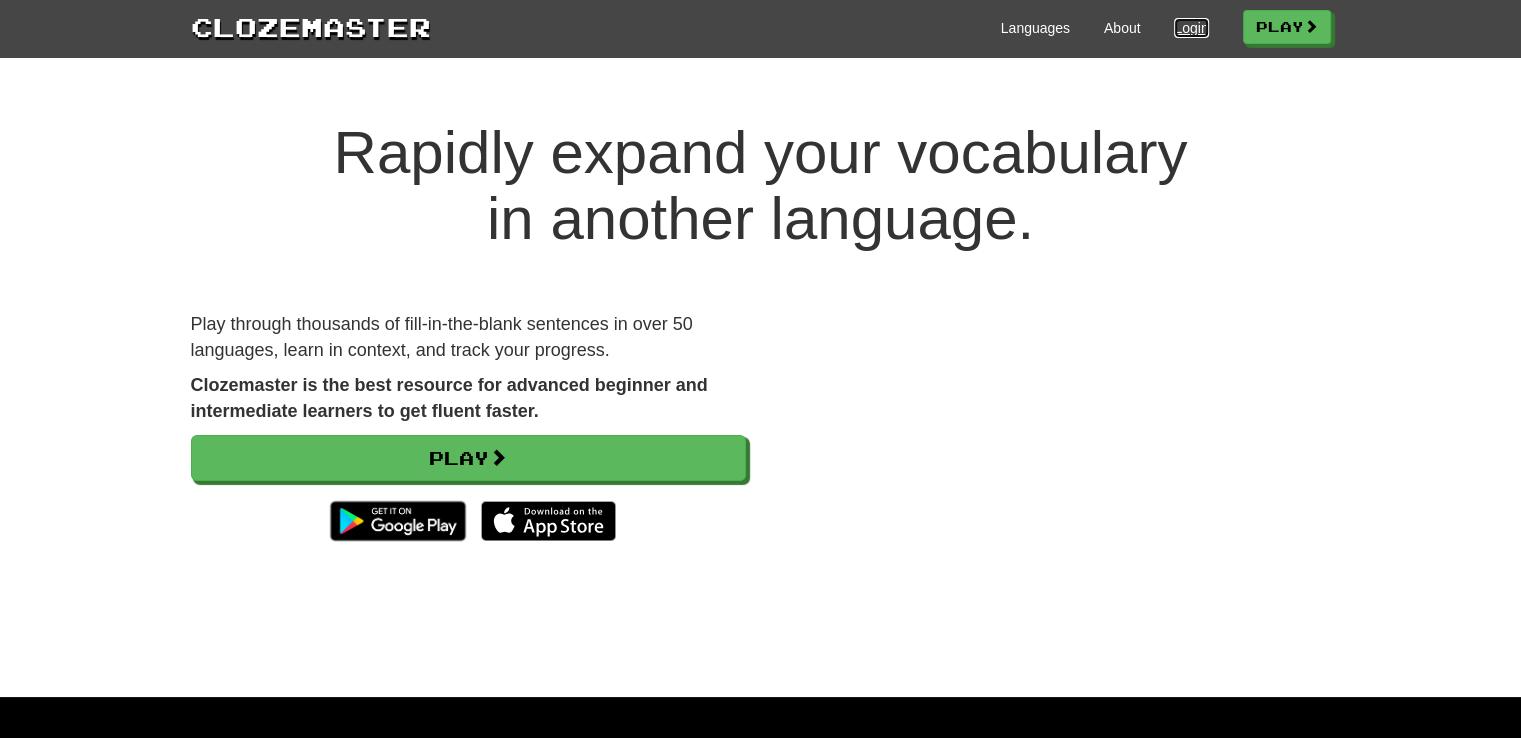 click on "Login" at bounding box center (1191, 28) 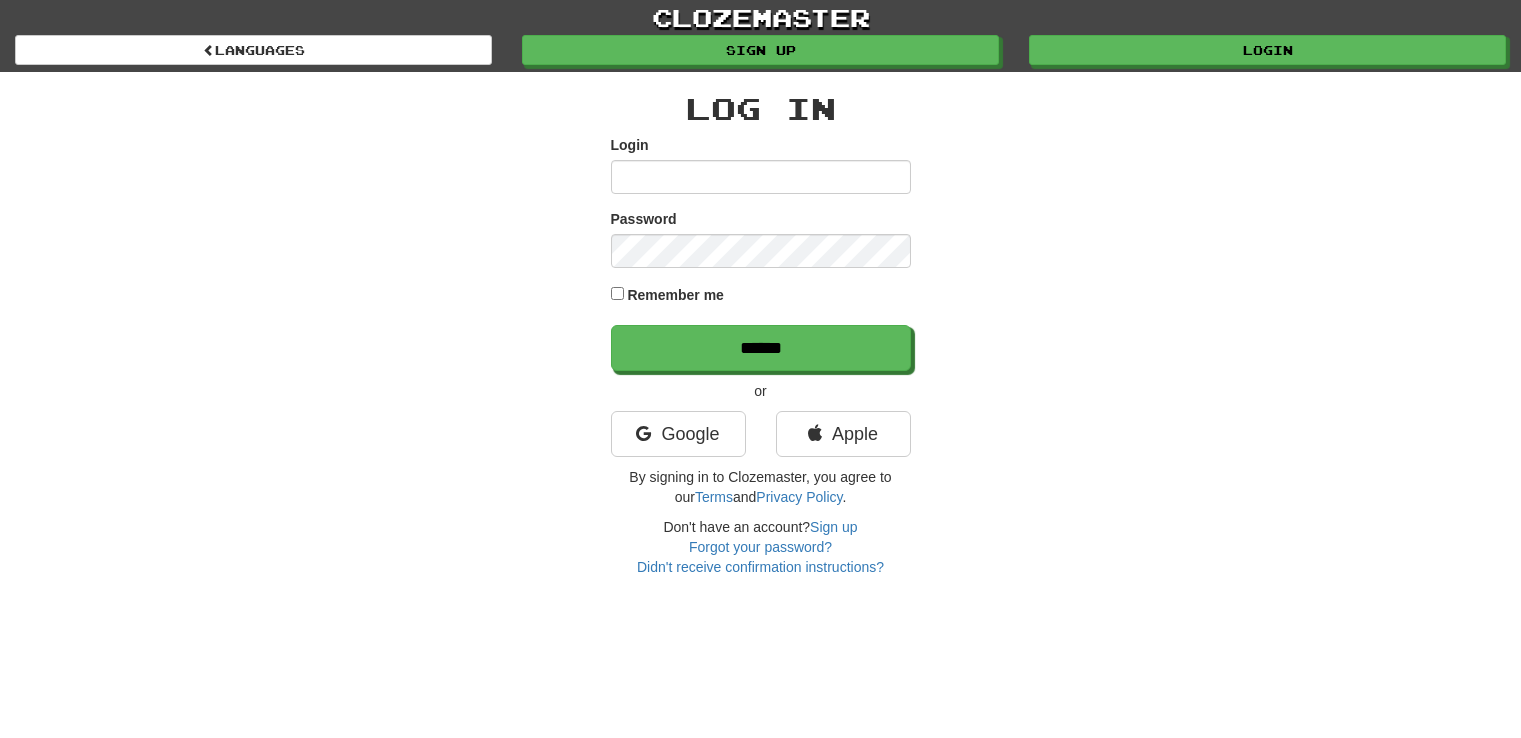 scroll, scrollTop: 0, scrollLeft: 0, axis: both 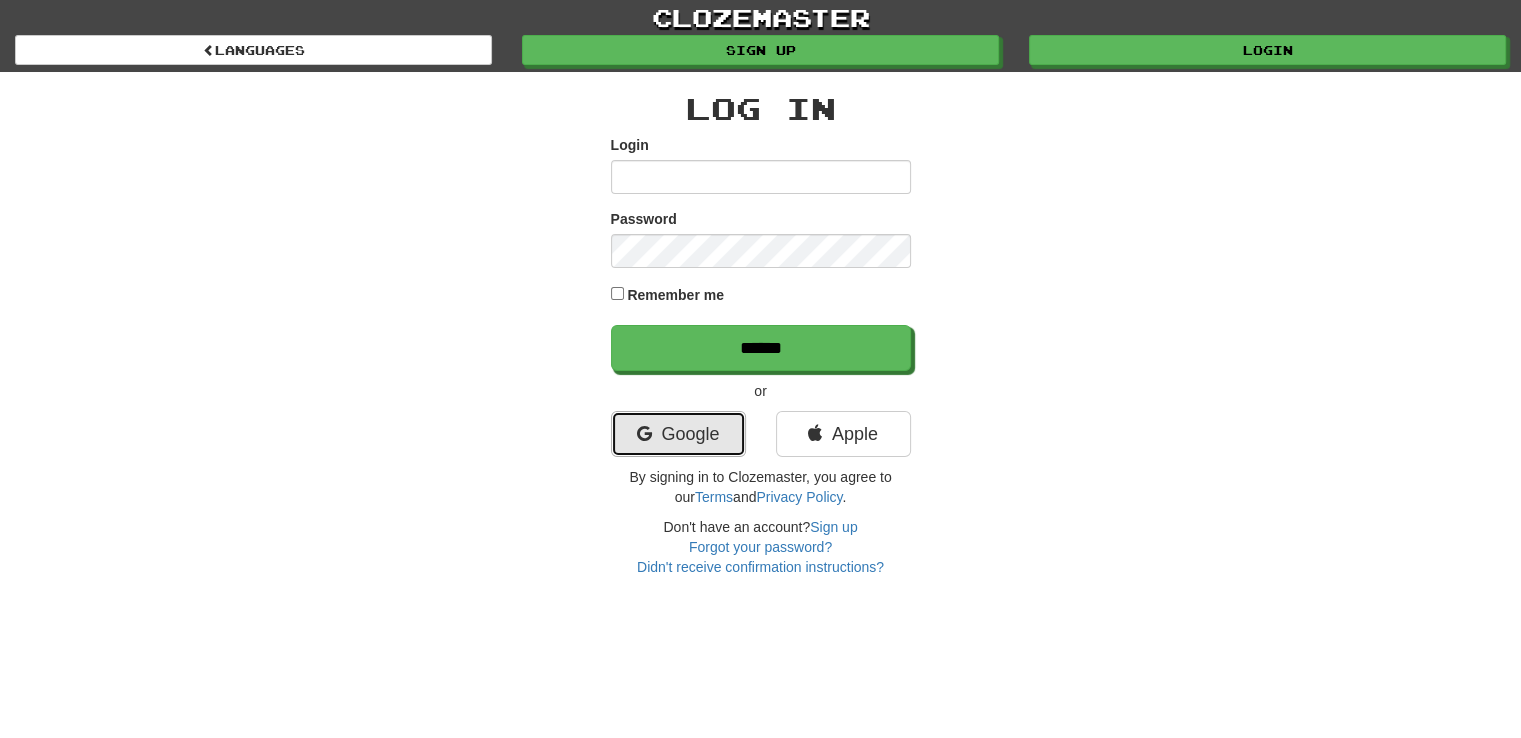 click on "Google" at bounding box center [678, 434] 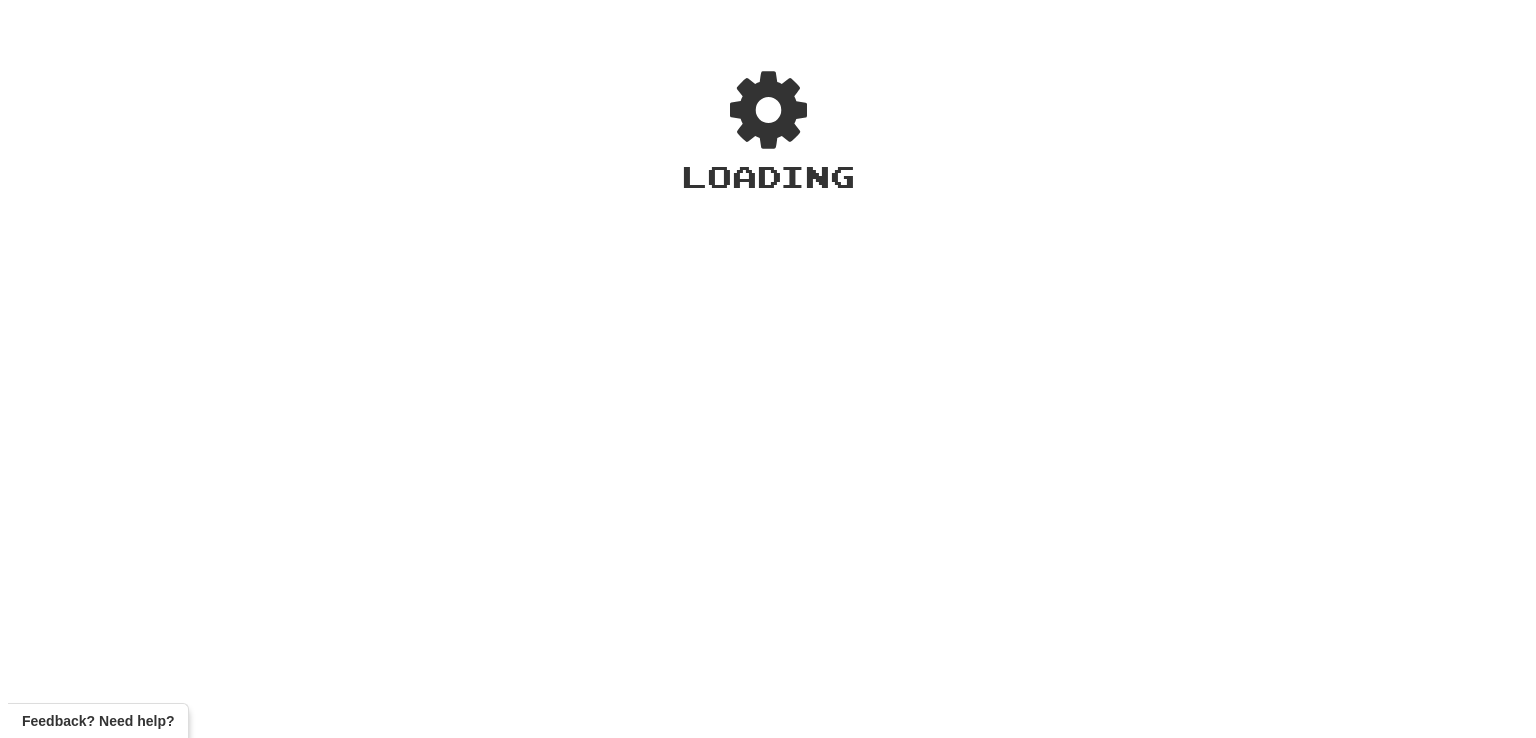 scroll, scrollTop: 0, scrollLeft: 0, axis: both 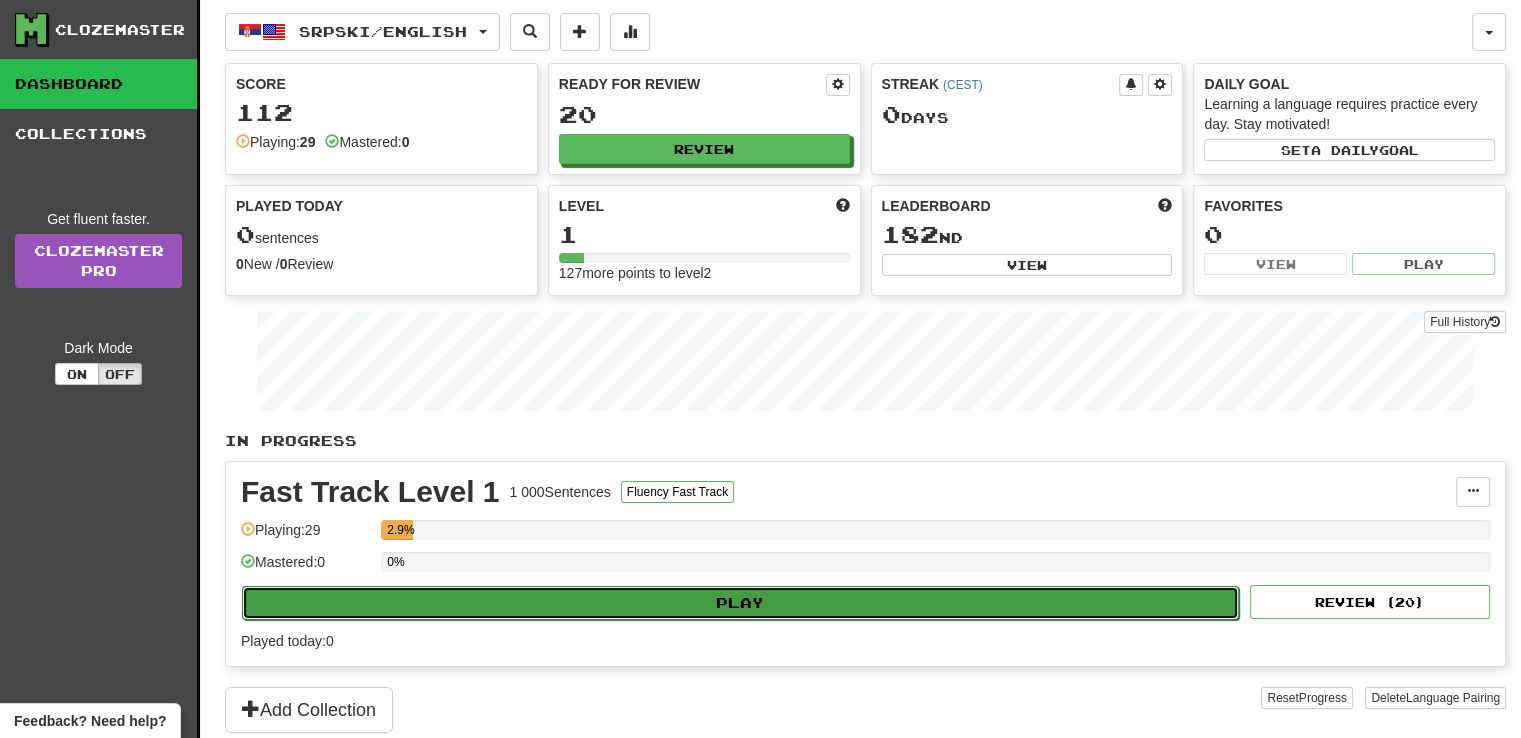 click on "Play" at bounding box center [740, 603] 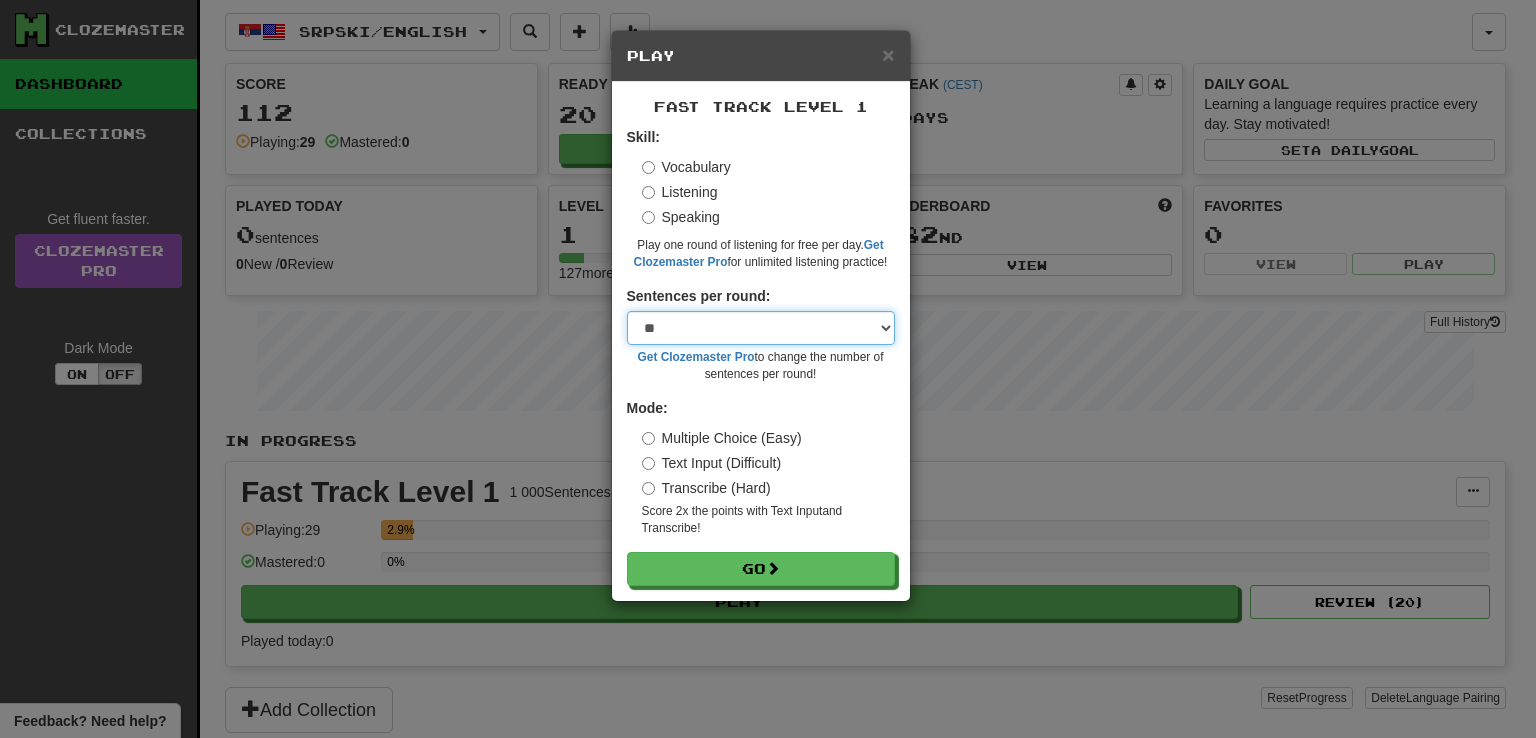 click on "* ** ** ** ** ** *** ********" at bounding box center (761, 328) 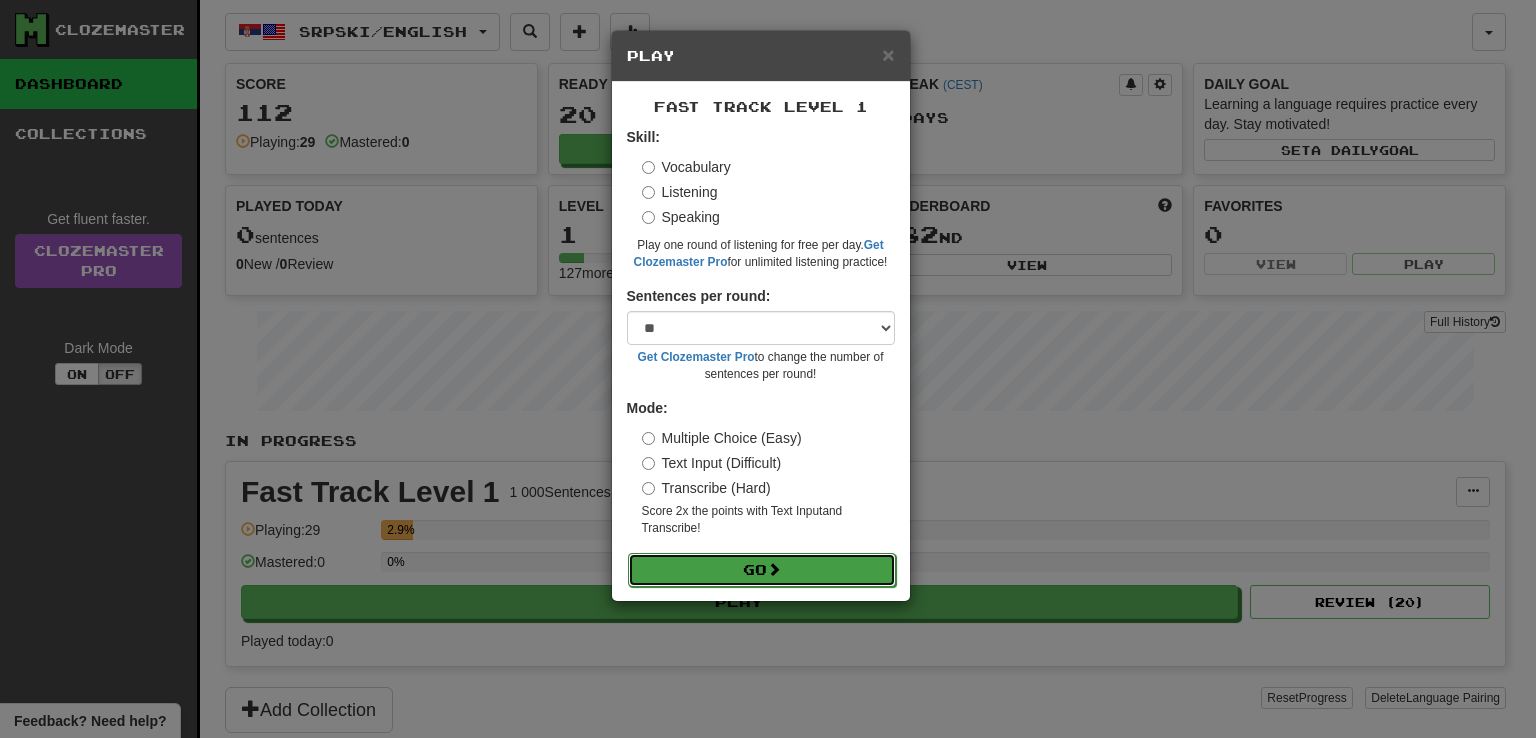 click on "Go" at bounding box center [762, 570] 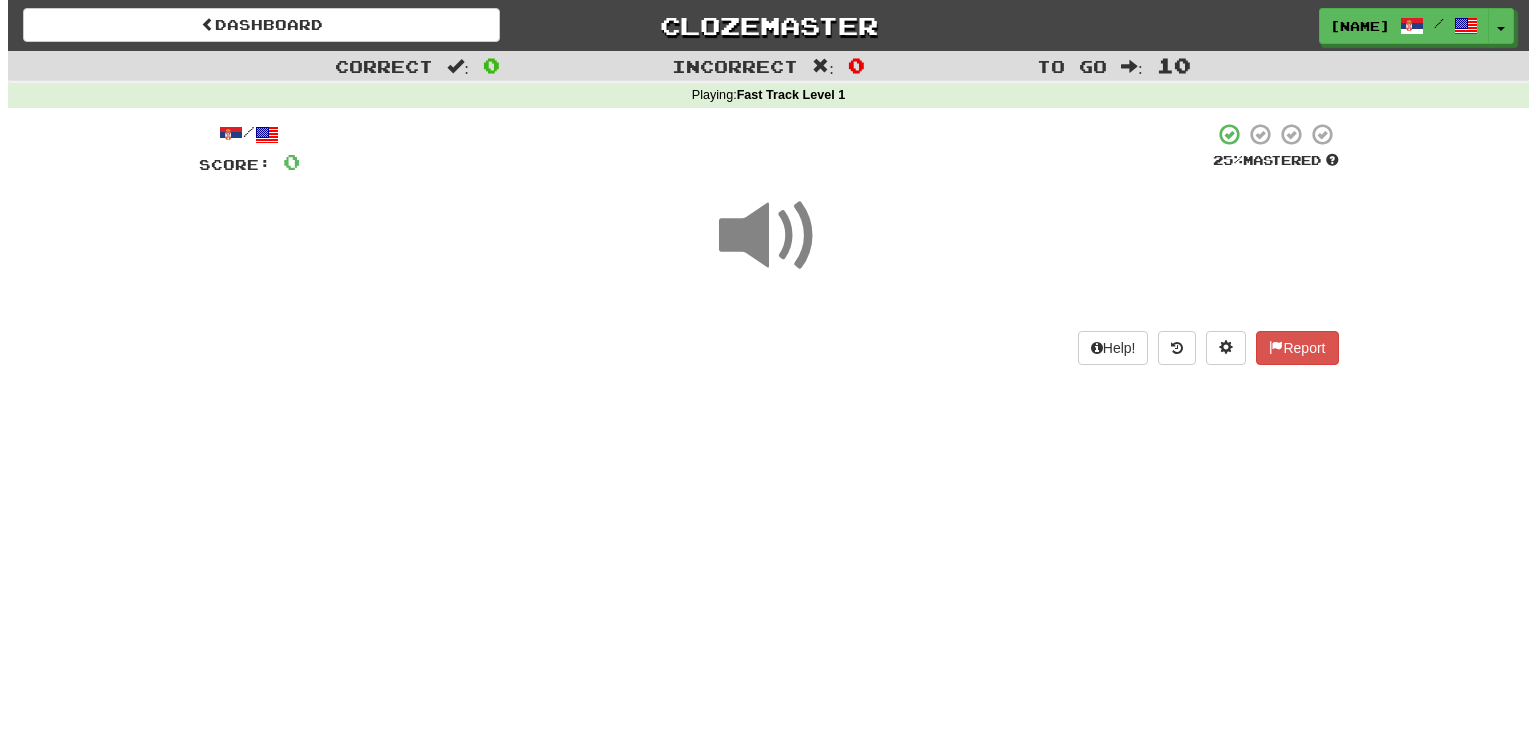 scroll, scrollTop: 0, scrollLeft: 0, axis: both 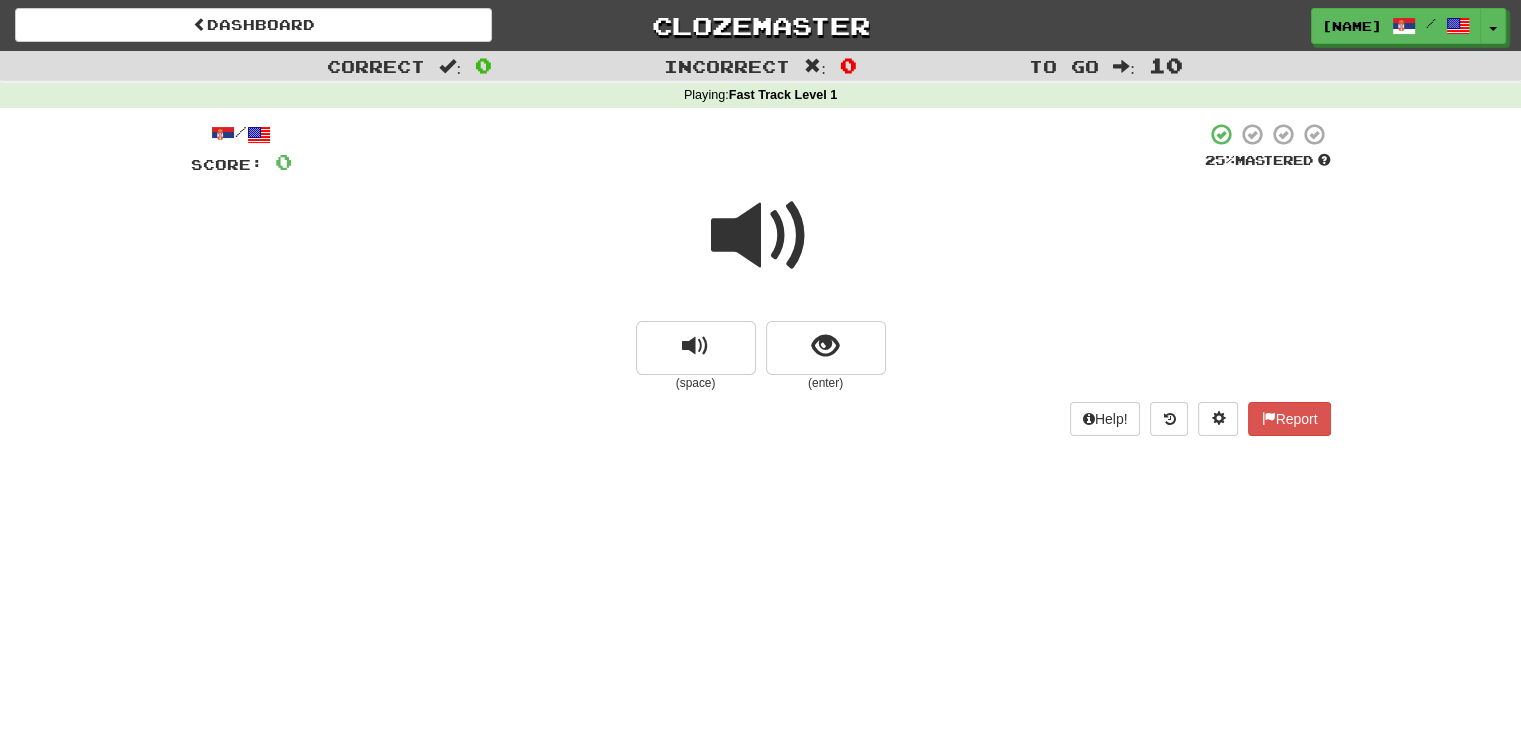click at bounding box center (761, 236) 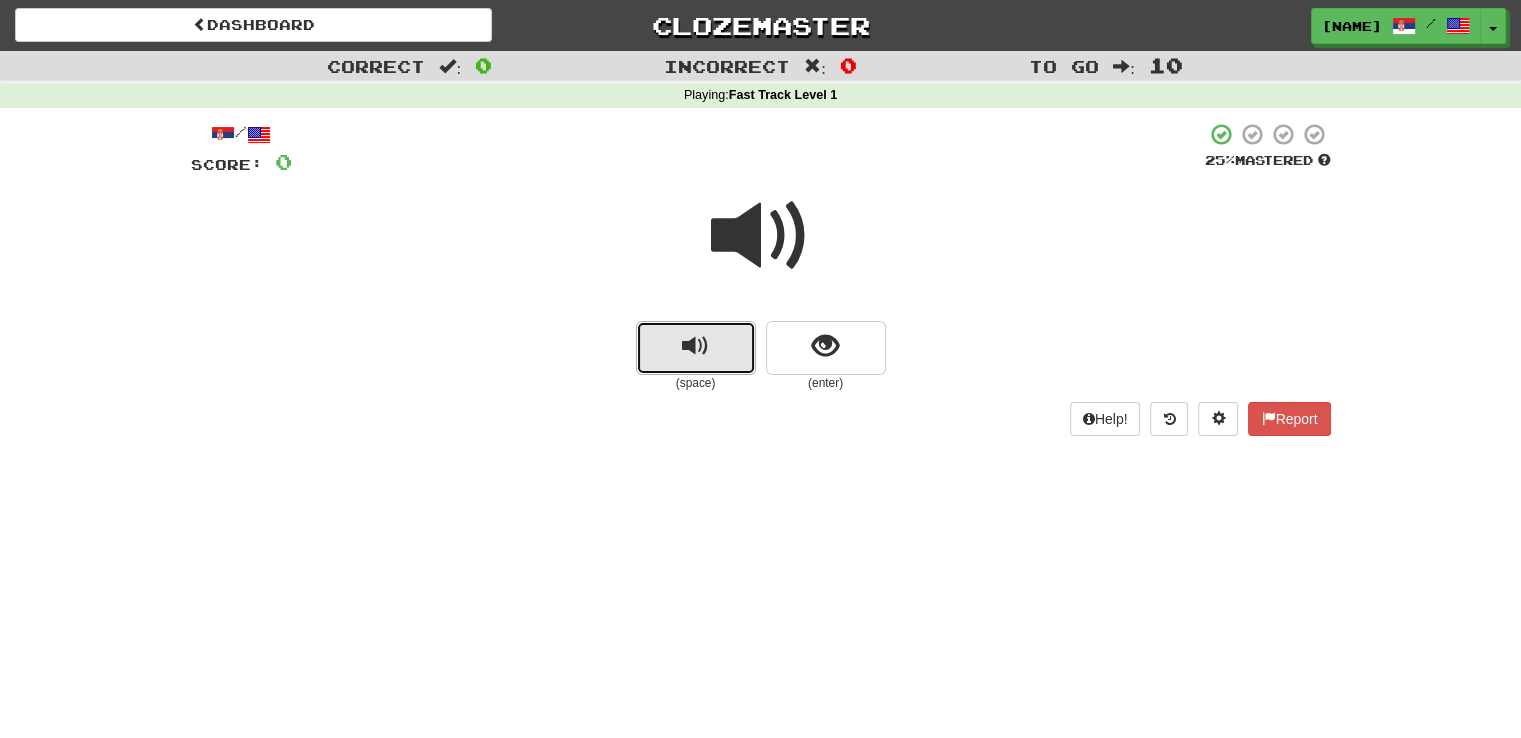 click at bounding box center [695, 346] 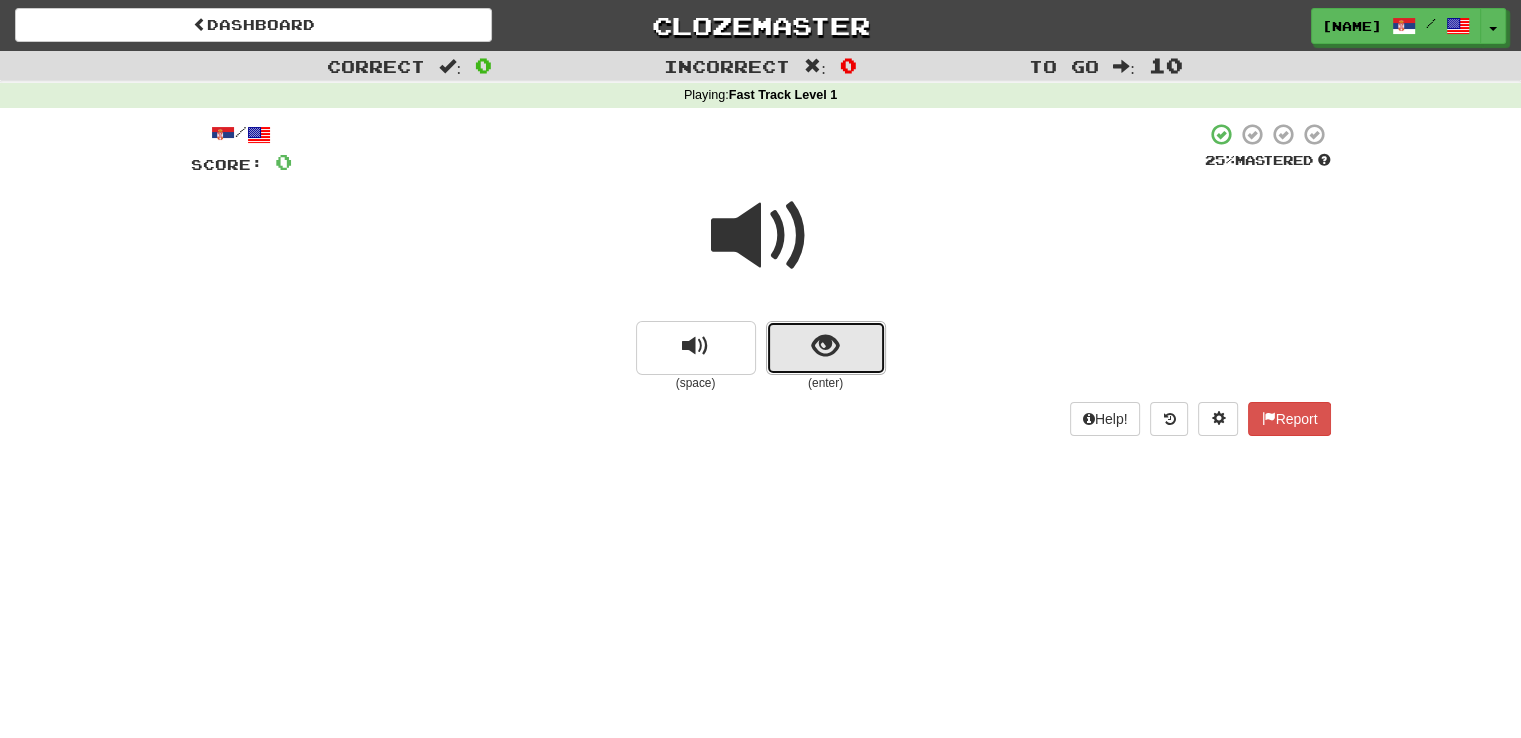 click at bounding box center [825, 346] 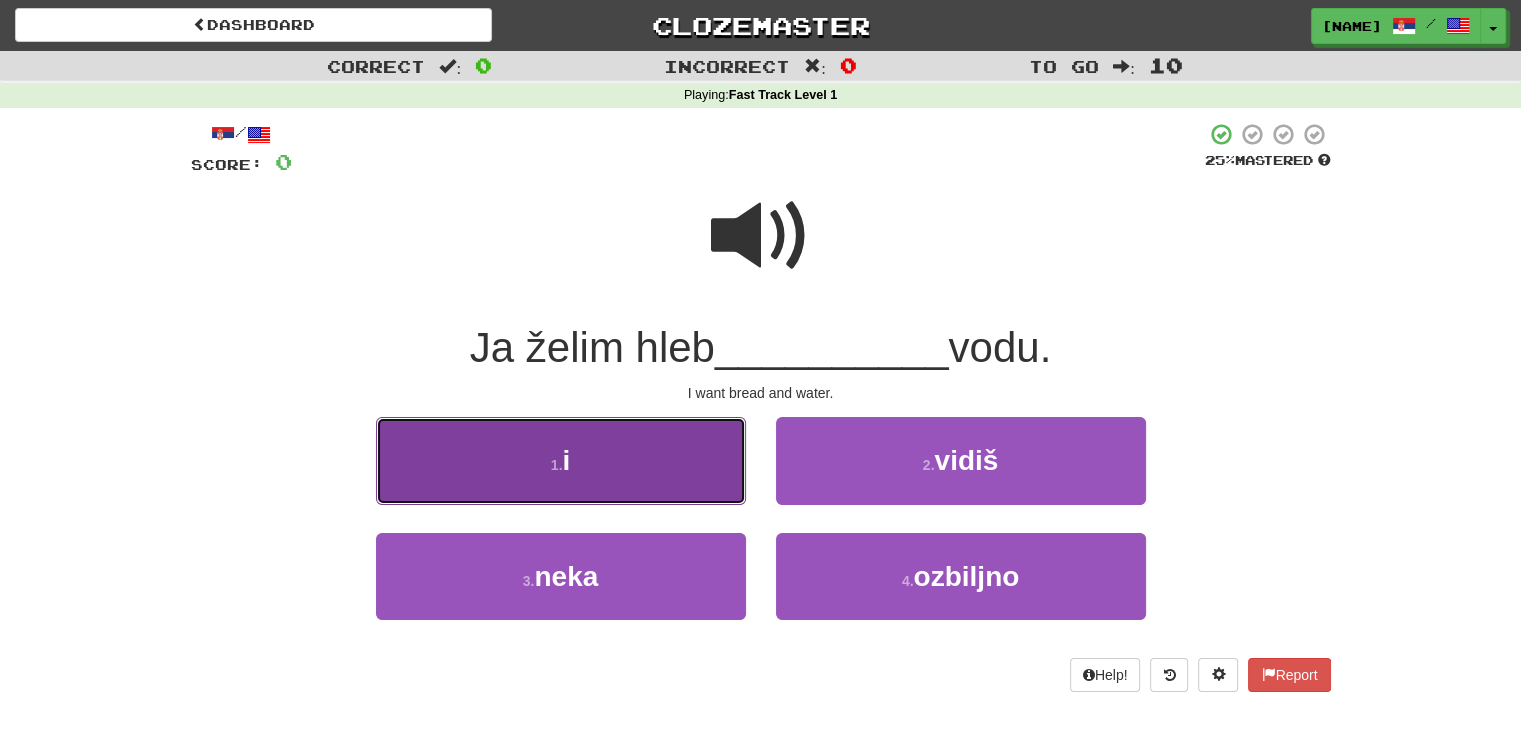 click on "1 .  i" at bounding box center [561, 460] 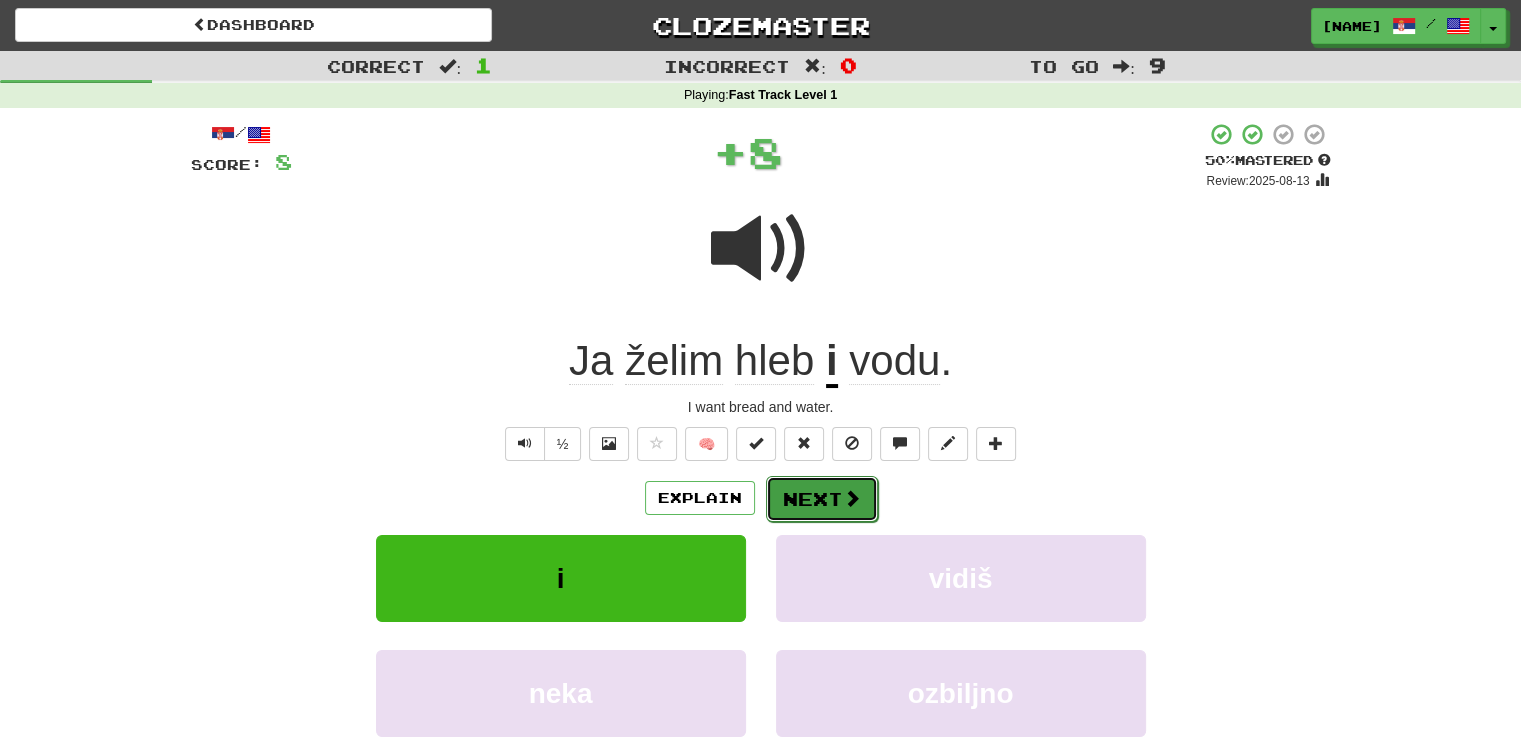 click on "Next" at bounding box center (822, 499) 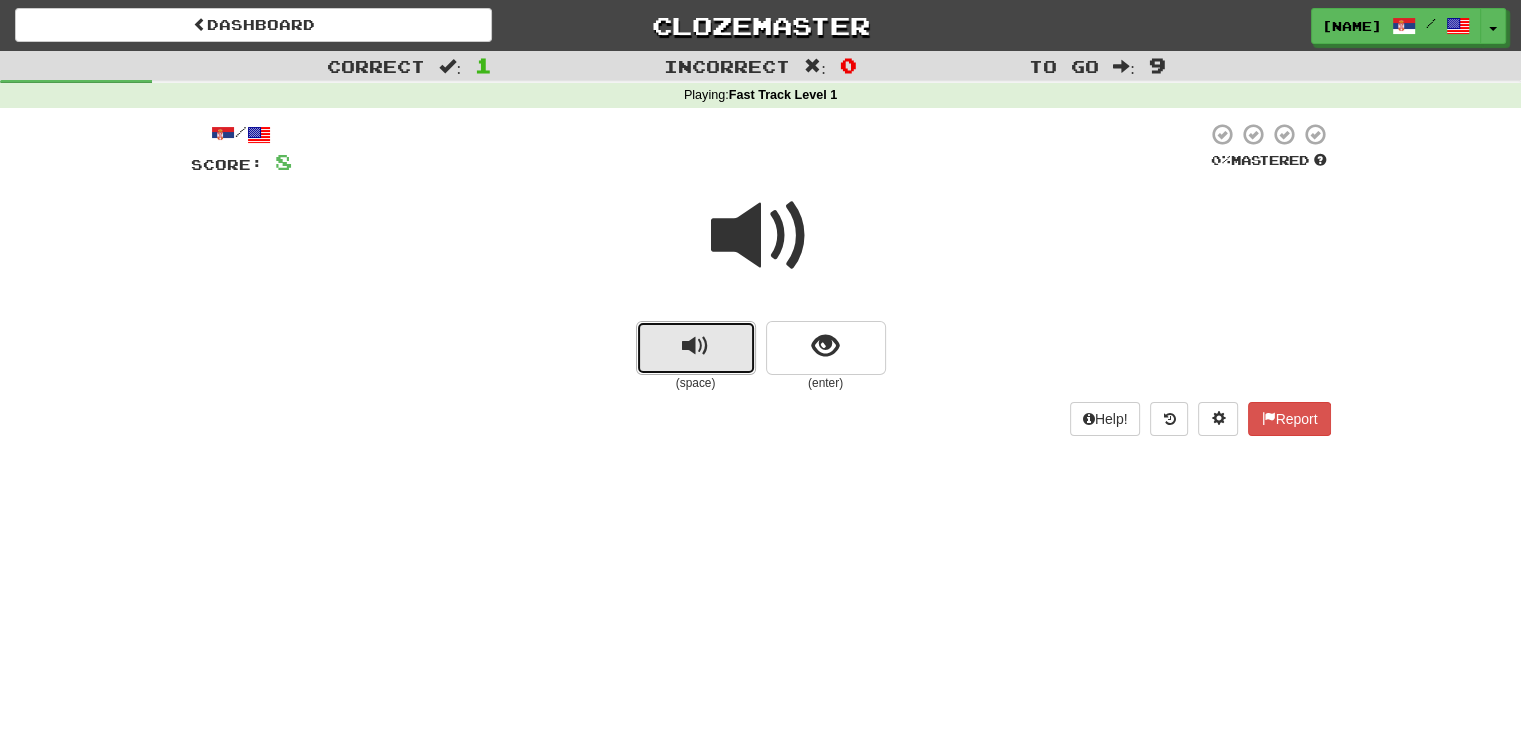click at bounding box center [695, 346] 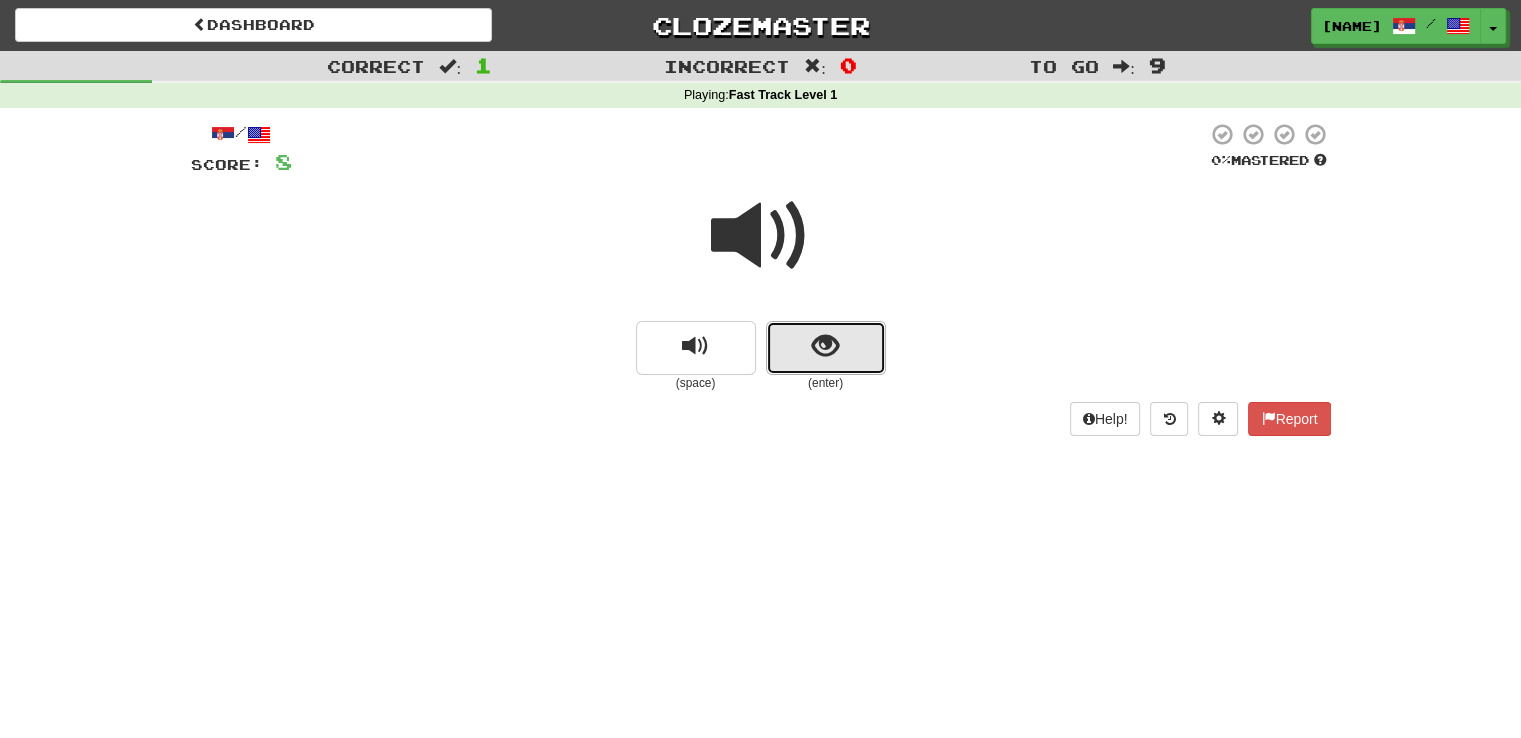 click at bounding box center (825, 346) 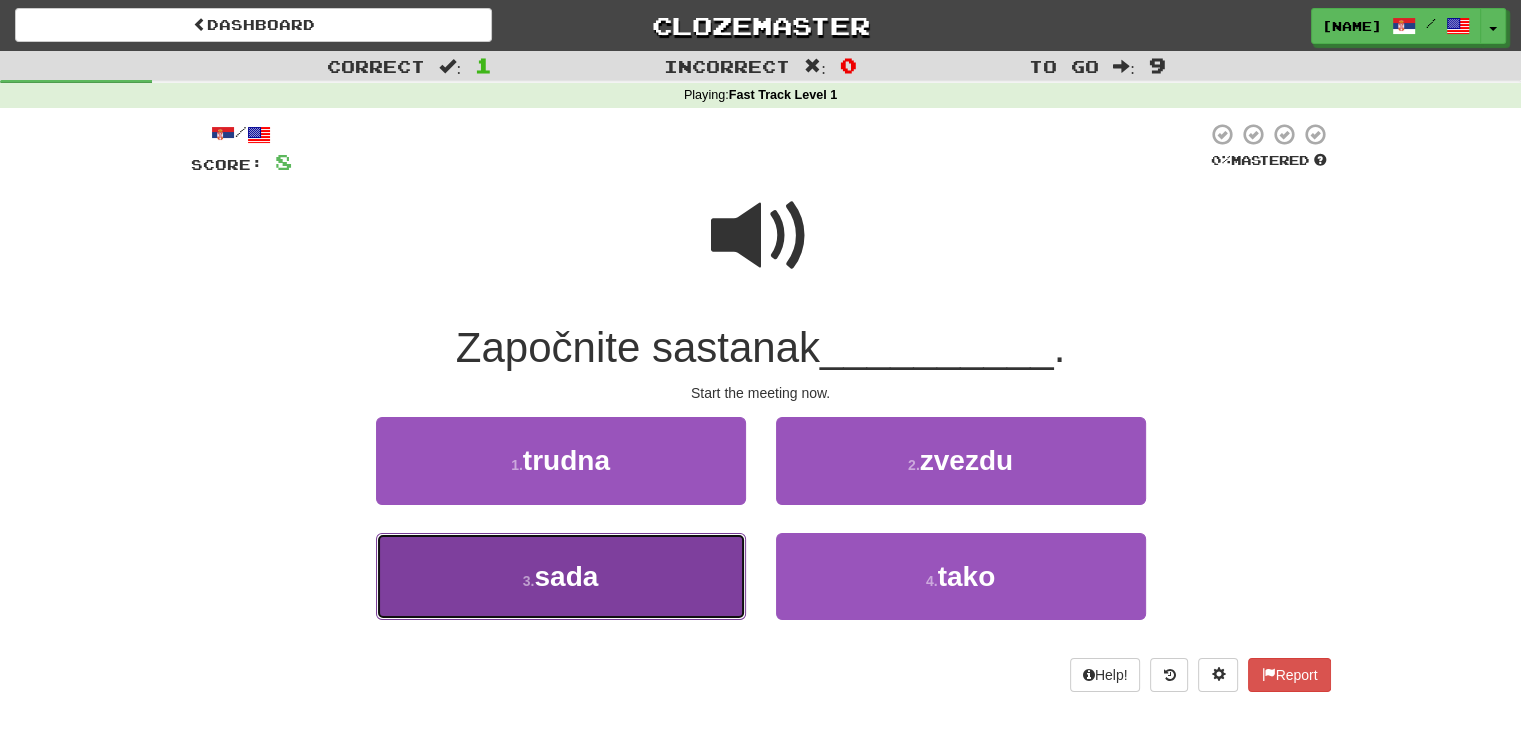 click on "sada" at bounding box center (566, 576) 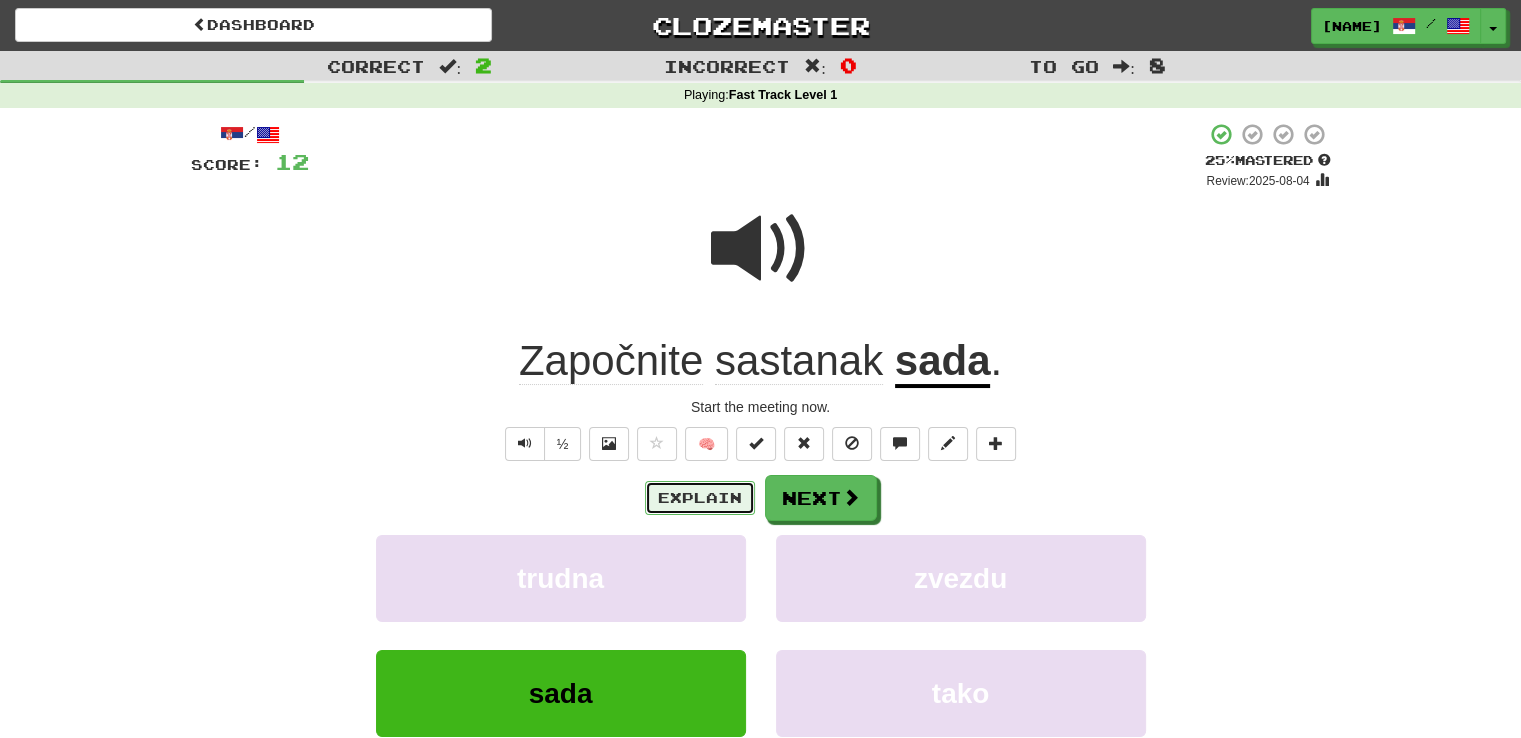 click on "Explain" at bounding box center [700, 498] 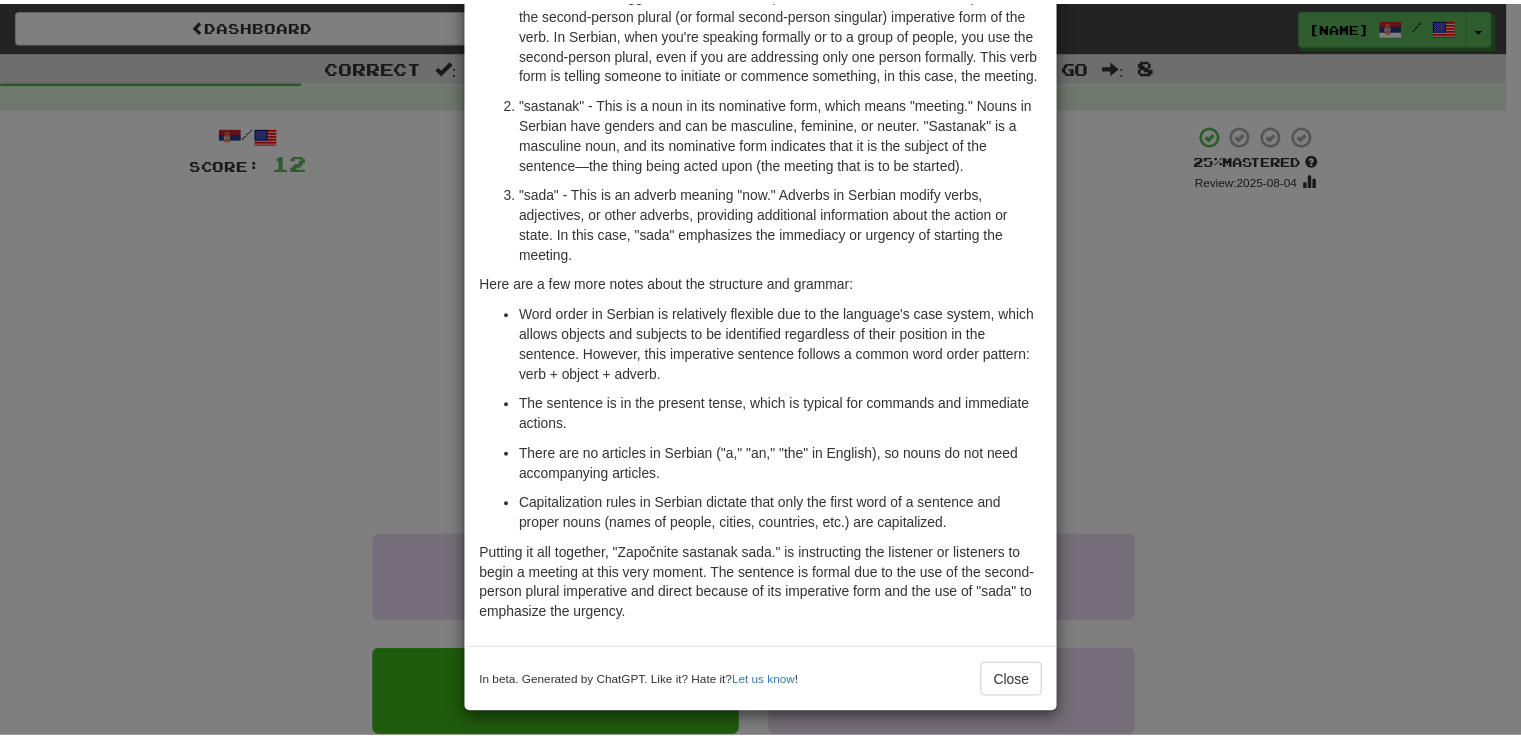 scroll, scrollTop: 189, scrollLeft: 0, axis: vertical 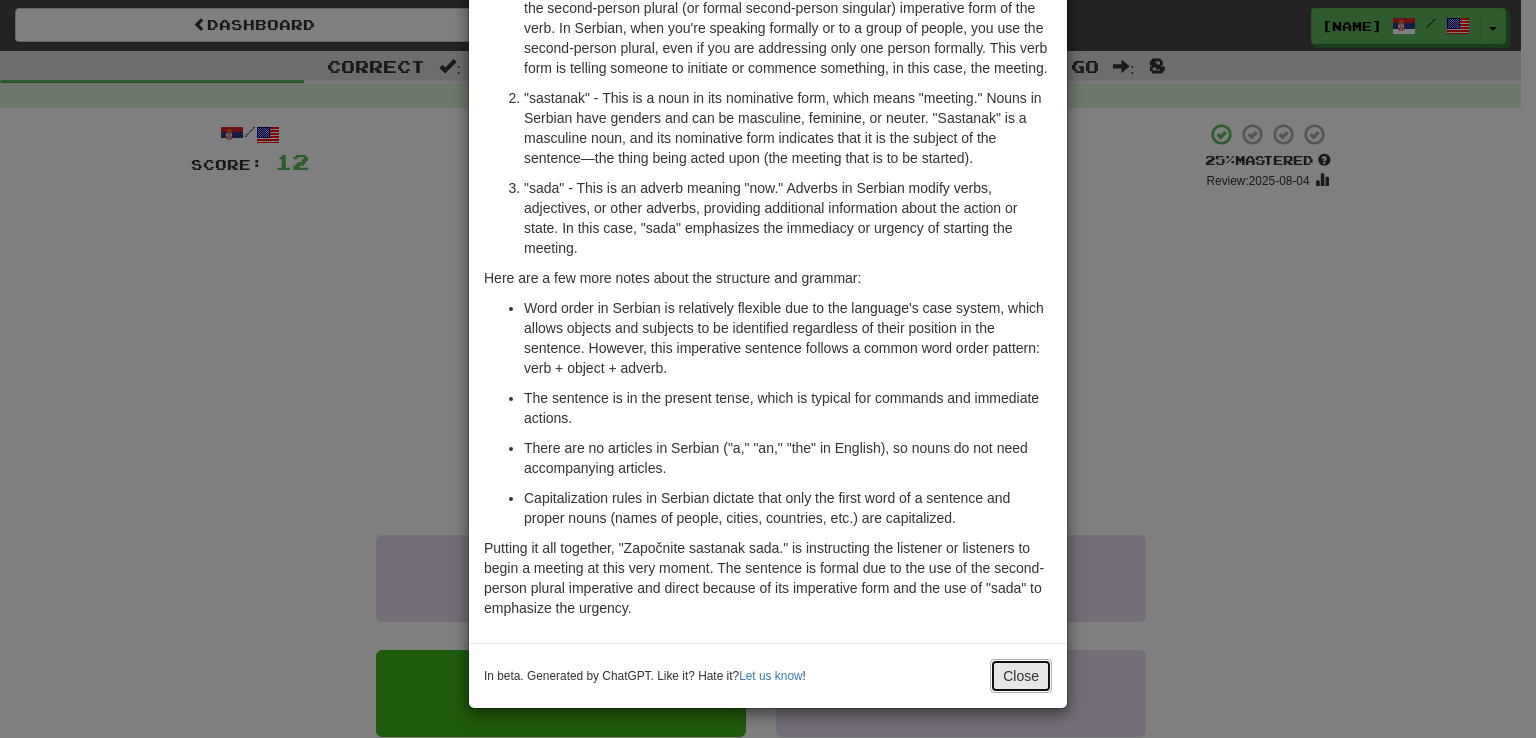 click on "Close" at bounding box center [1021, 676] 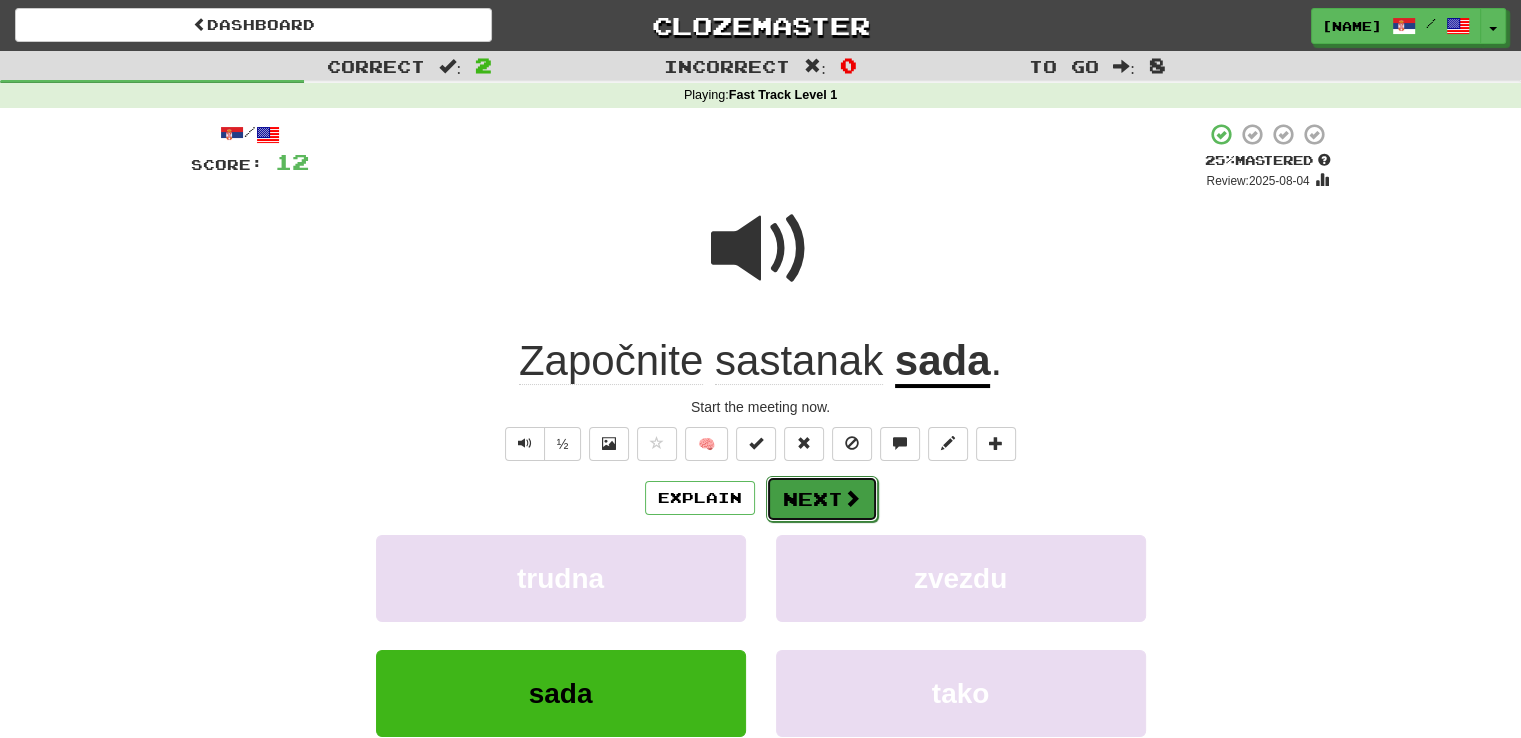 click on "Next" at bounding box center (822, 499) 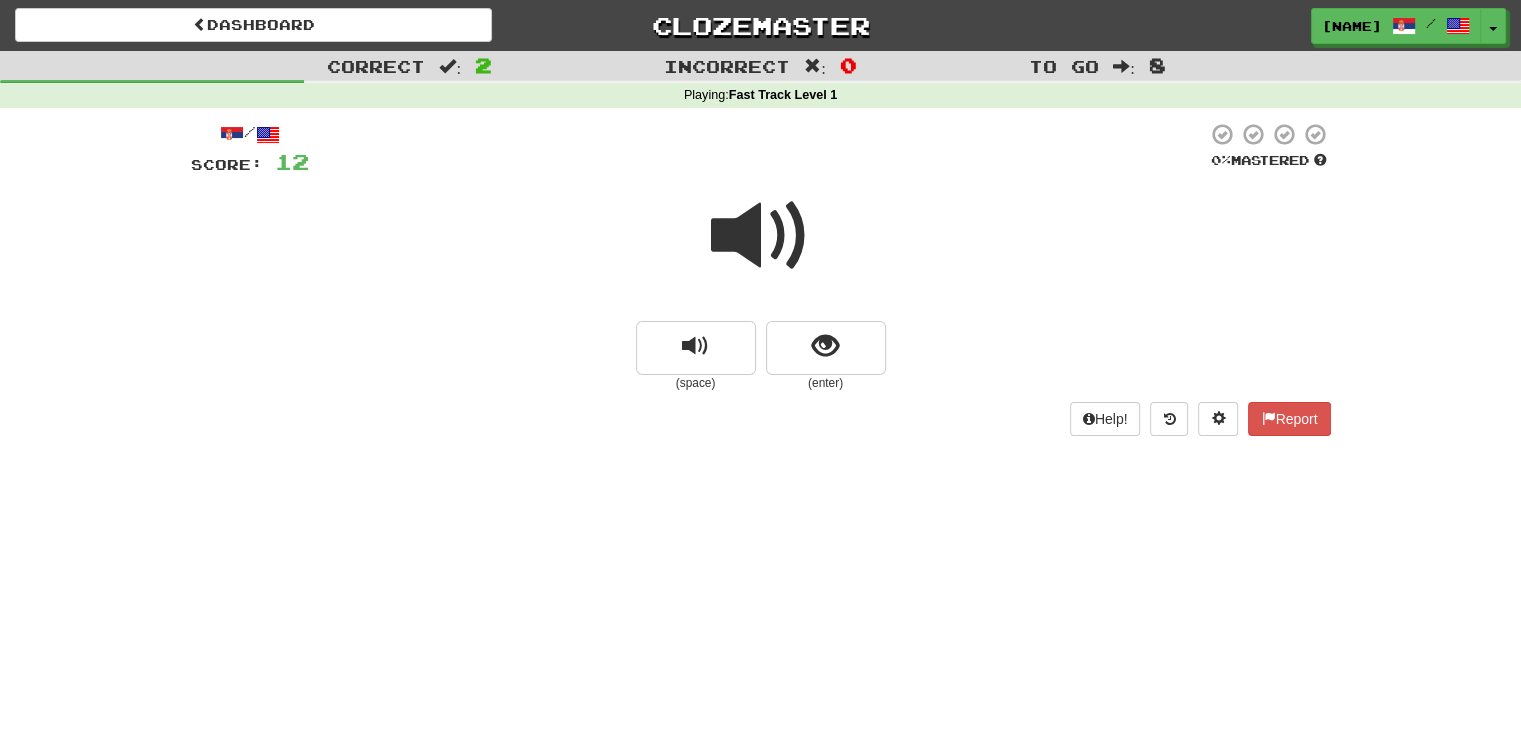 click at bounding box center (761, 236) 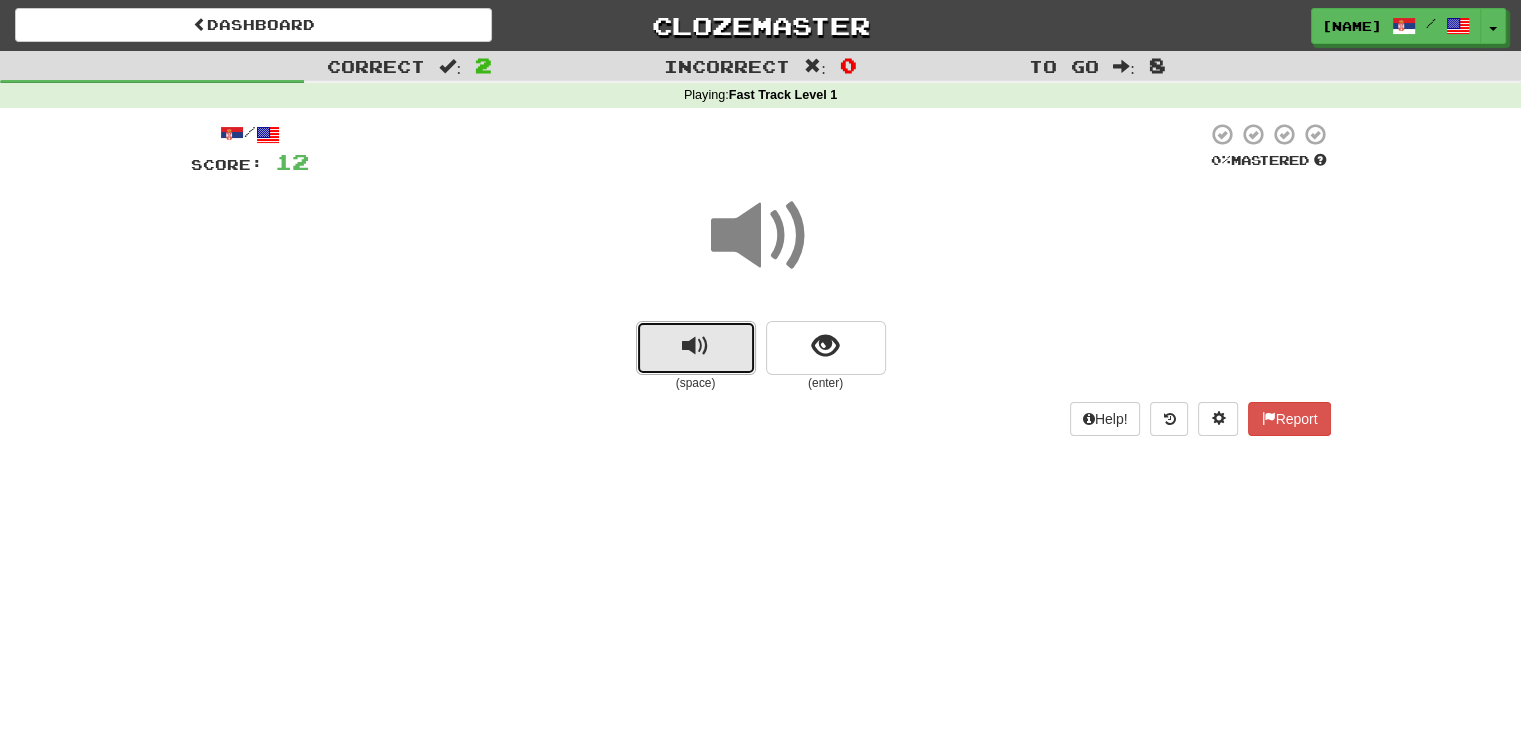 click at bounding box center [696, 348] 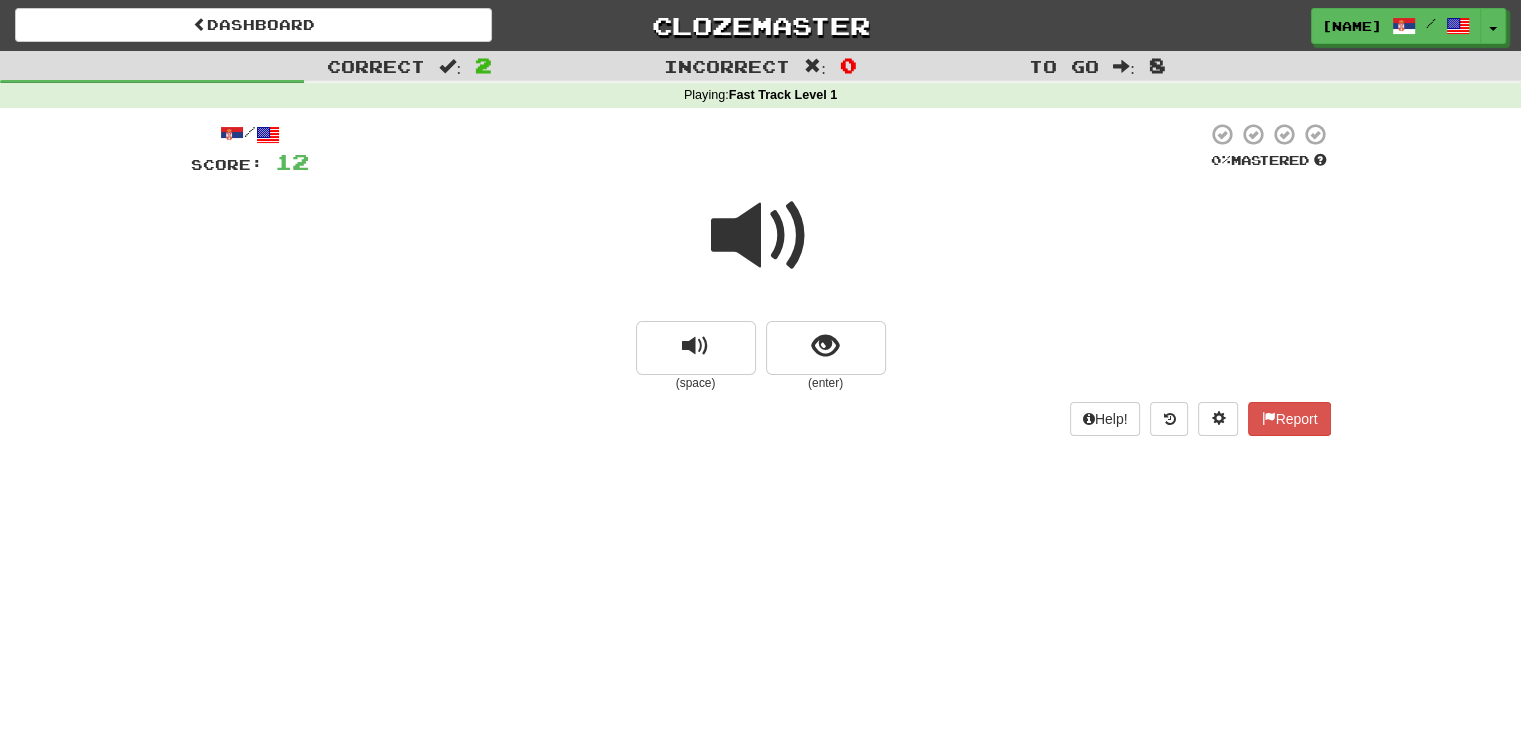 click at bounding box center [761, 236] 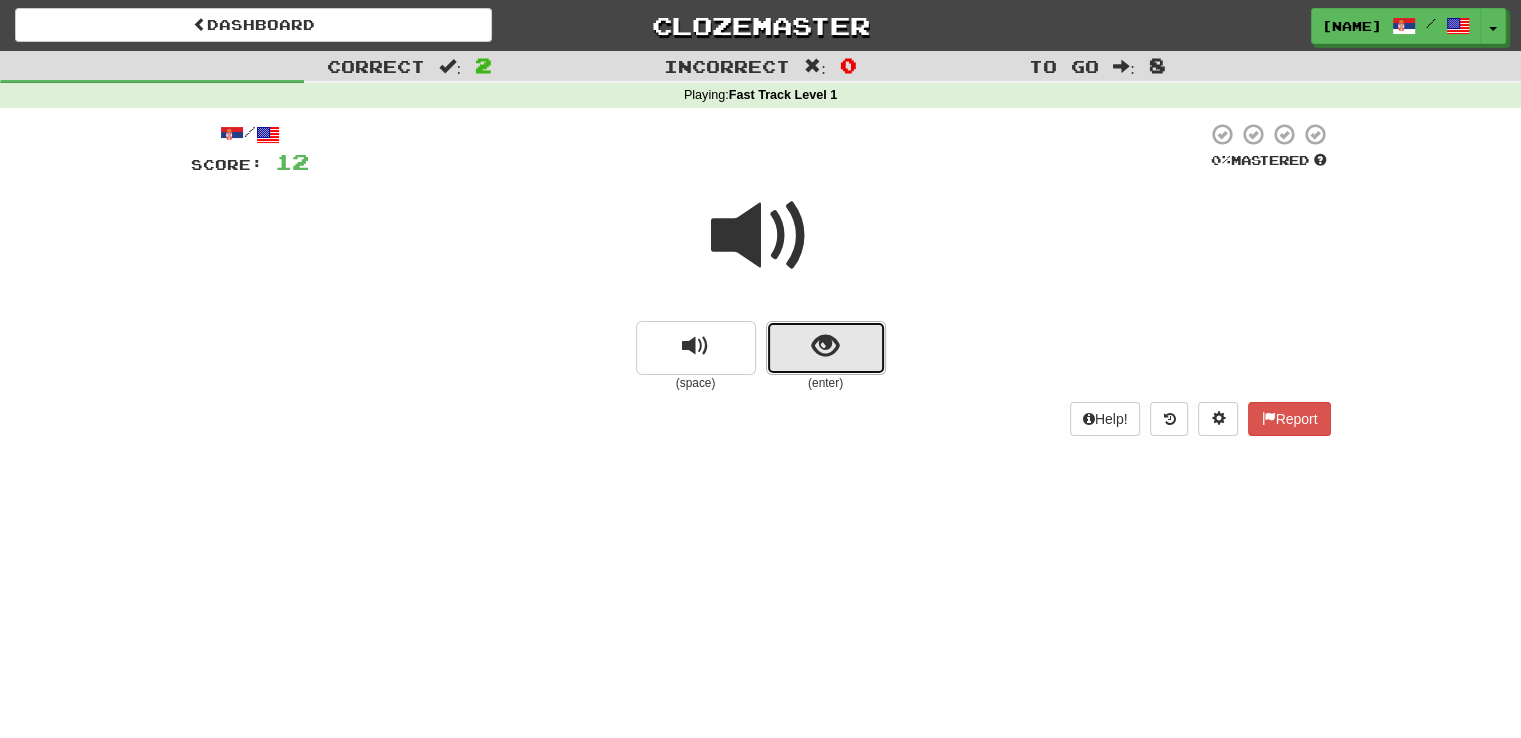 click at bounding box center [825, 346] 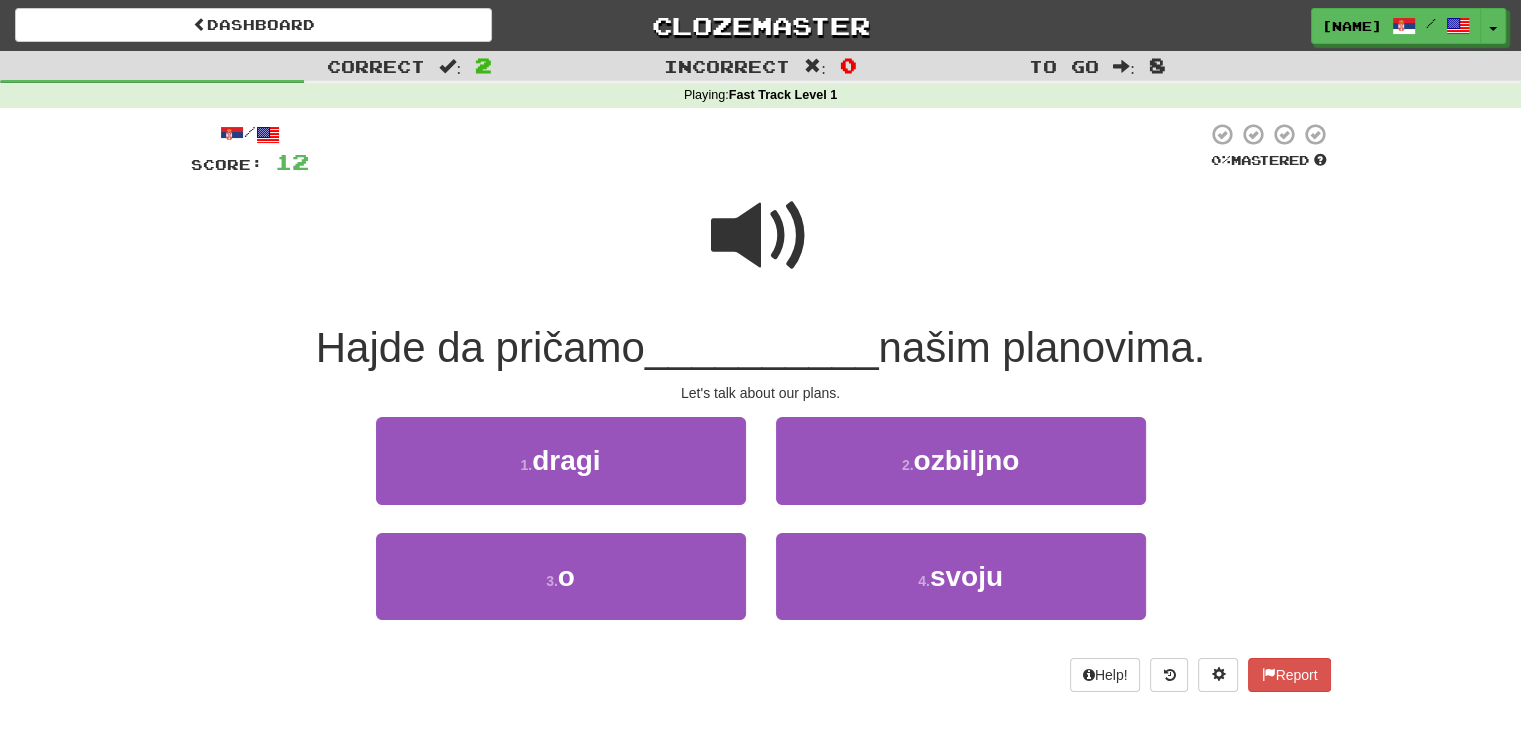 click at bounding box center (761, 236) 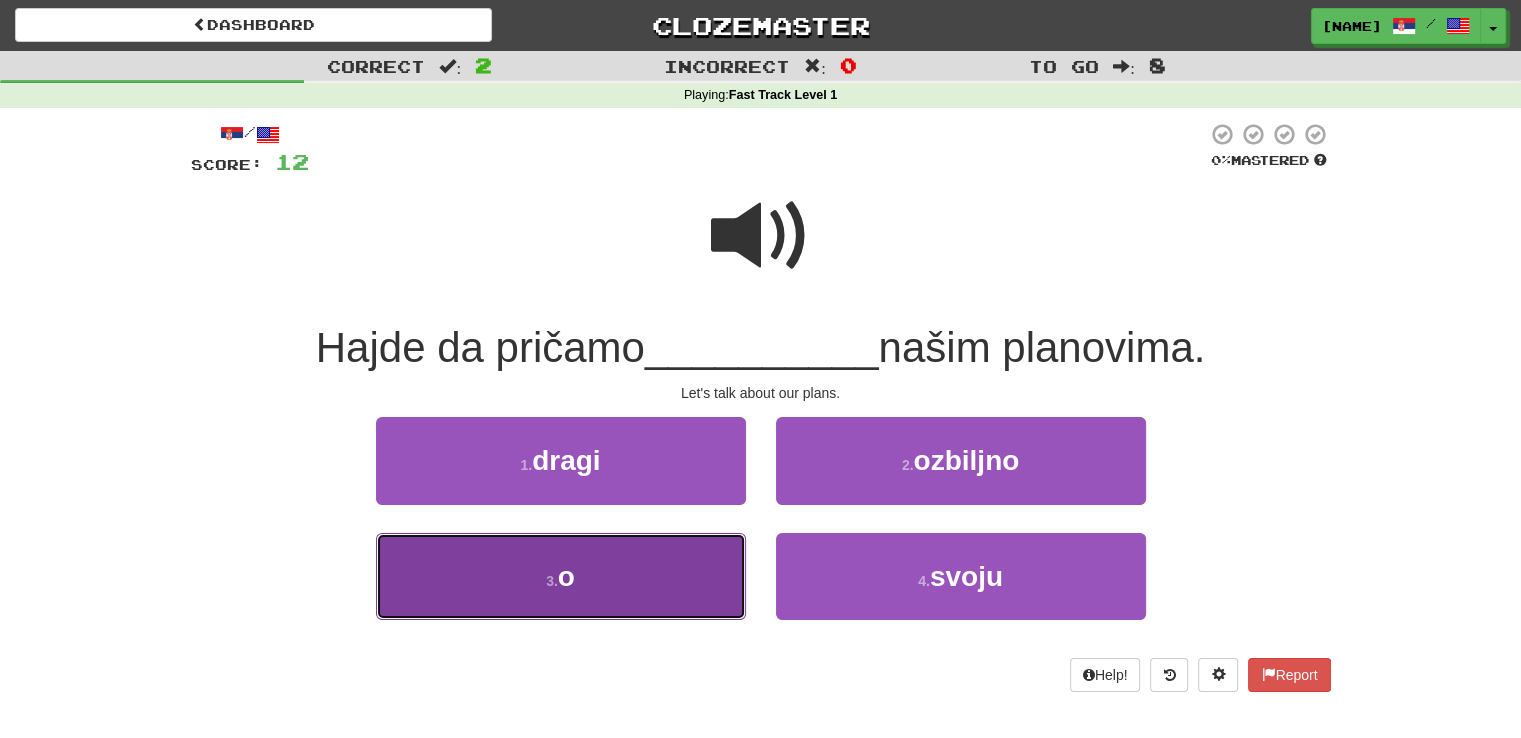 click on "3 .  o" at bounding box center [561, 576] 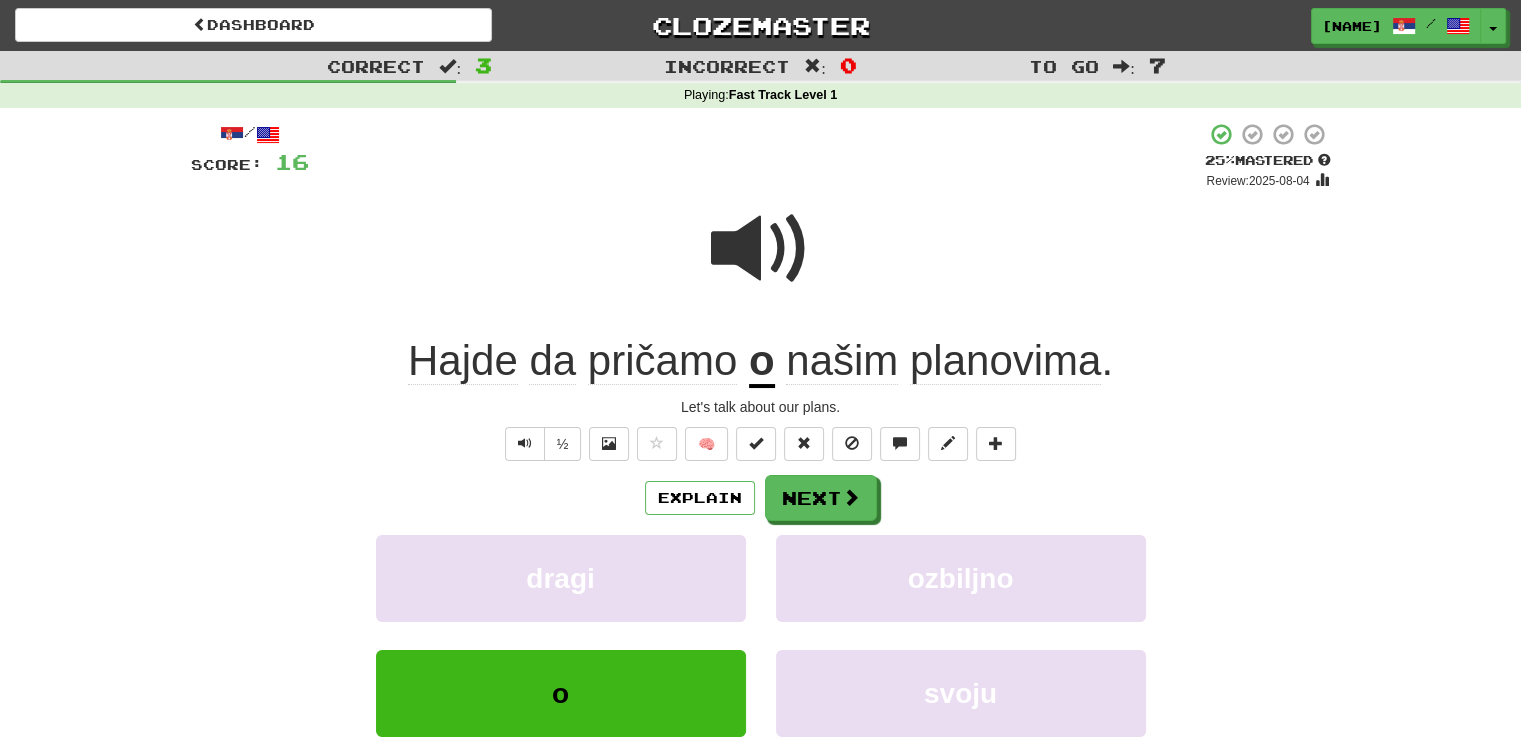 click on "pričamo" 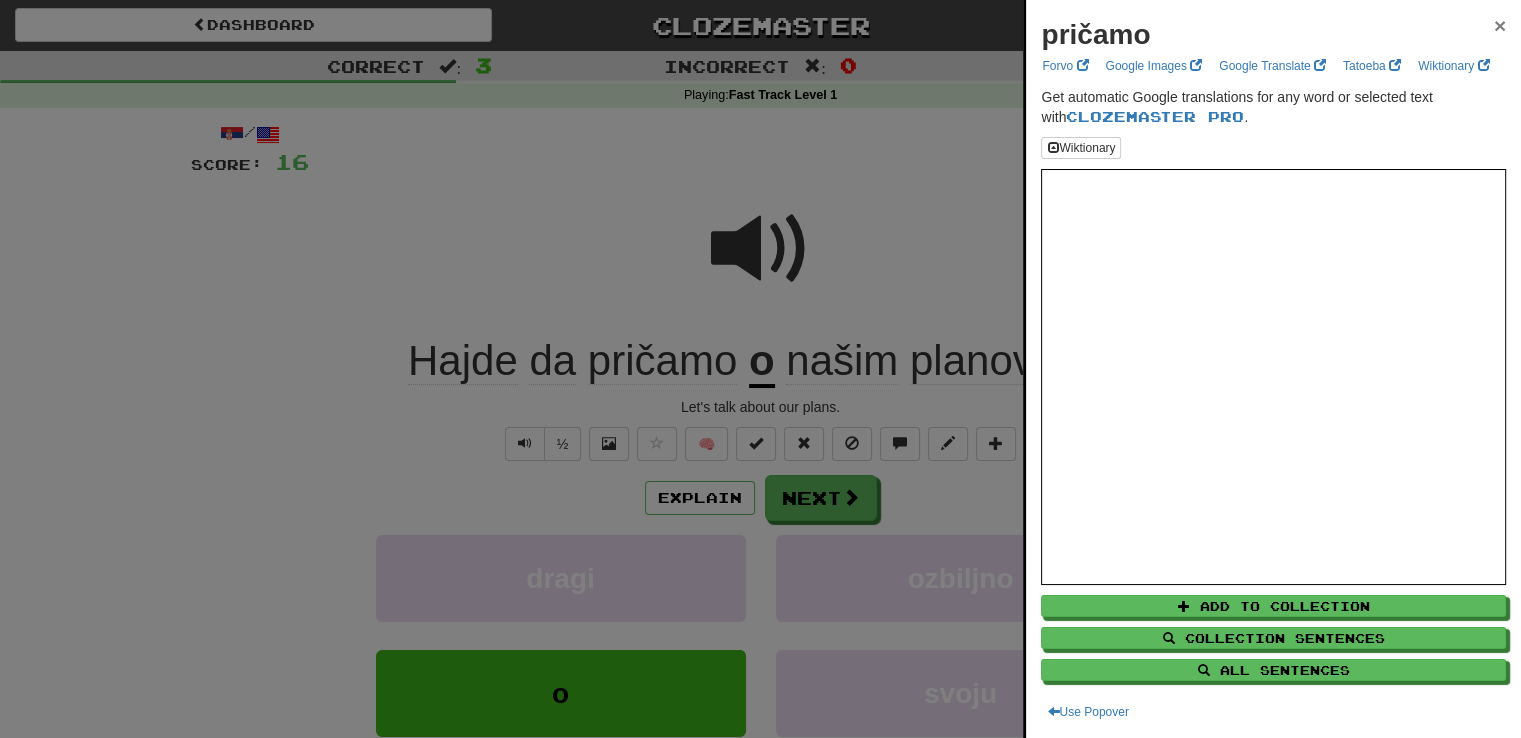 click on "×" at bounding box center [1500, 25] 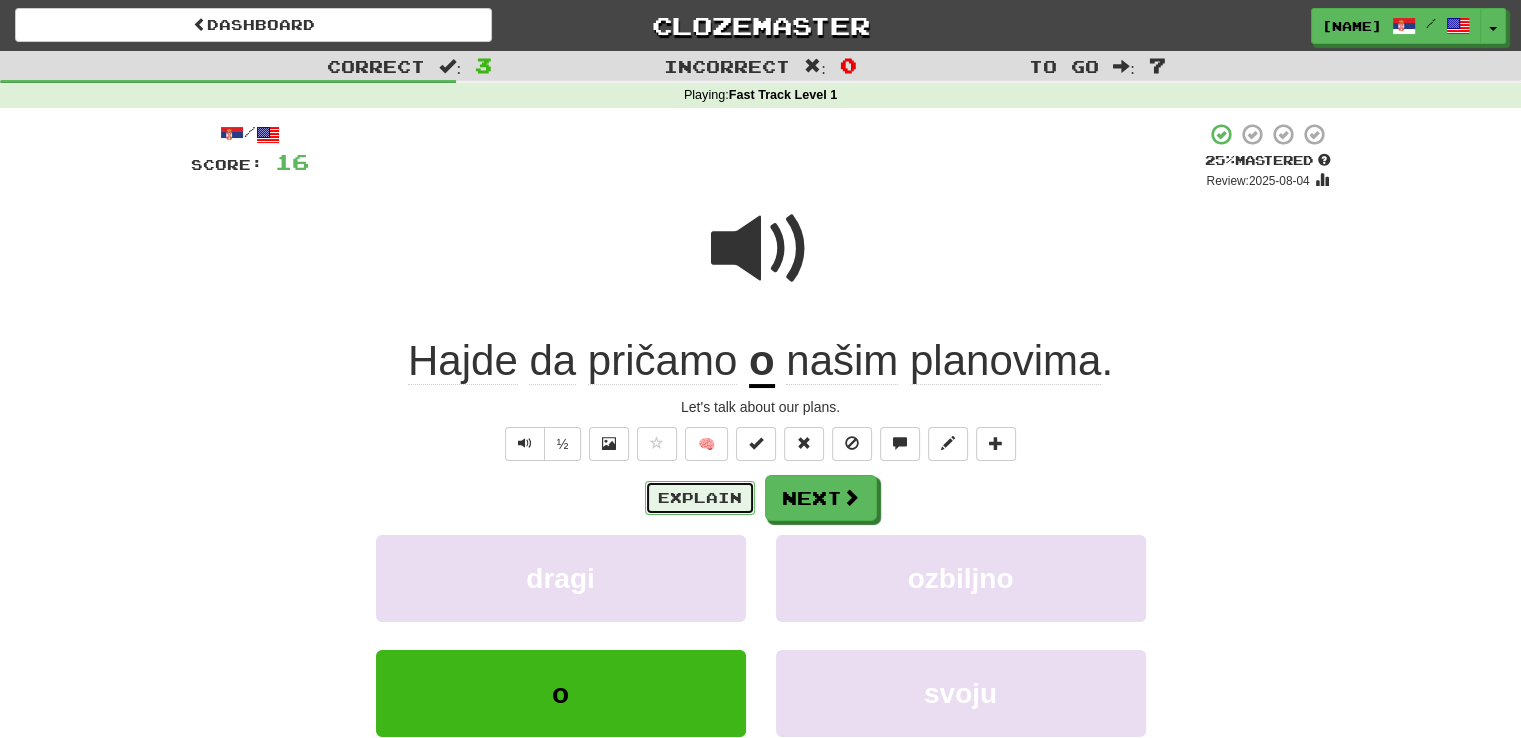 click on "Explain" at bounding box center (700, 498) 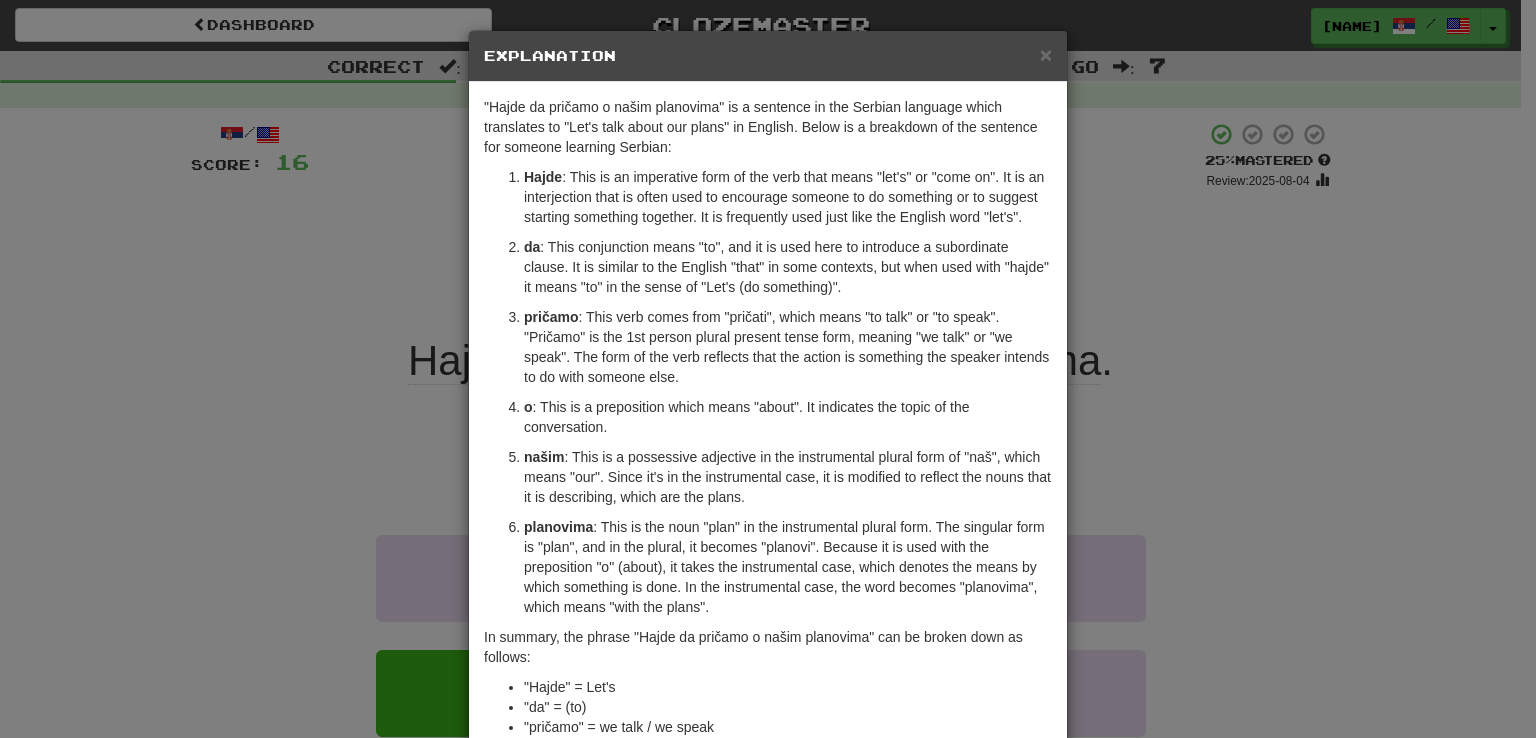 drag, startPoint x: 700, startPoint y: 51, endPoint x: 837, endPoint y: 69, distance: 138.17743 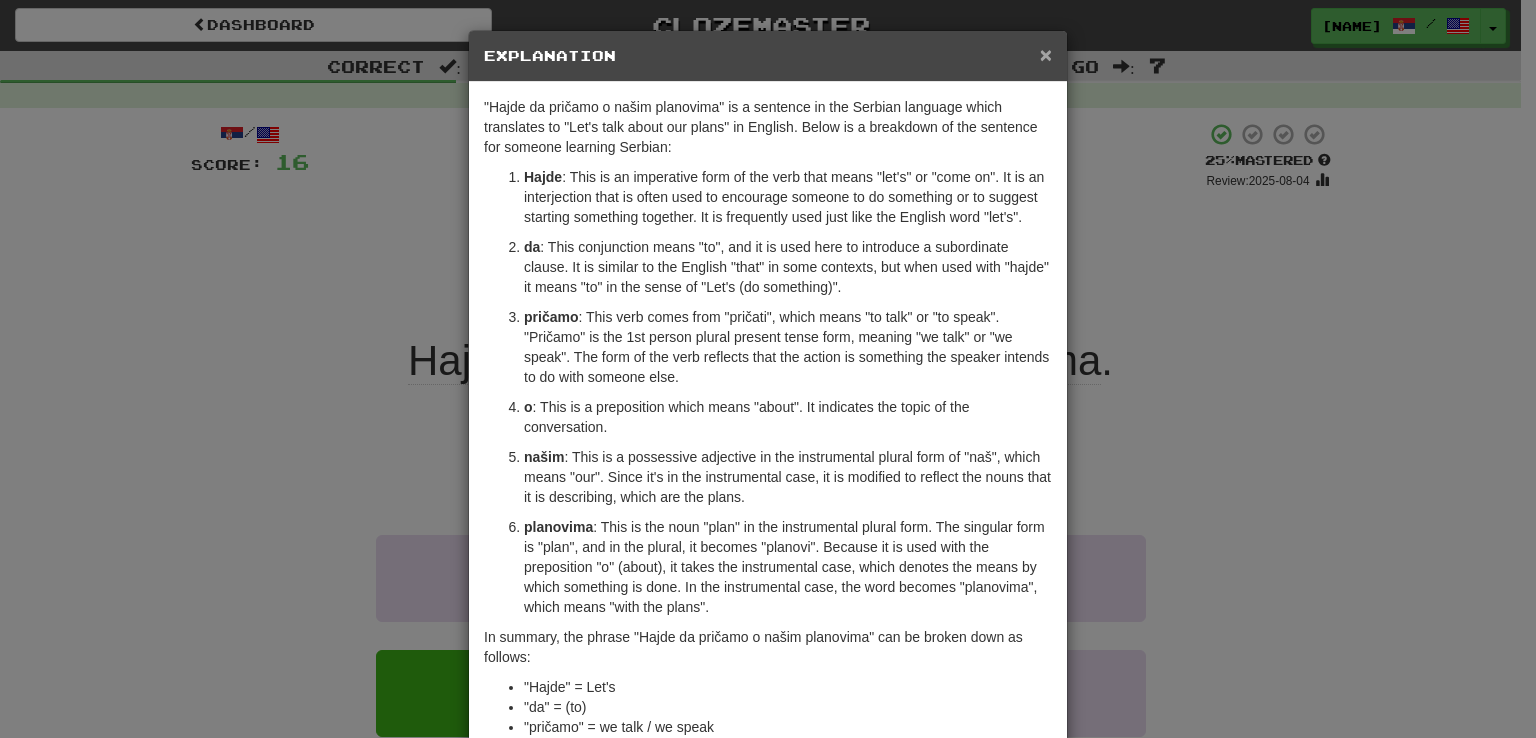click on "×" at bounding box center (1046, 54) 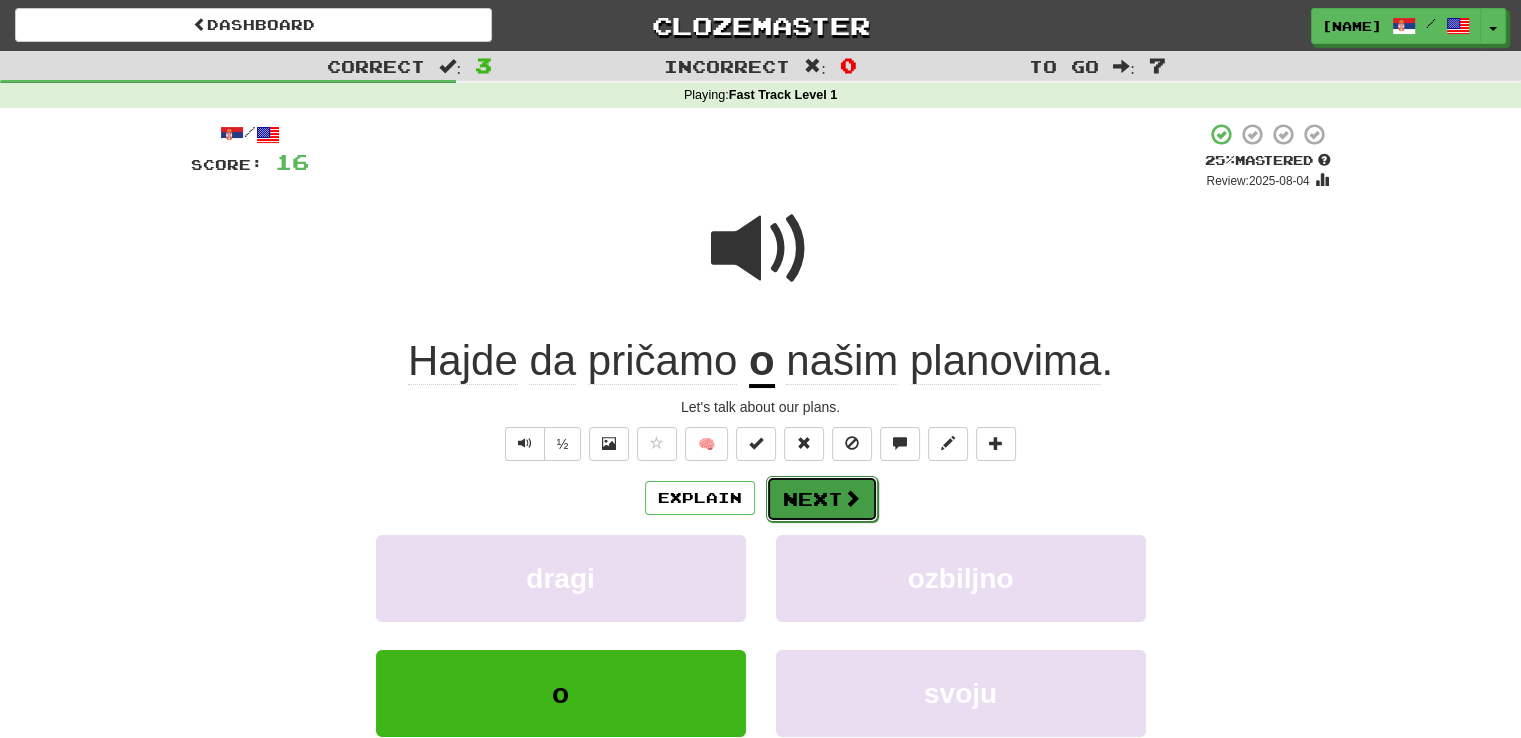 click on "Next" at bounding box center (822, 499) 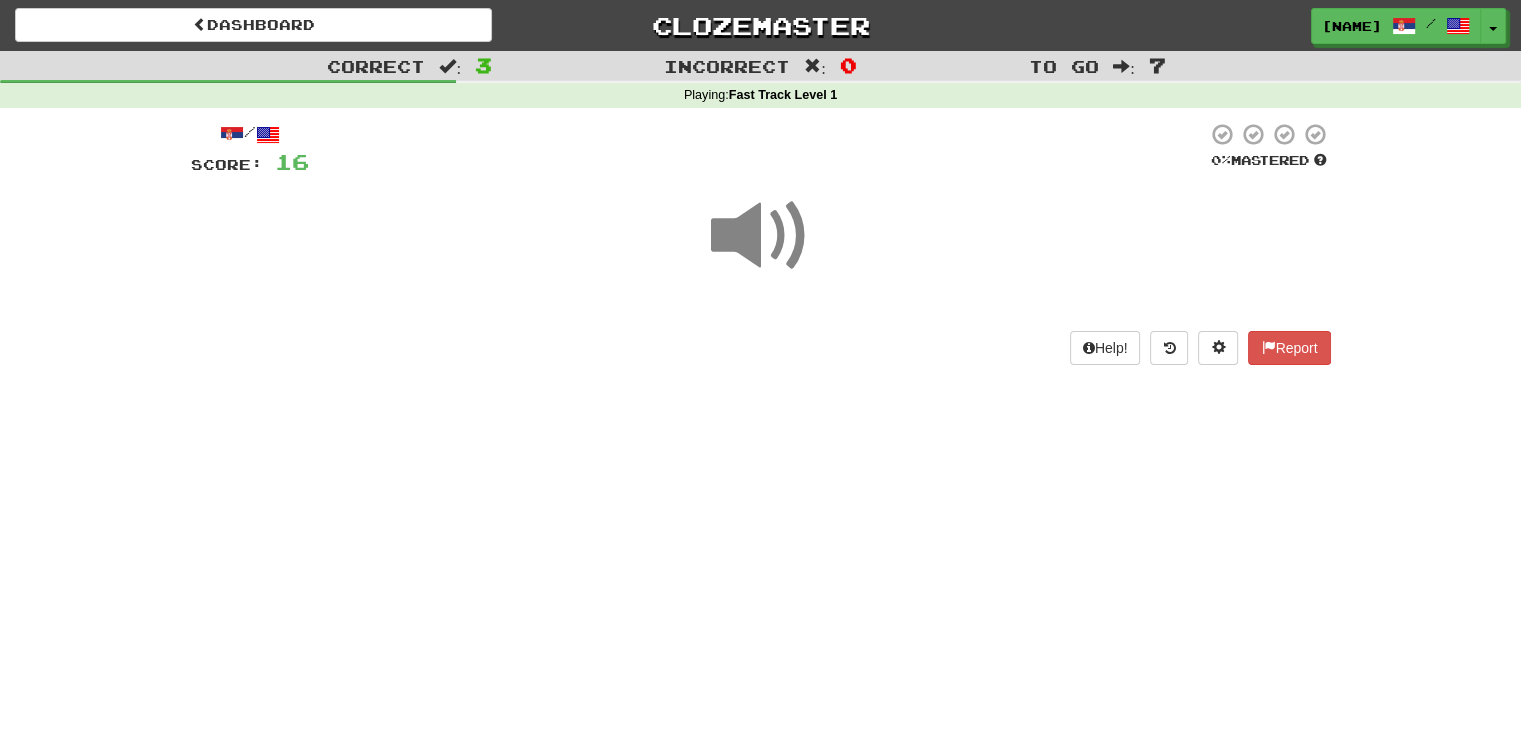 click at bounding box center (761, 236) 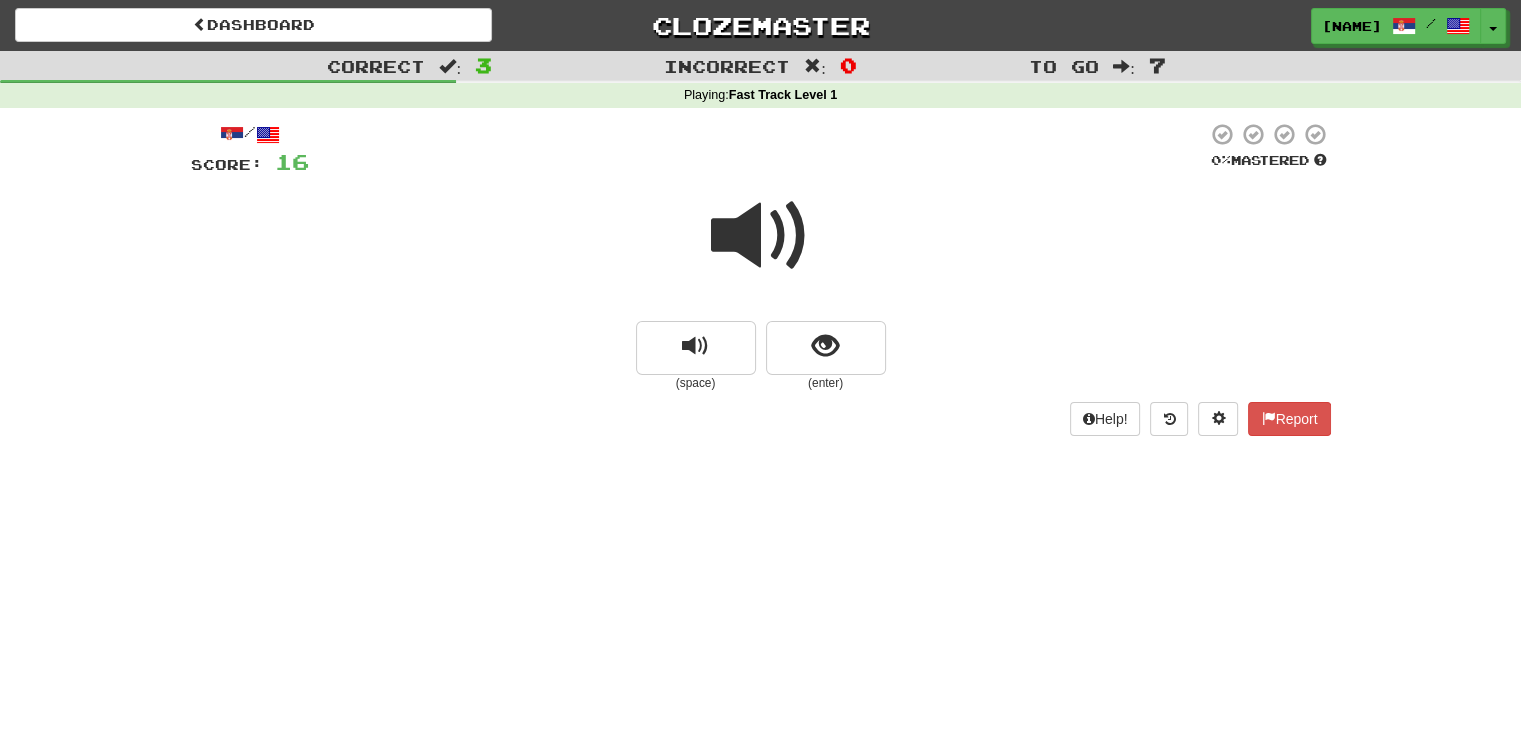click at bounding box center (761, 236) 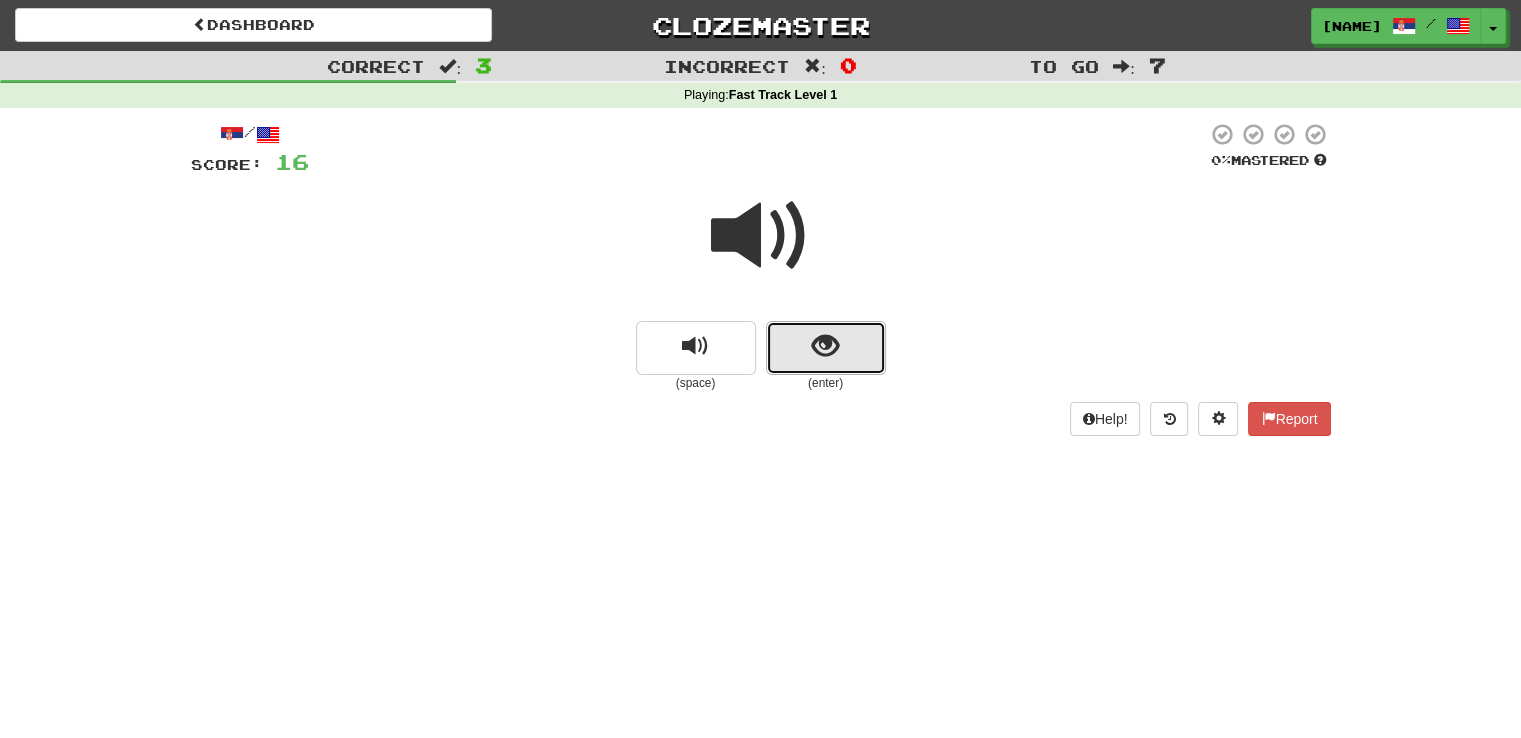 click at bounding box center [826, 348] 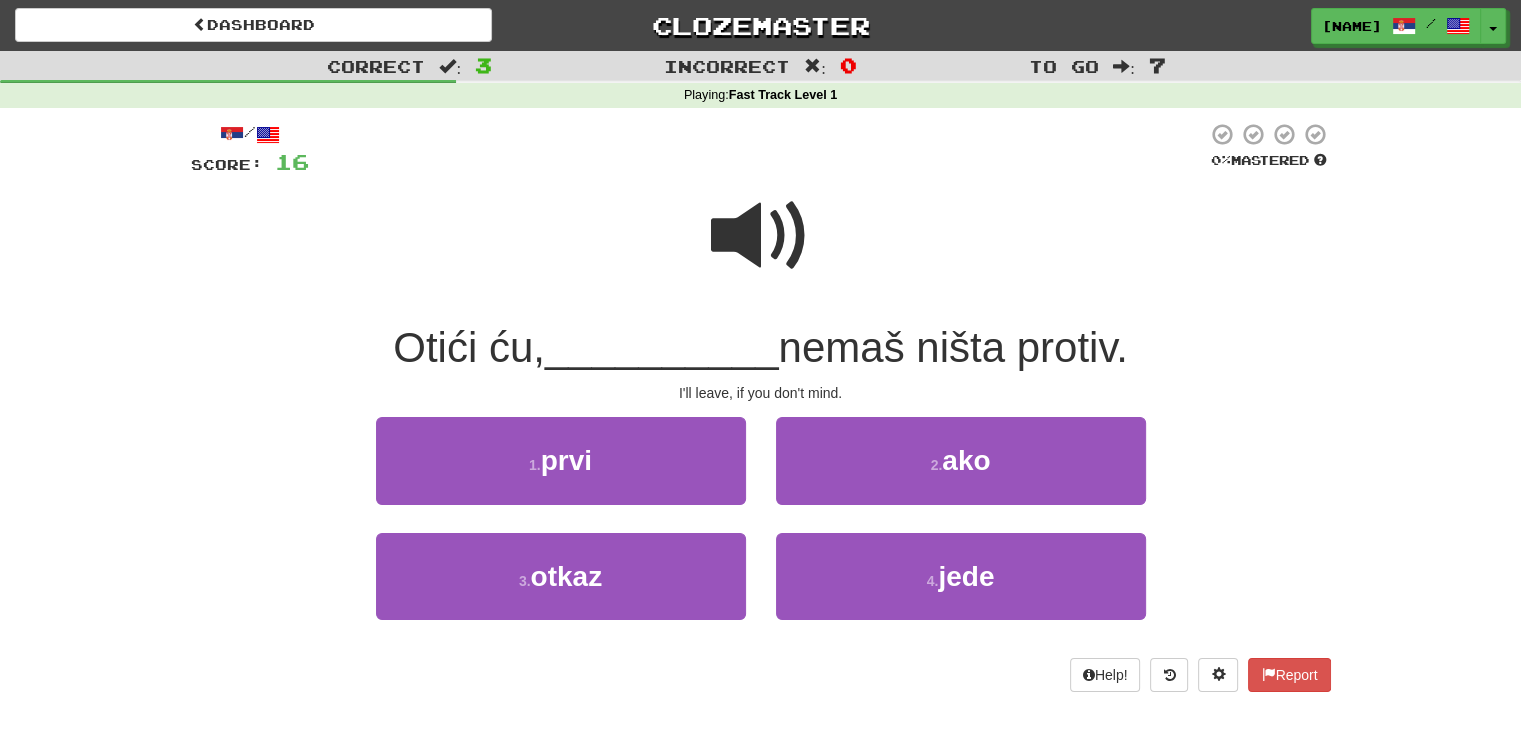 click at bounding box center (761, 236) 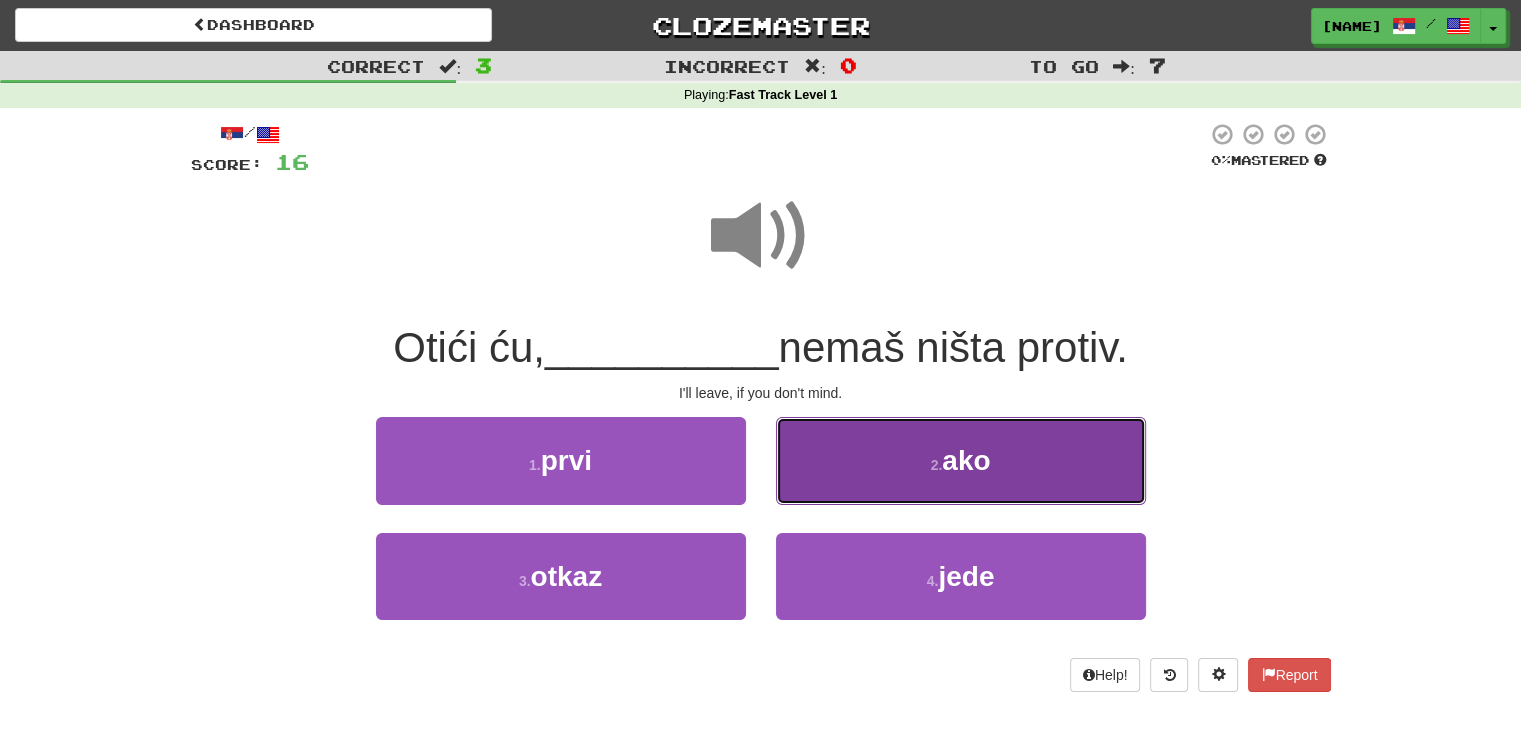 click on "ako" at bounding box center (966, 460) 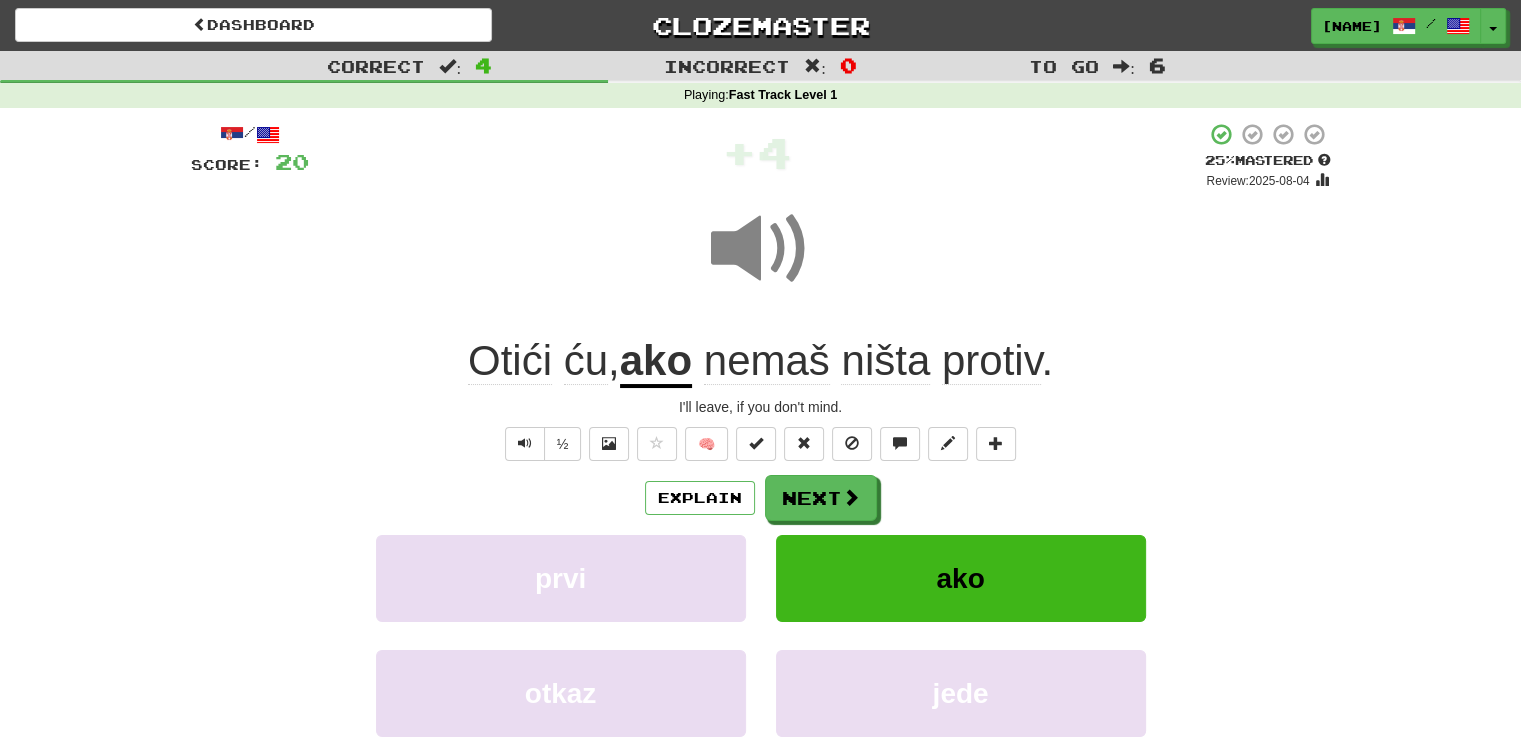 click on "ako" at bounding box center (656, 362) 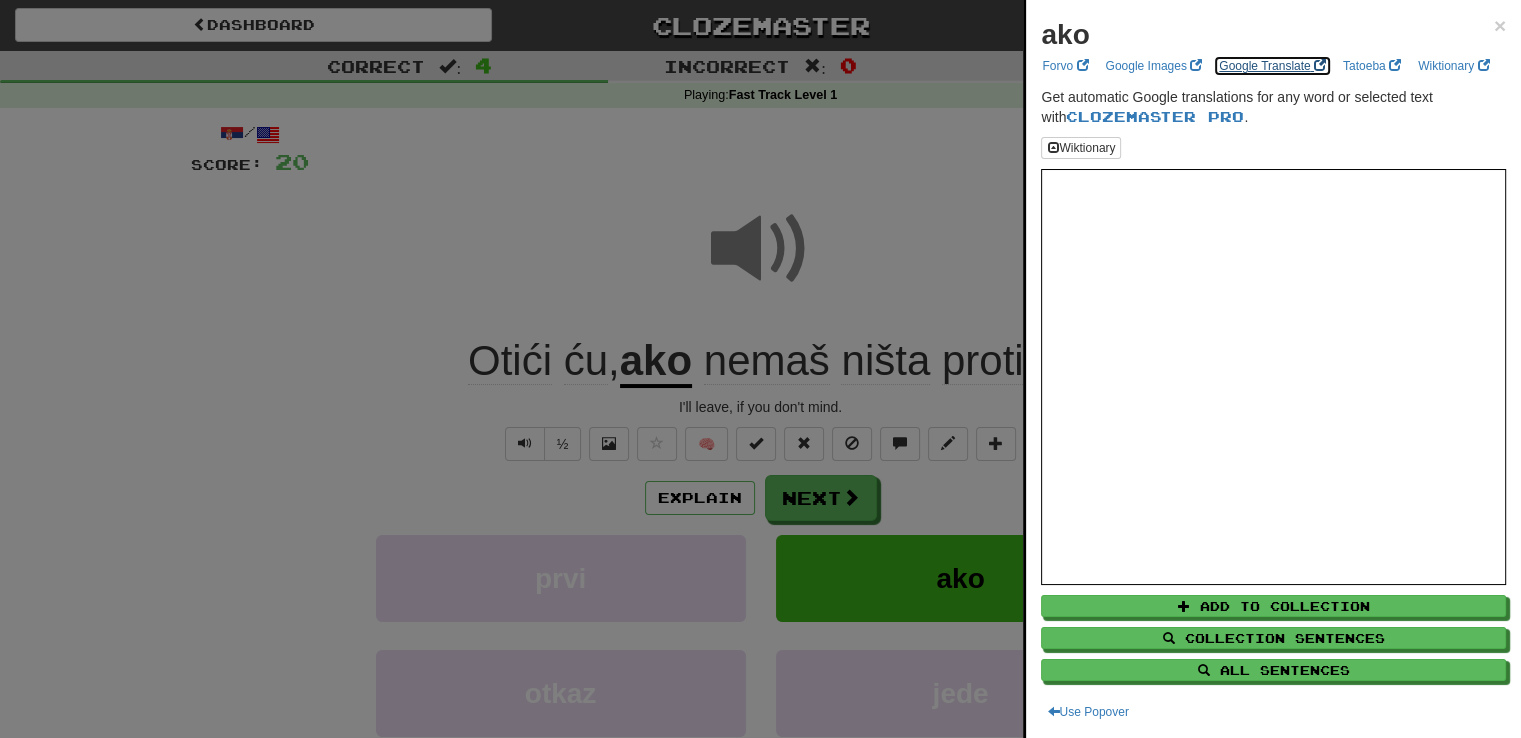 click on "Google Translate" at bounding box center (1272, 66) 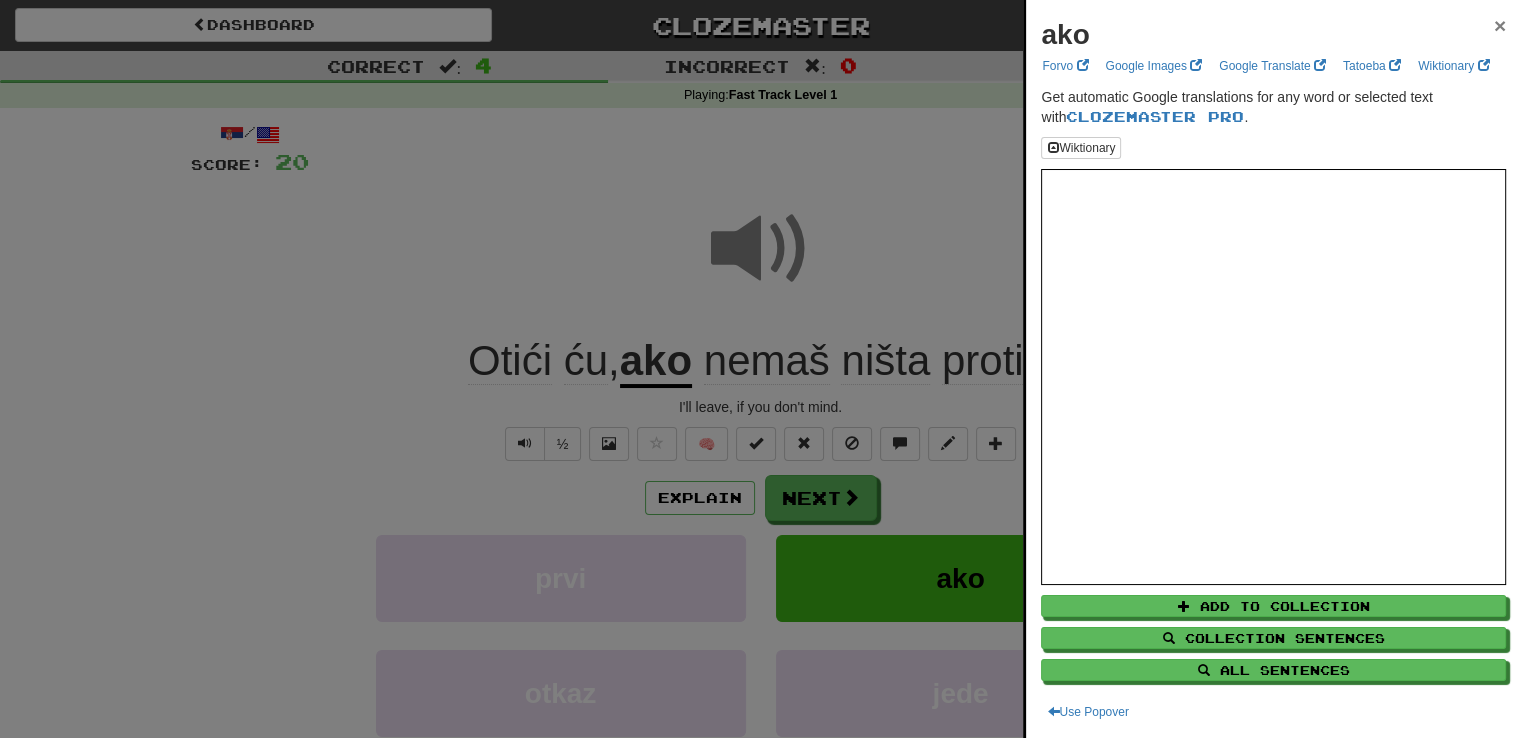 click on "×" at bounding box center [1500, 25] 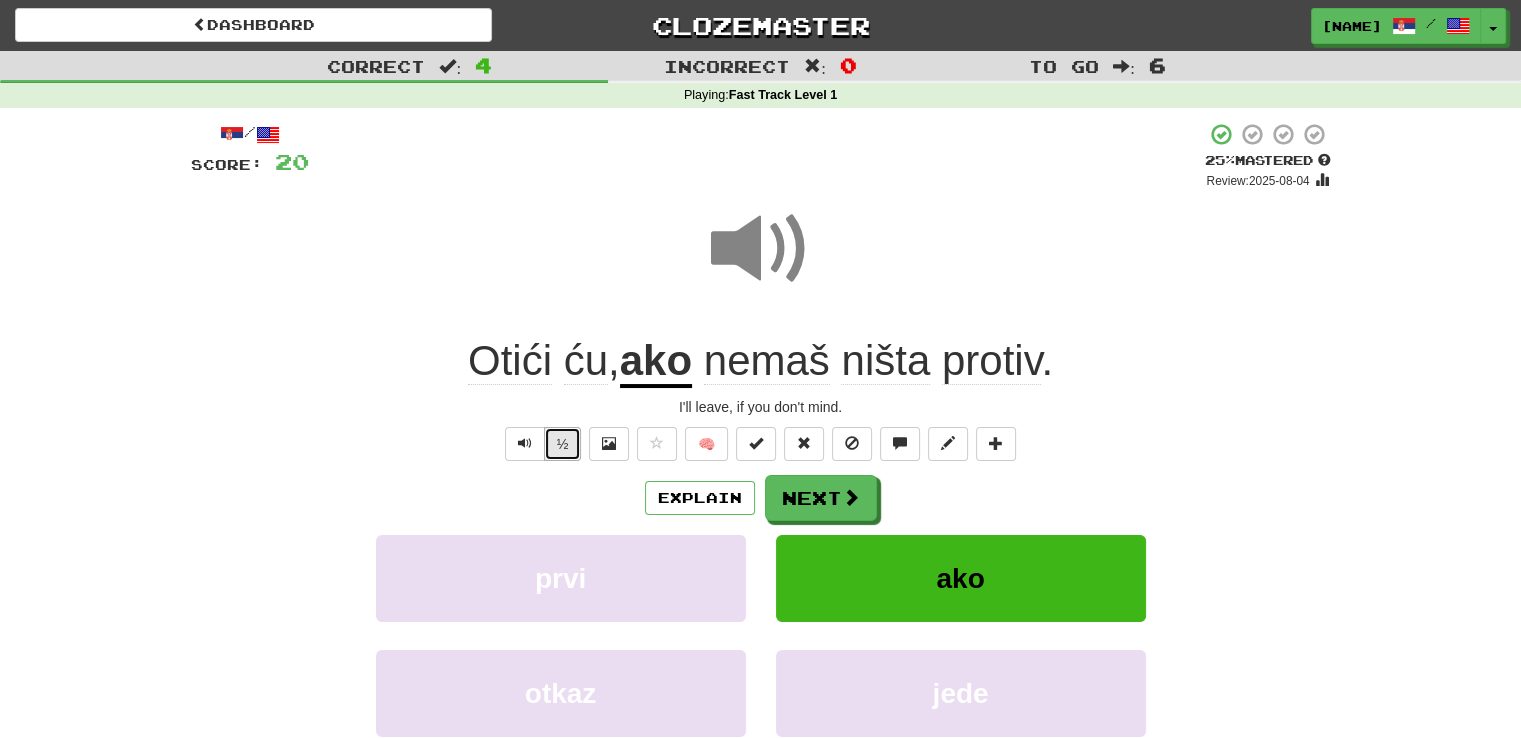 click on "½" at bounding box center (563, 444) 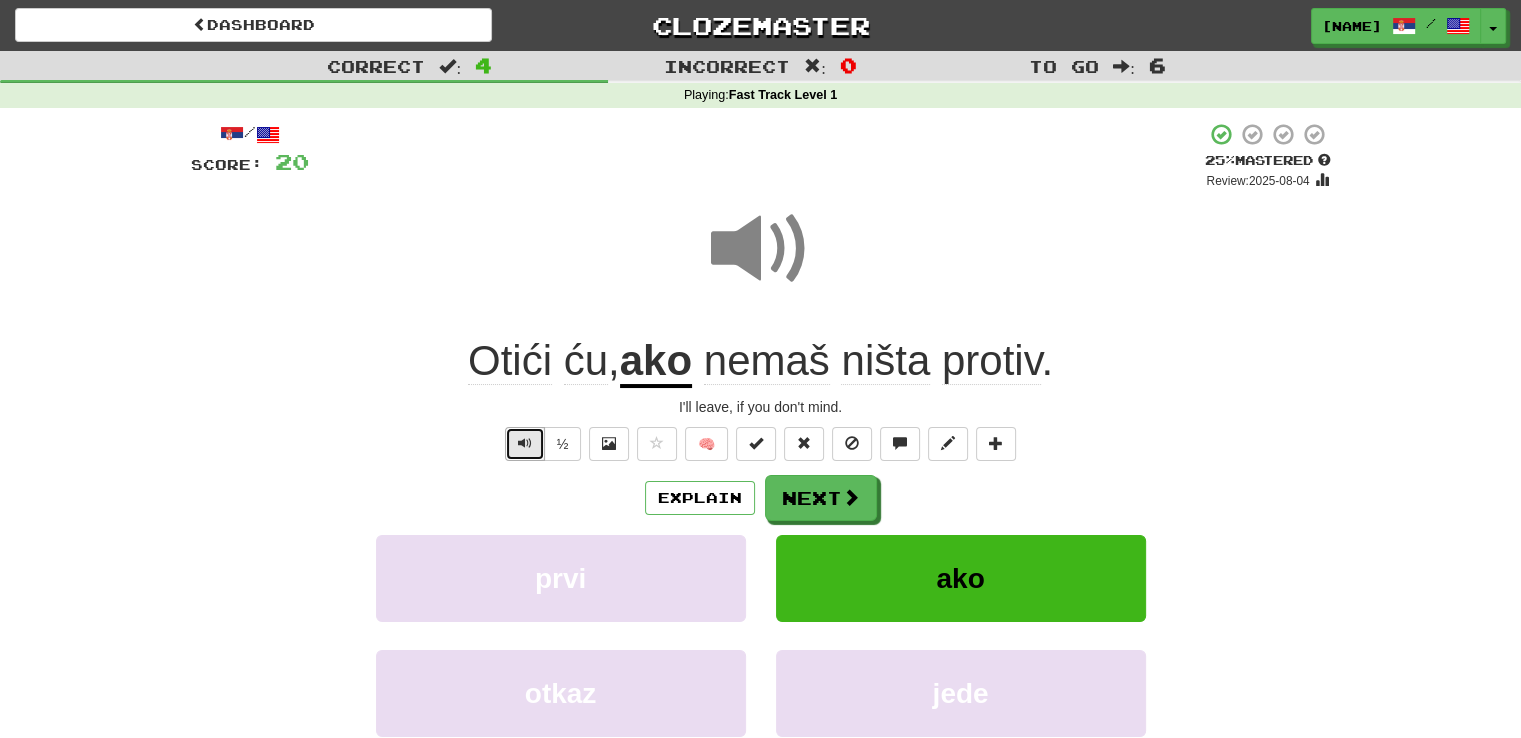 click at bounding box center (525, 443) 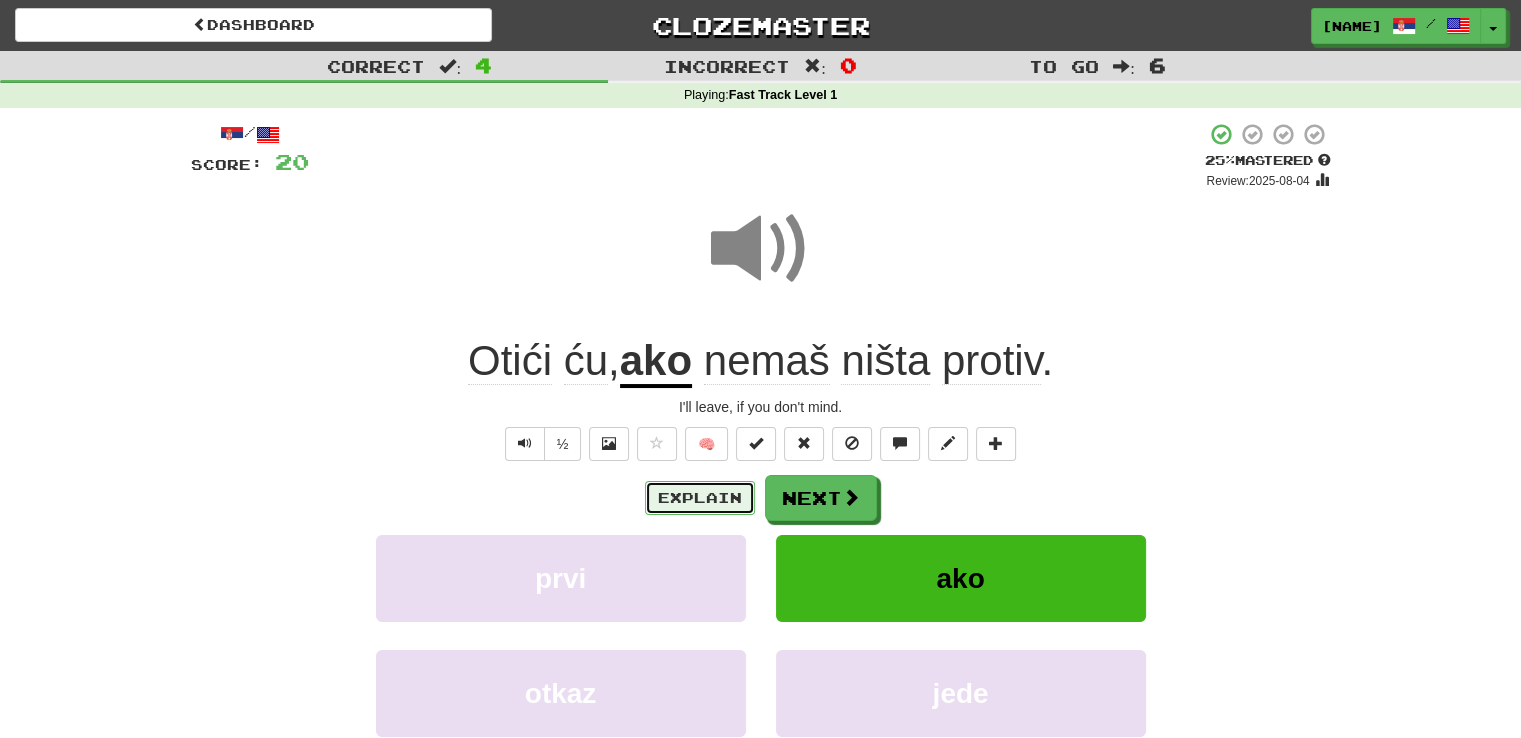 click on "Explain" at bounding box center (700, 498) 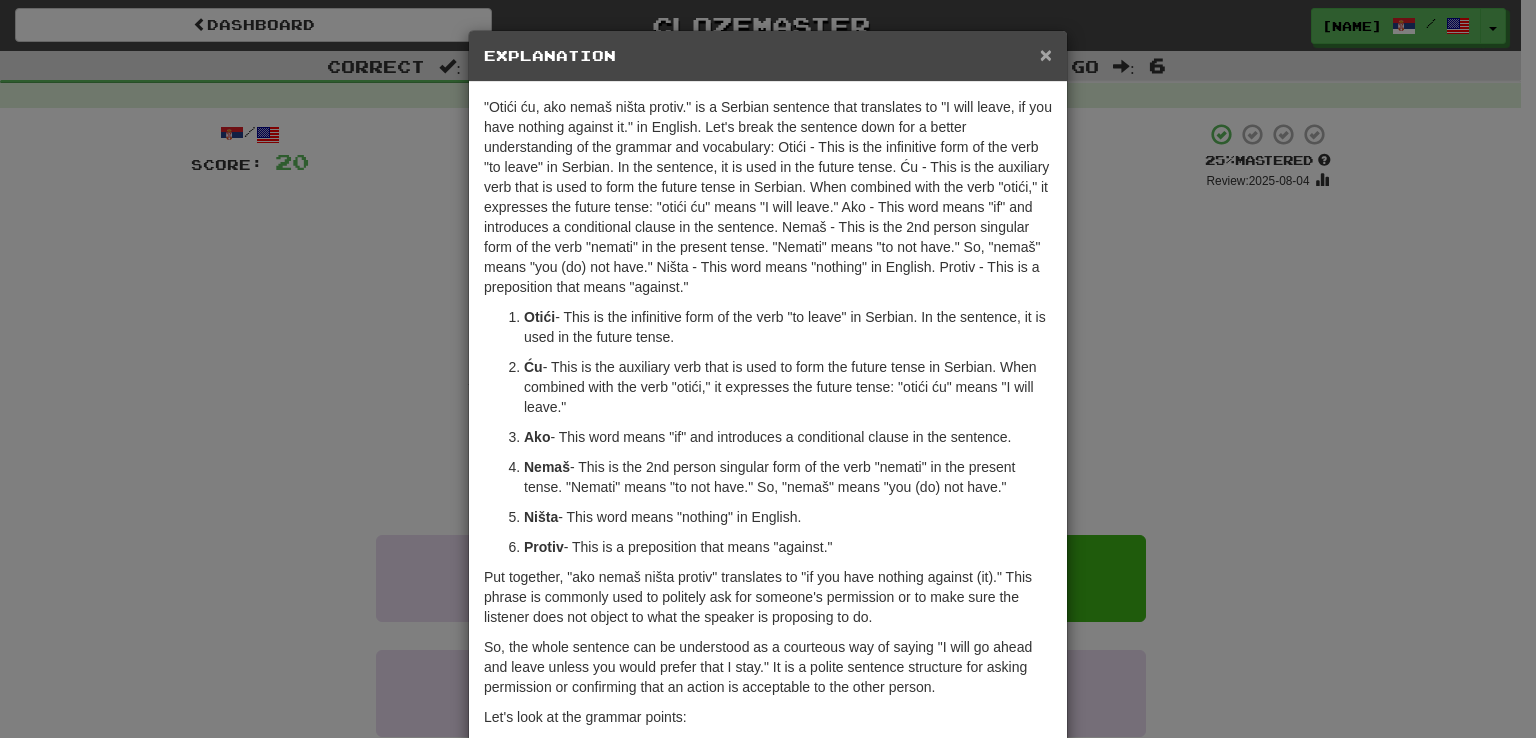 click on "×" at bounding box center (1046, 54) 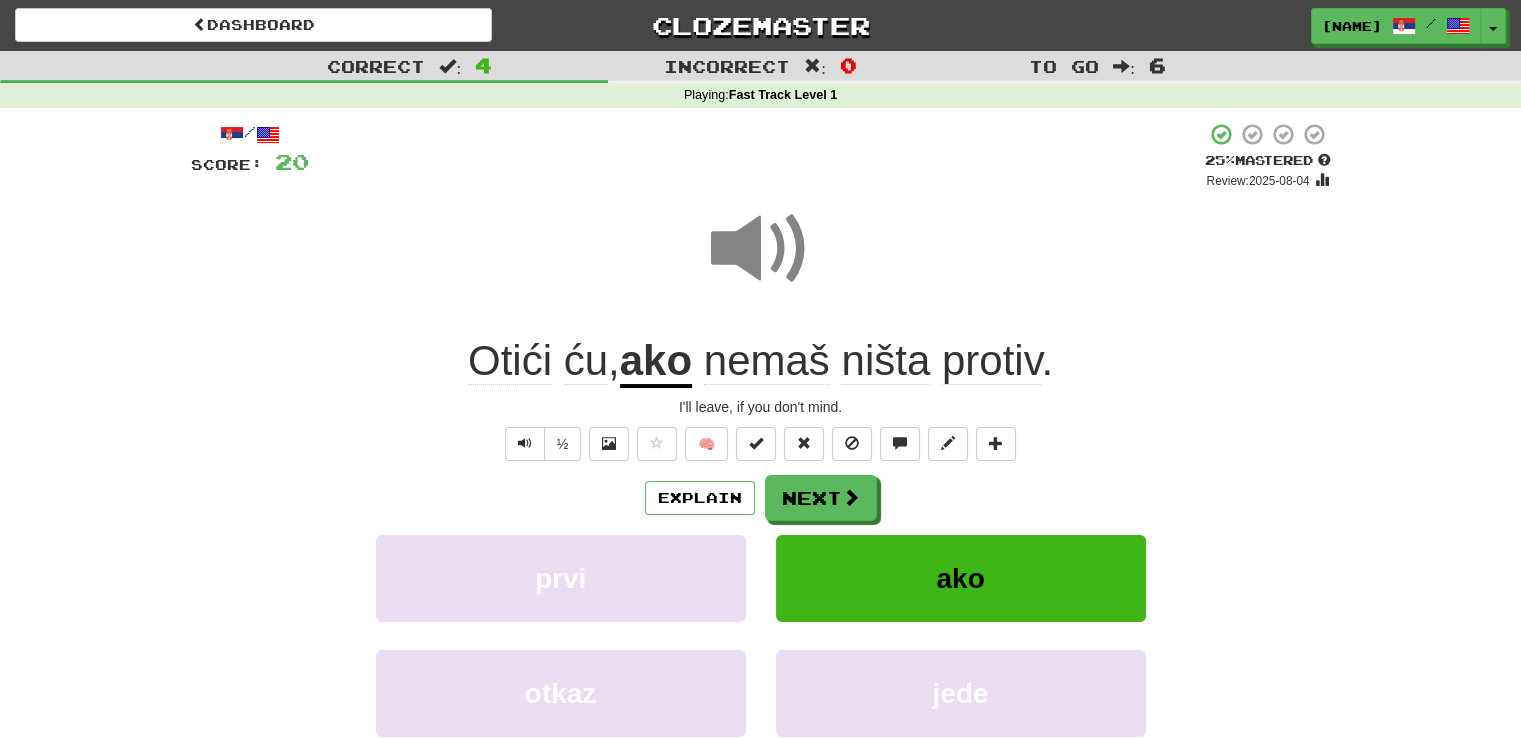 click on "ću" 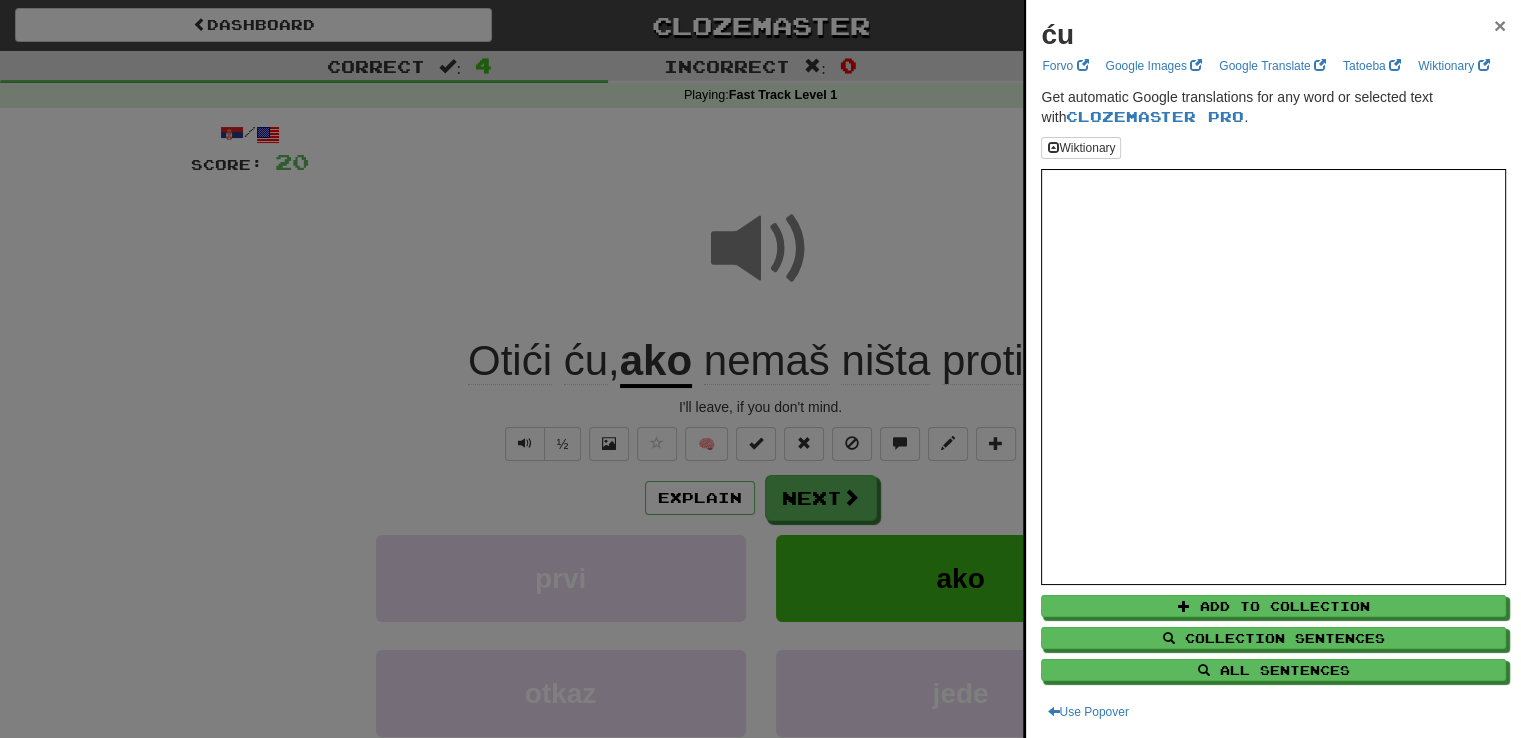 click on "×" at bounding box center (1500, 25) 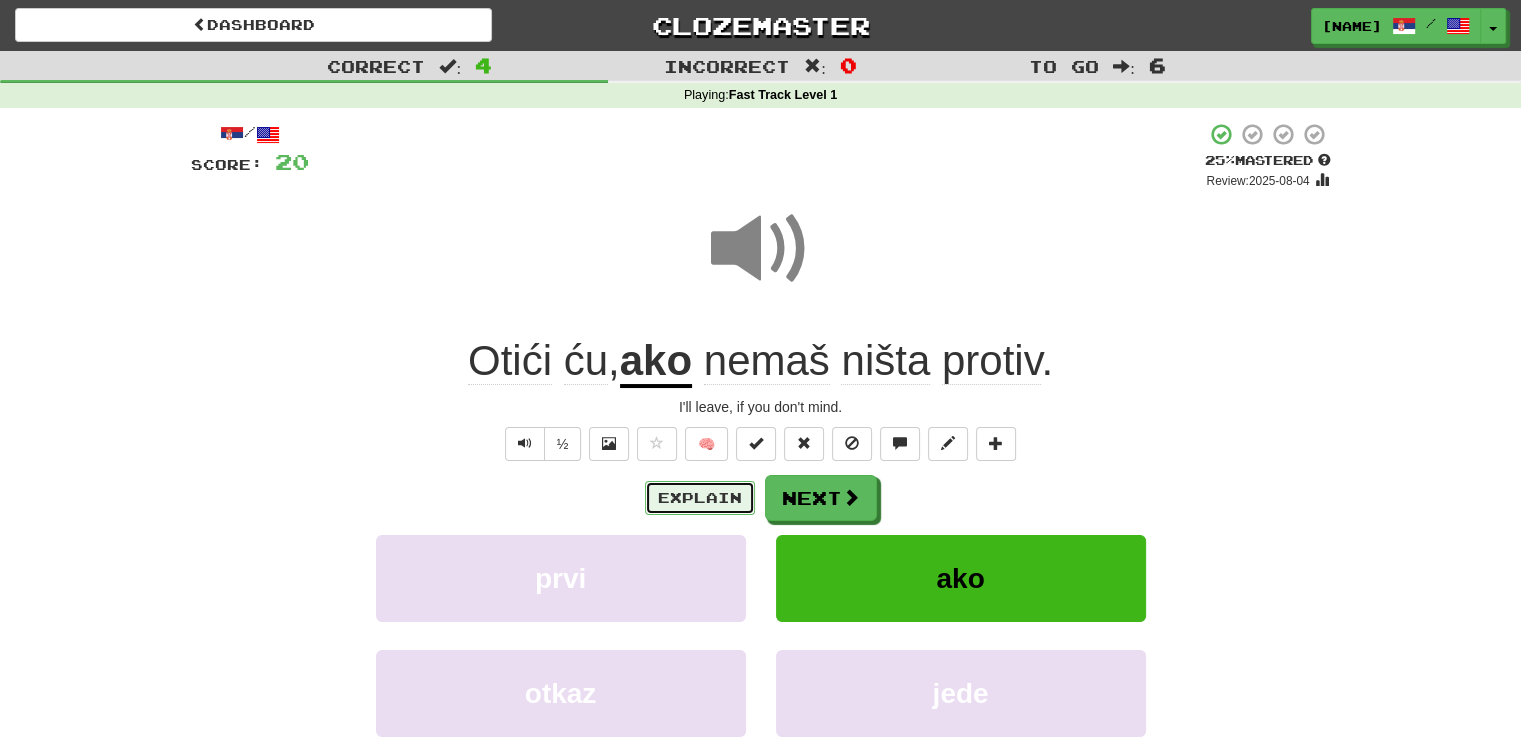 click on "Explain" at bounding box center [700, 498] 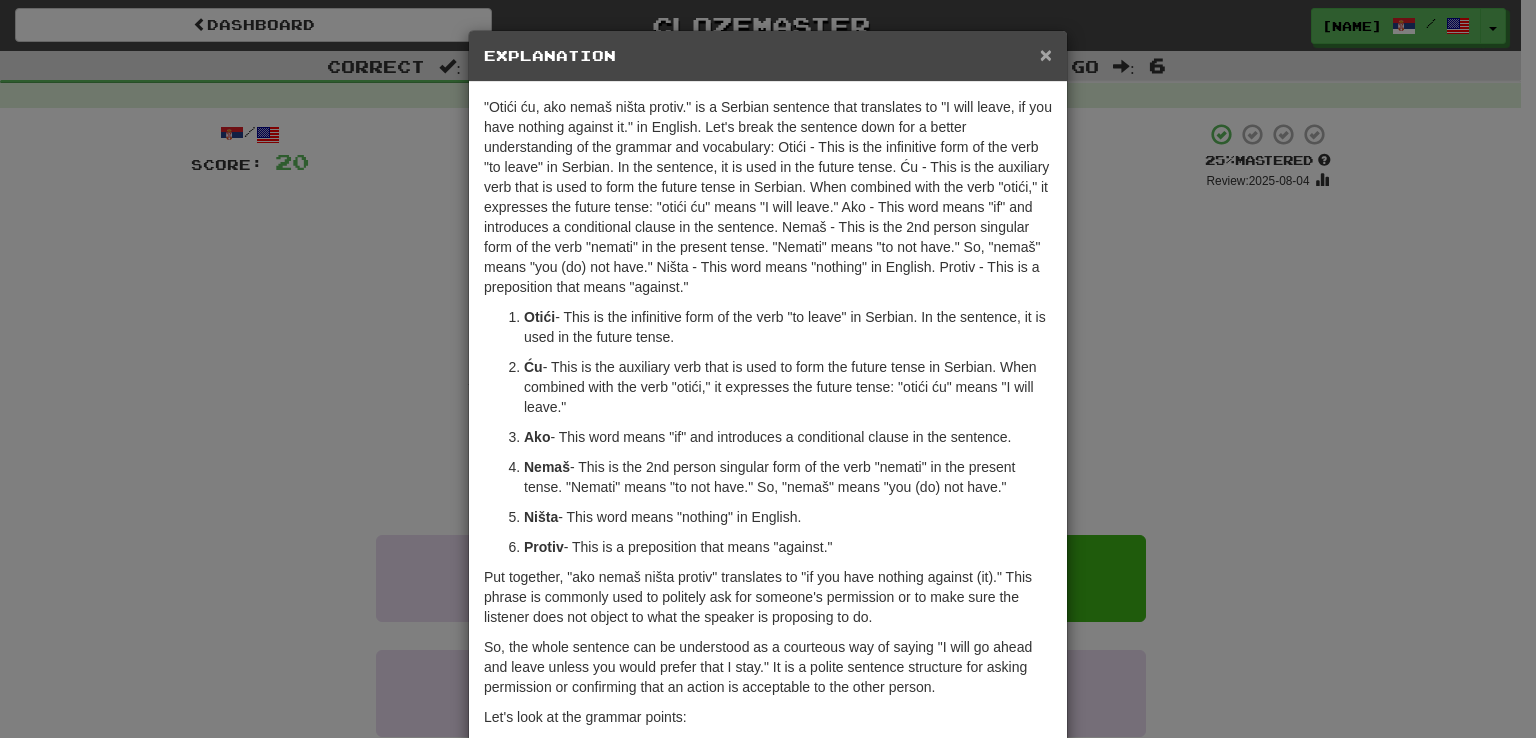 click on "×" at bounding box center (1046, 54) 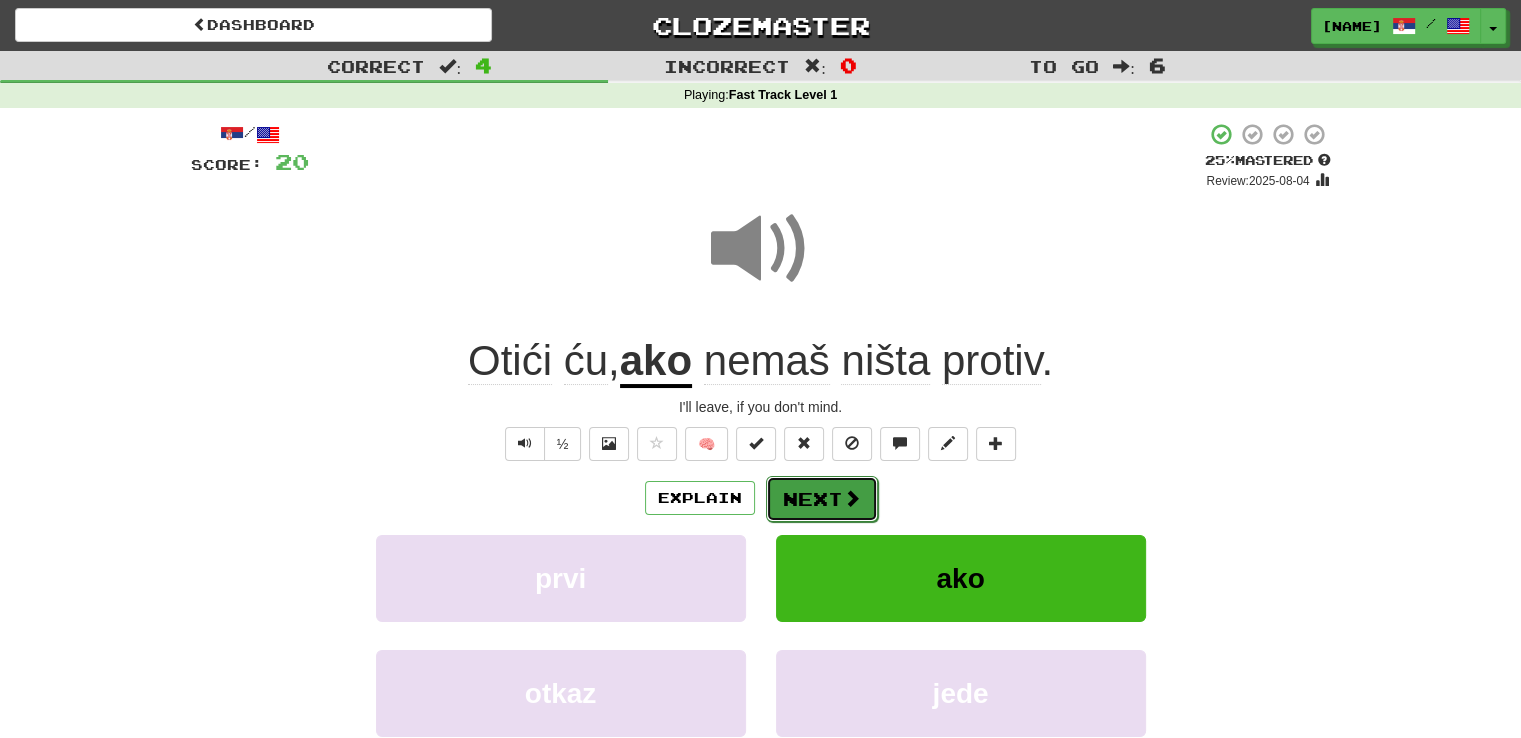 click at bounding box center (852, 498) 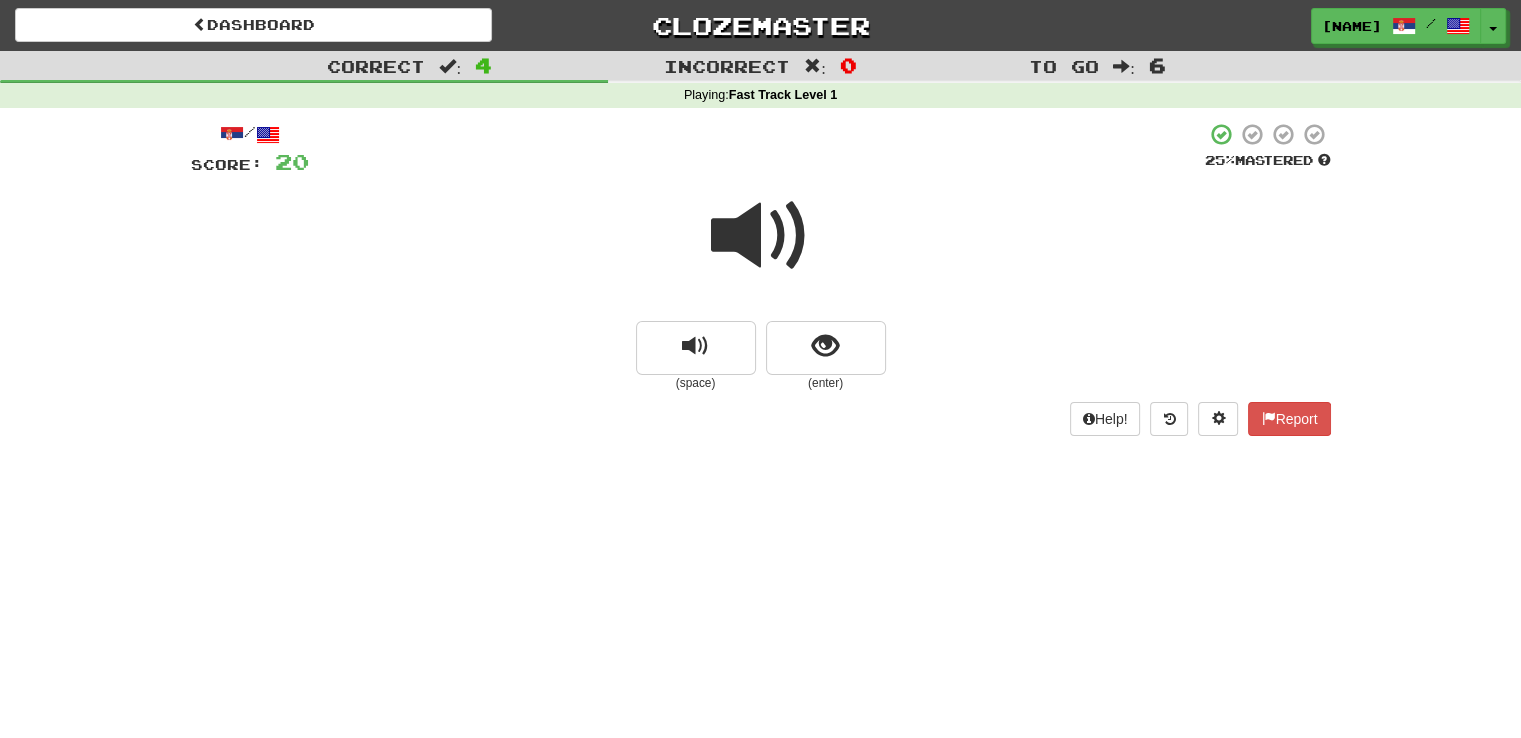 click at bounding box center [761, 236] 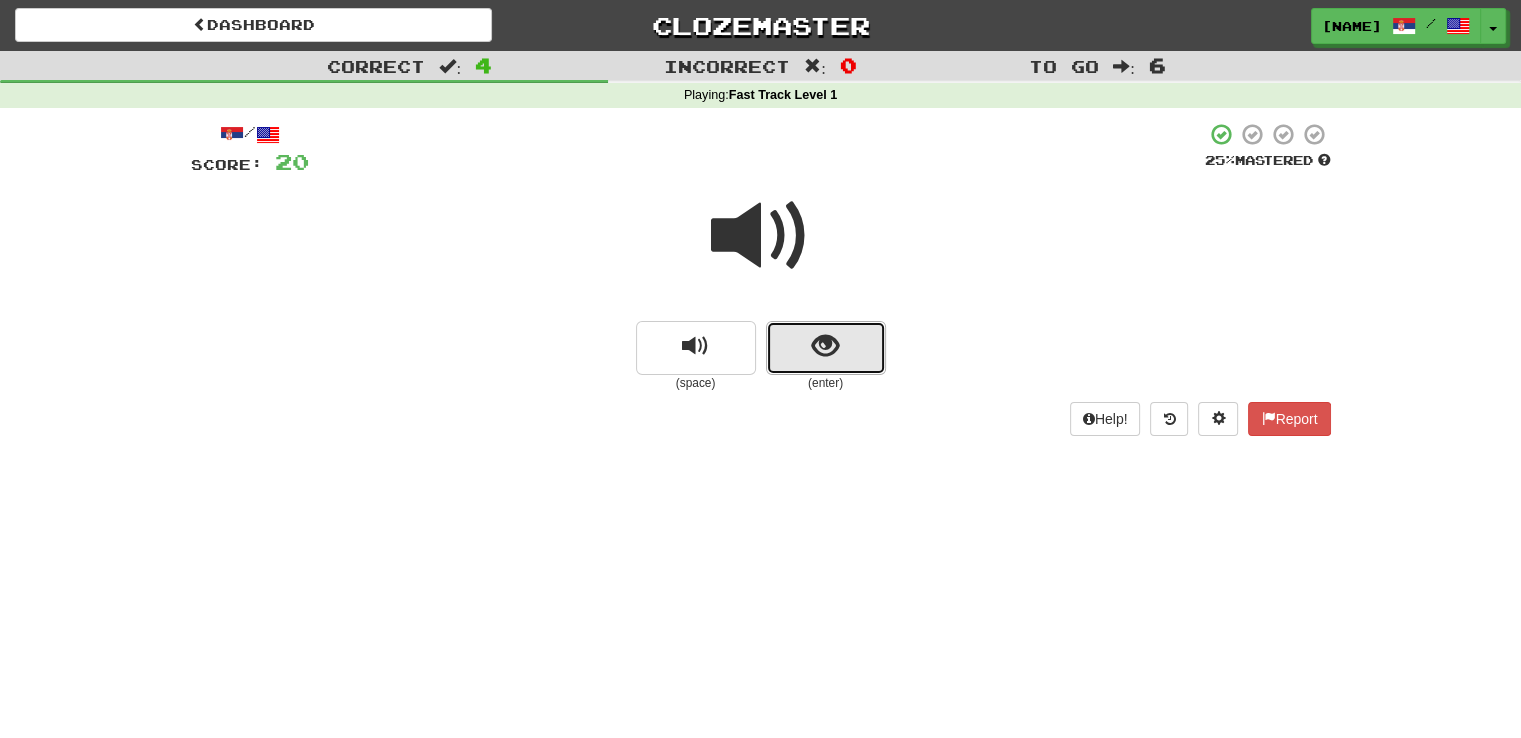 click at bounding box center (825, 346) 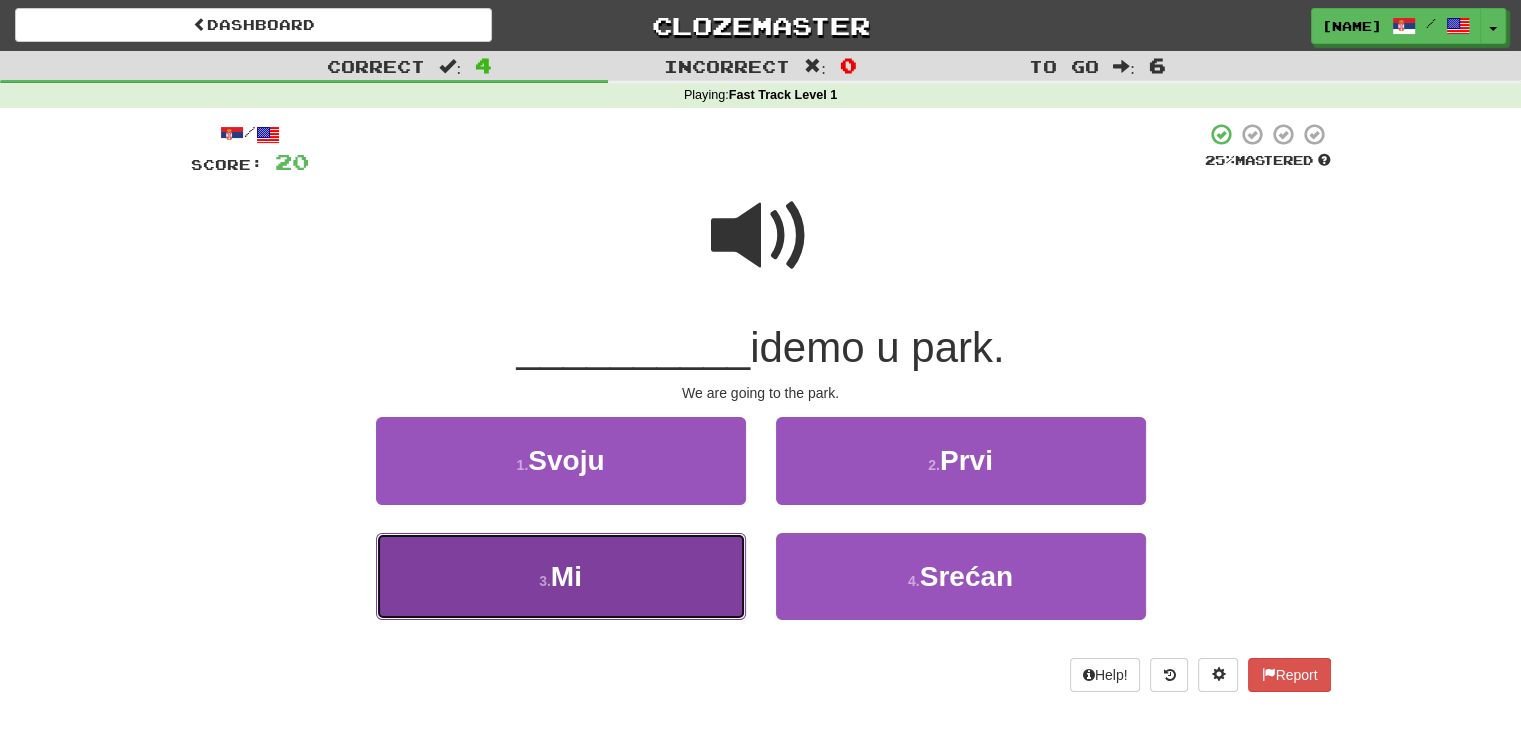 click on "3 .  Mi" at bounding box center (561, 576) 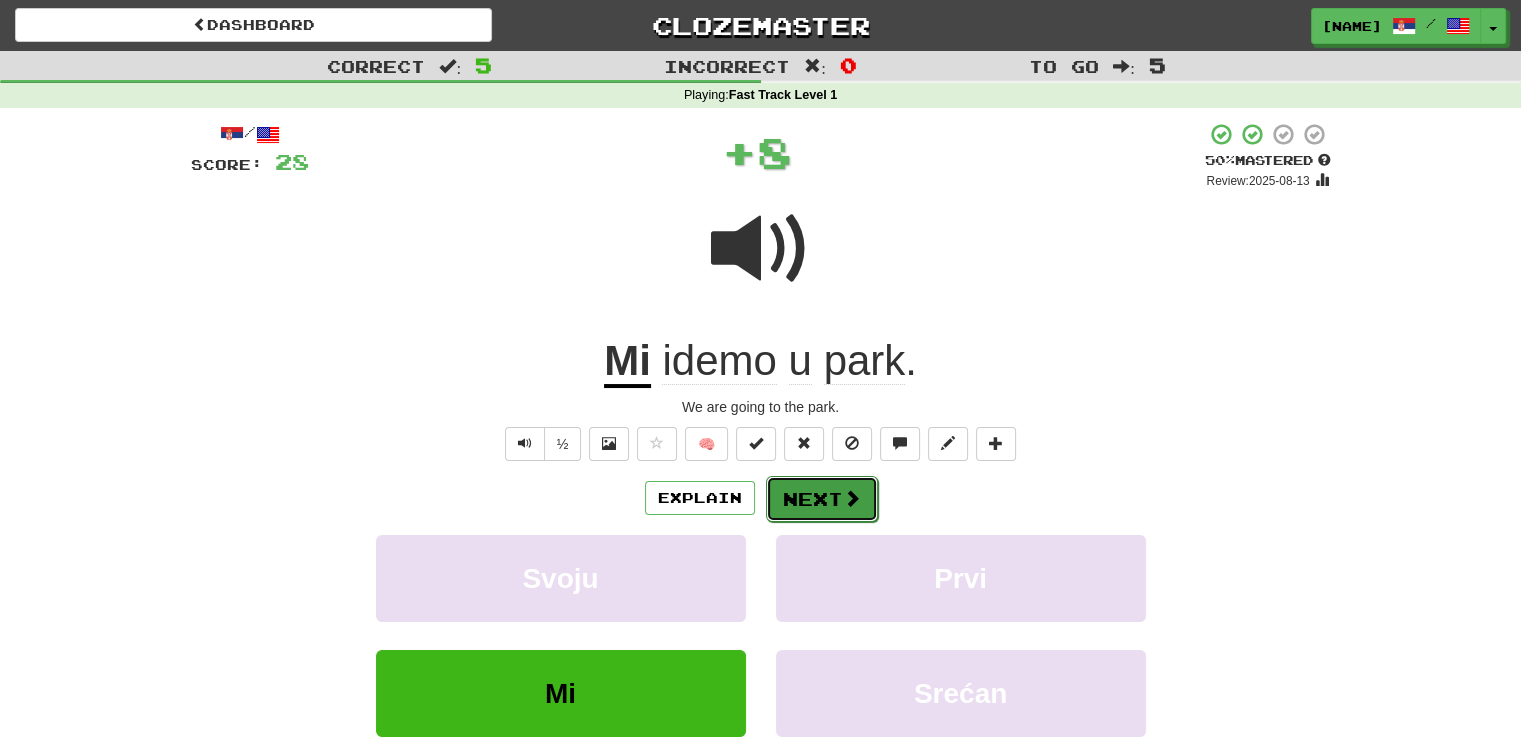 click on "Next" at bounding box center [822, 499] 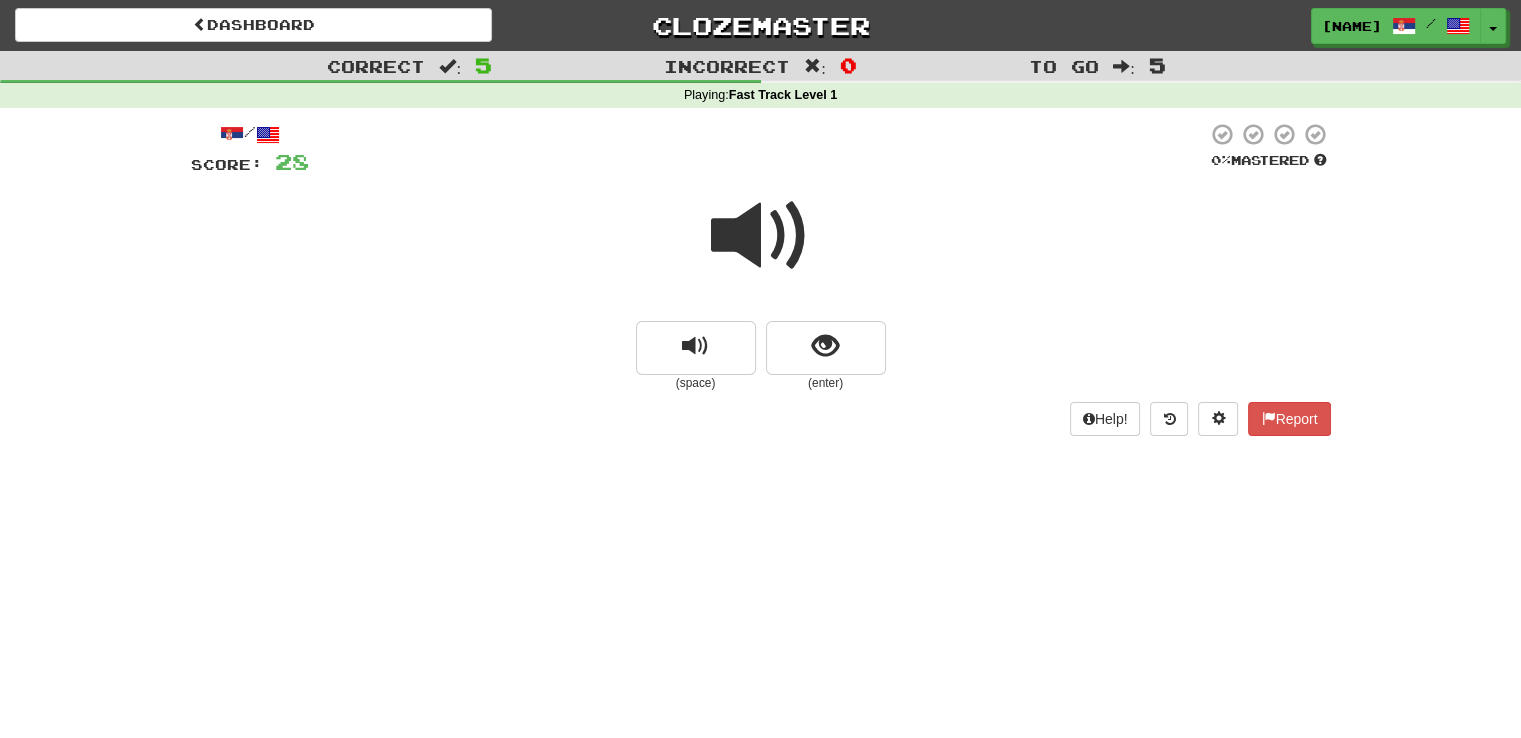 click at bounding box center [761, 236] 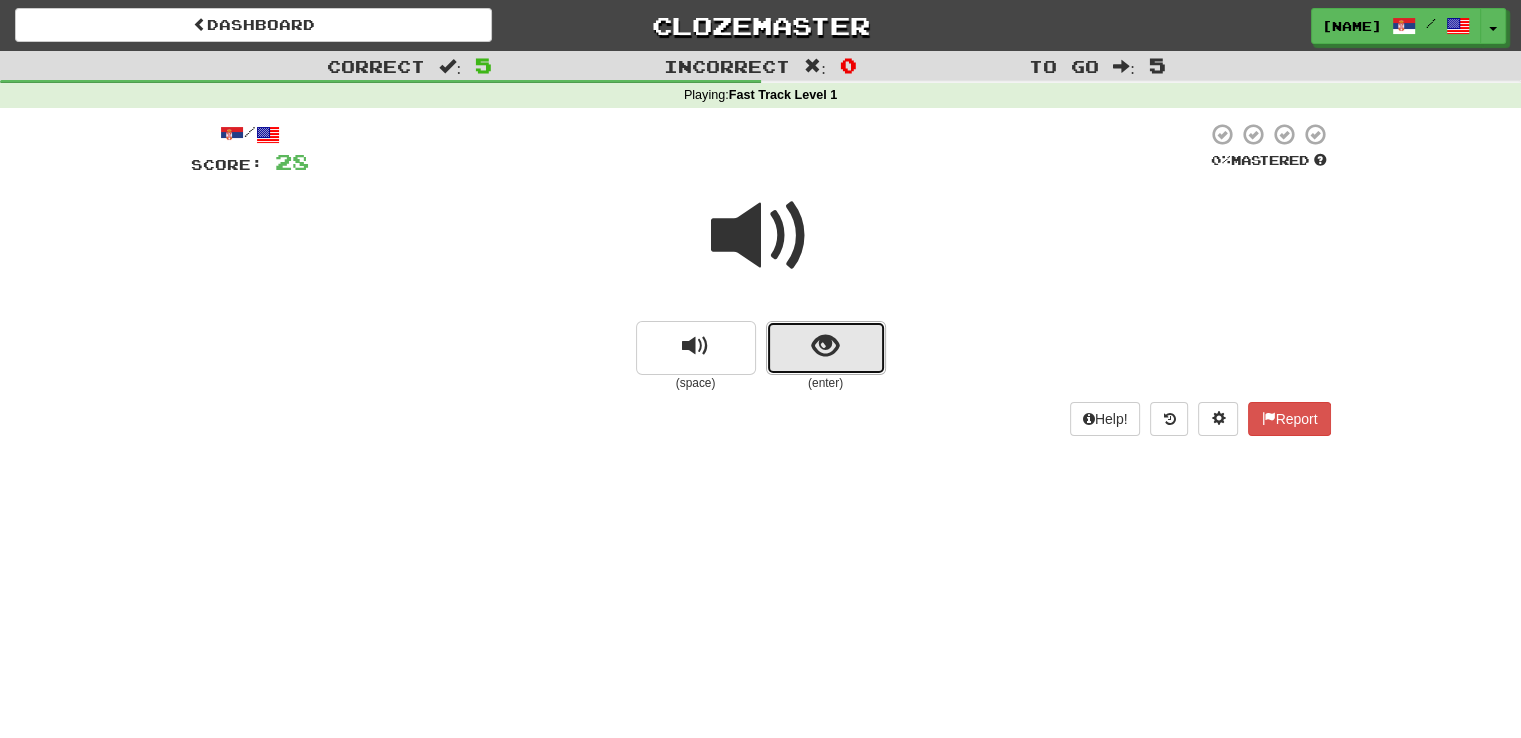 click at bounding box center [826, 348] 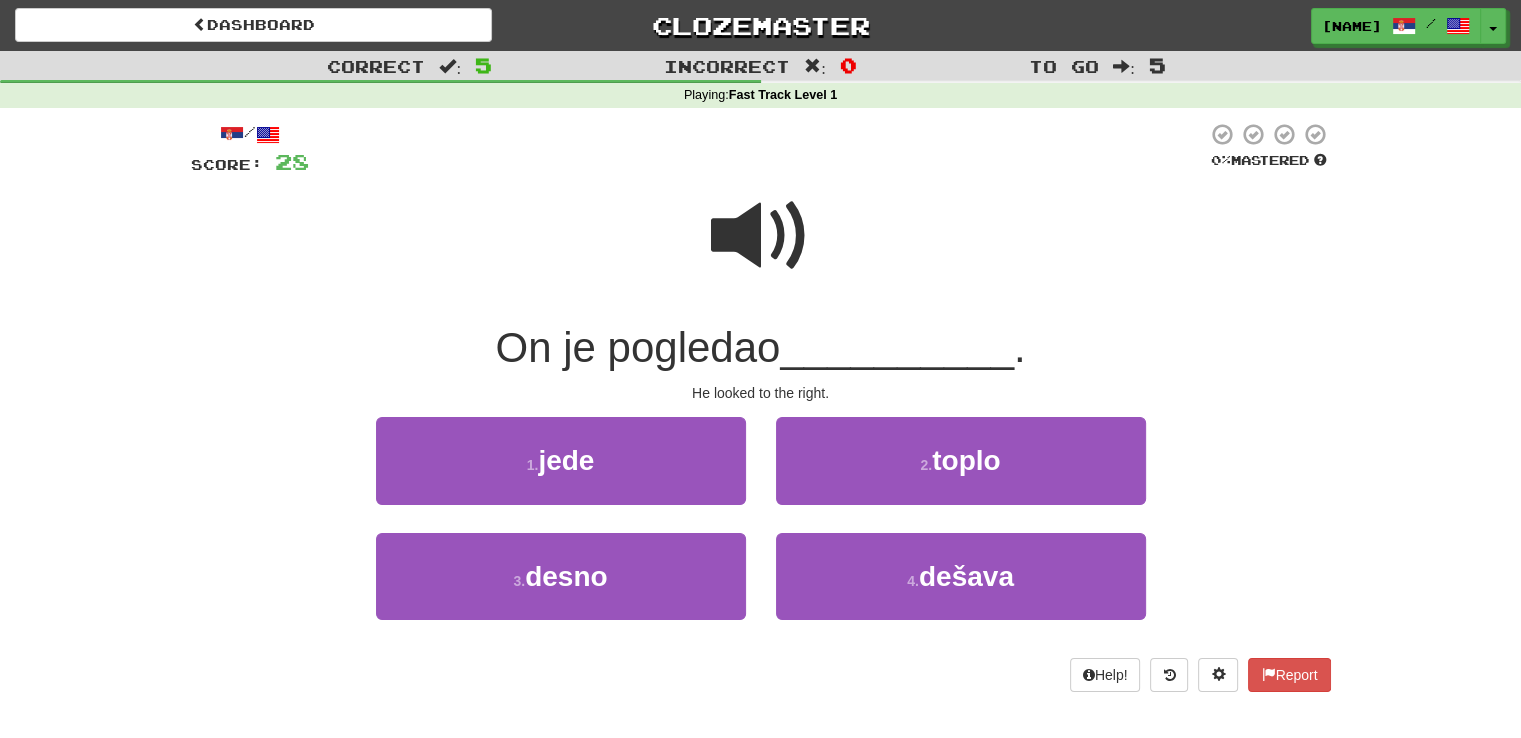 click on "On je pogledao" at bounding box center (637, 347) 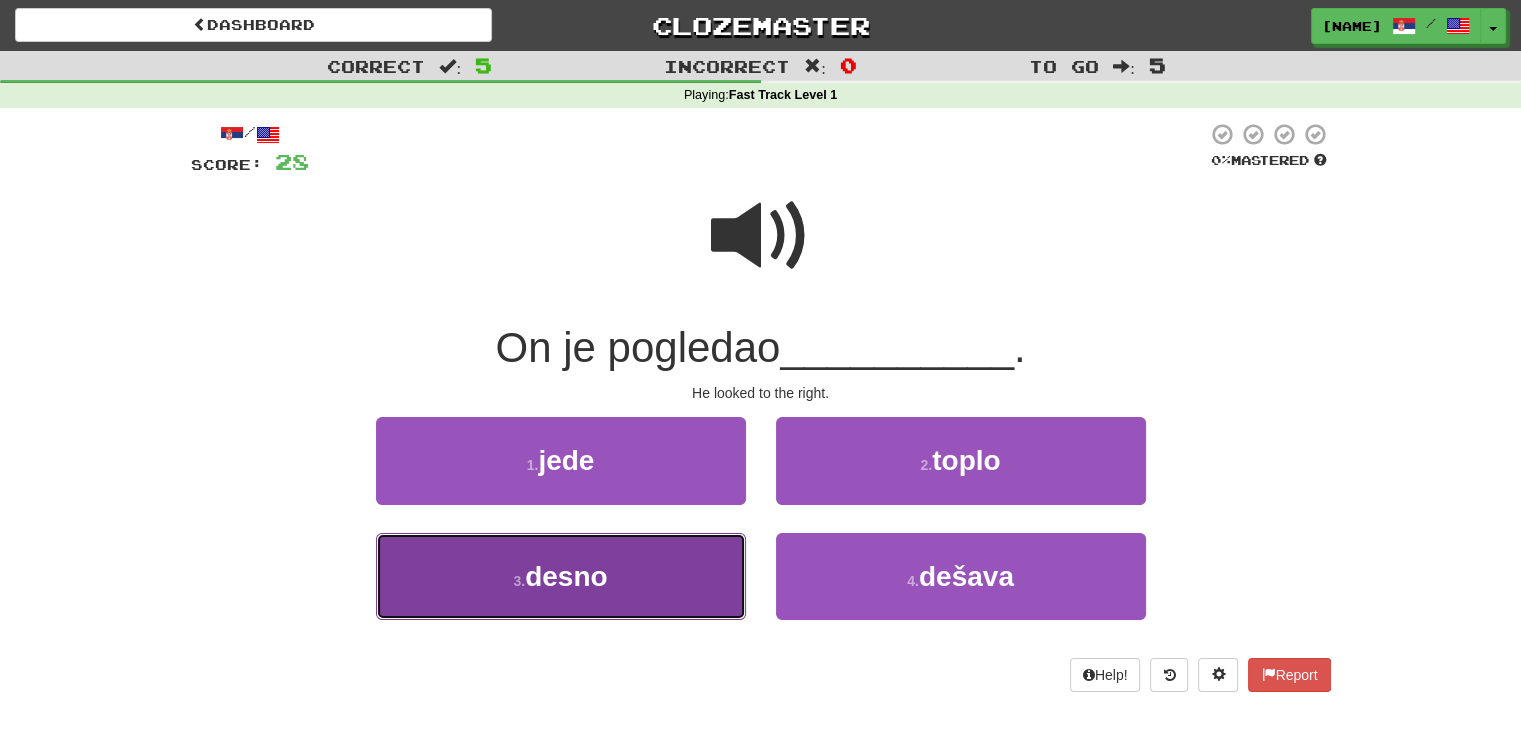 click on "3 .  desno" at bounding box center [561, 576] 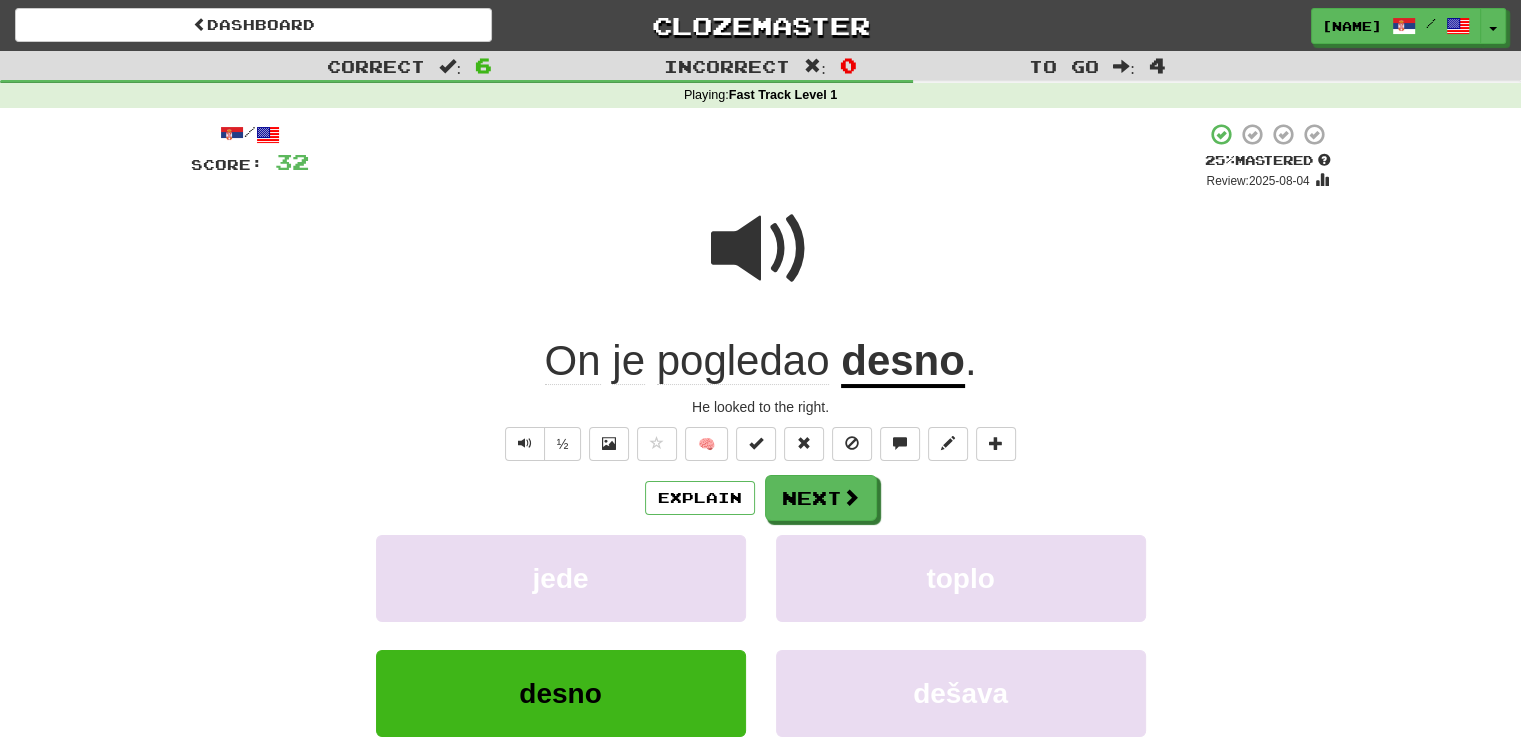 click on "pogledao" 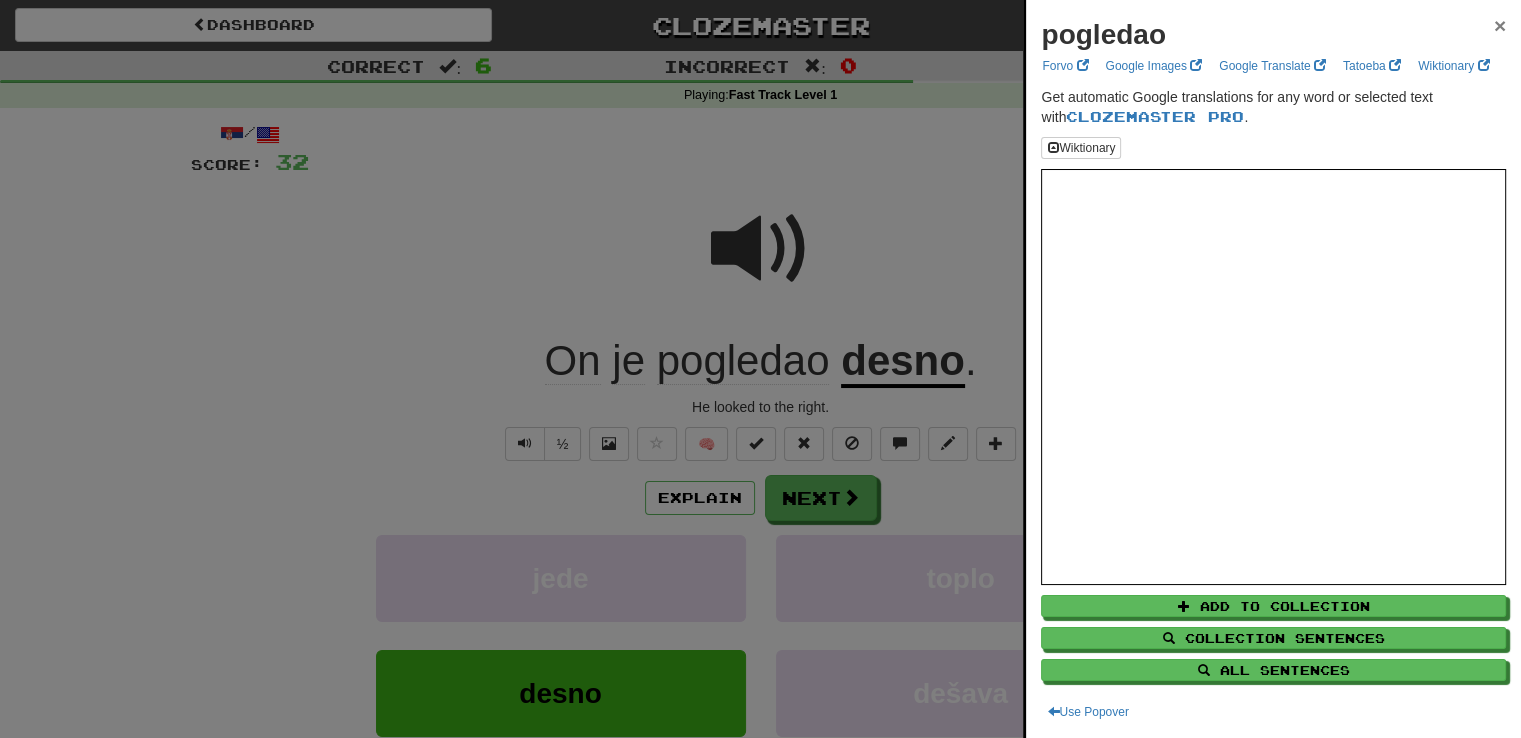 drag, startPoint x: 1488, startPoint y: 21, endPoint x: 1284, endPoint y: 202, distance: 272.72147 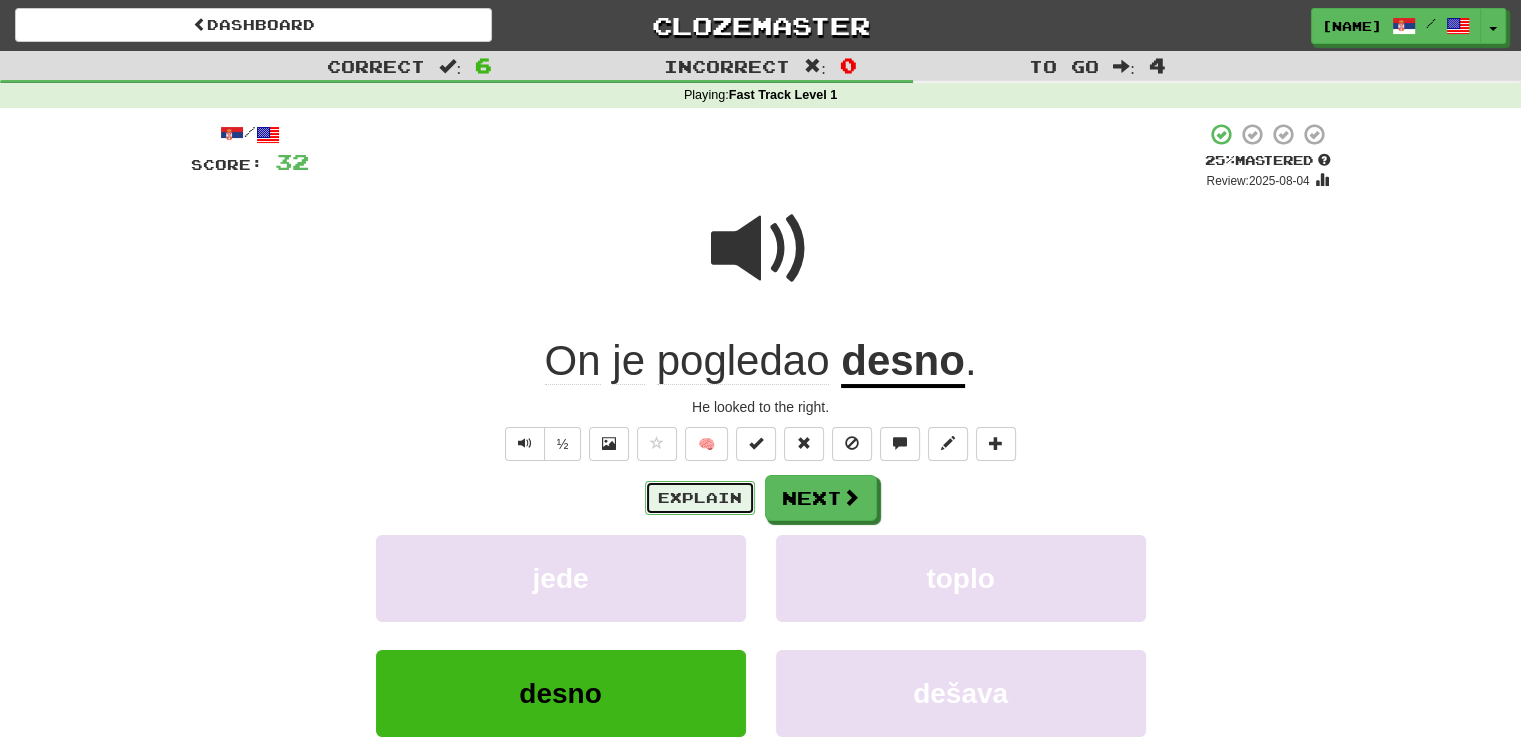click on "Explain" at bounding box center [700, 498] 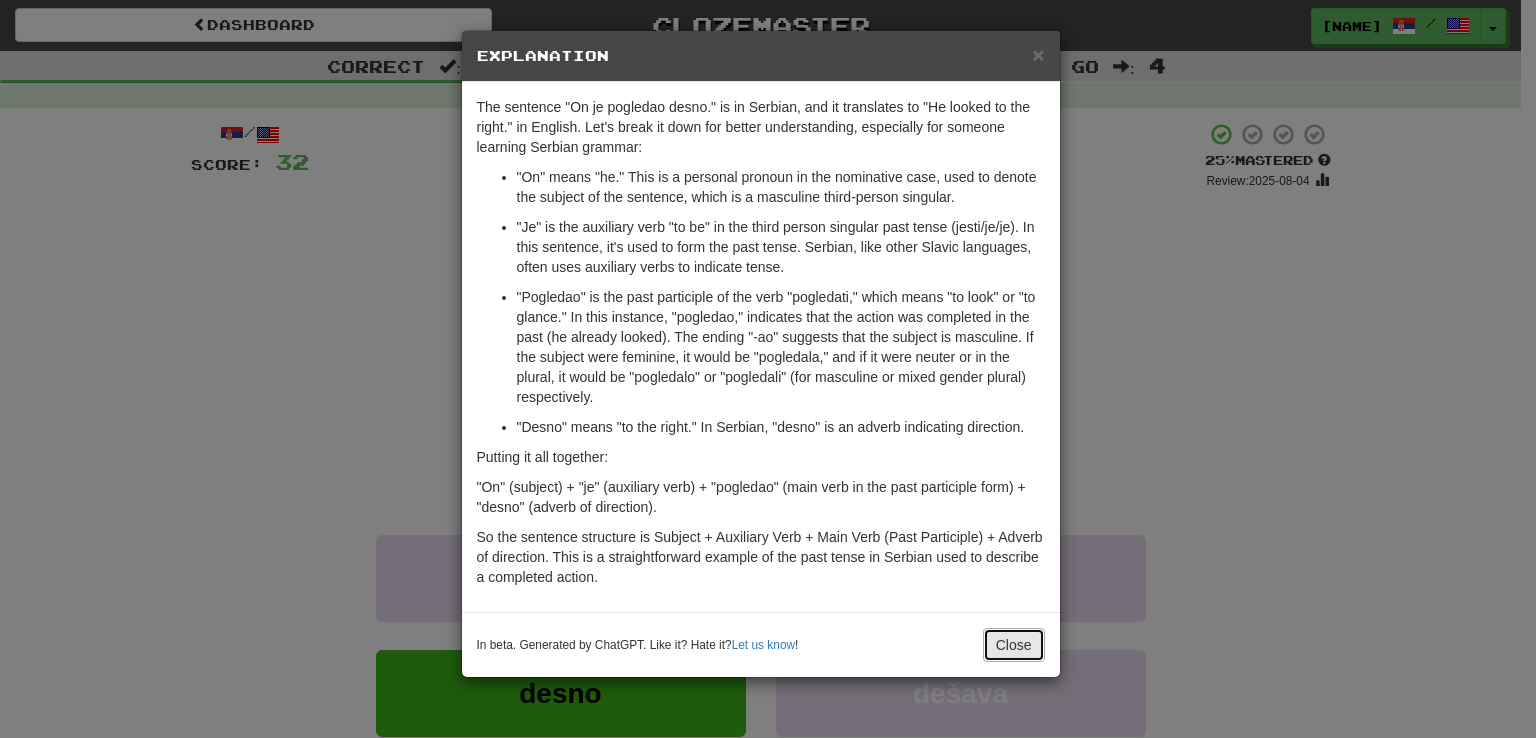 click on "Close" at bounding box center [1014, 645] 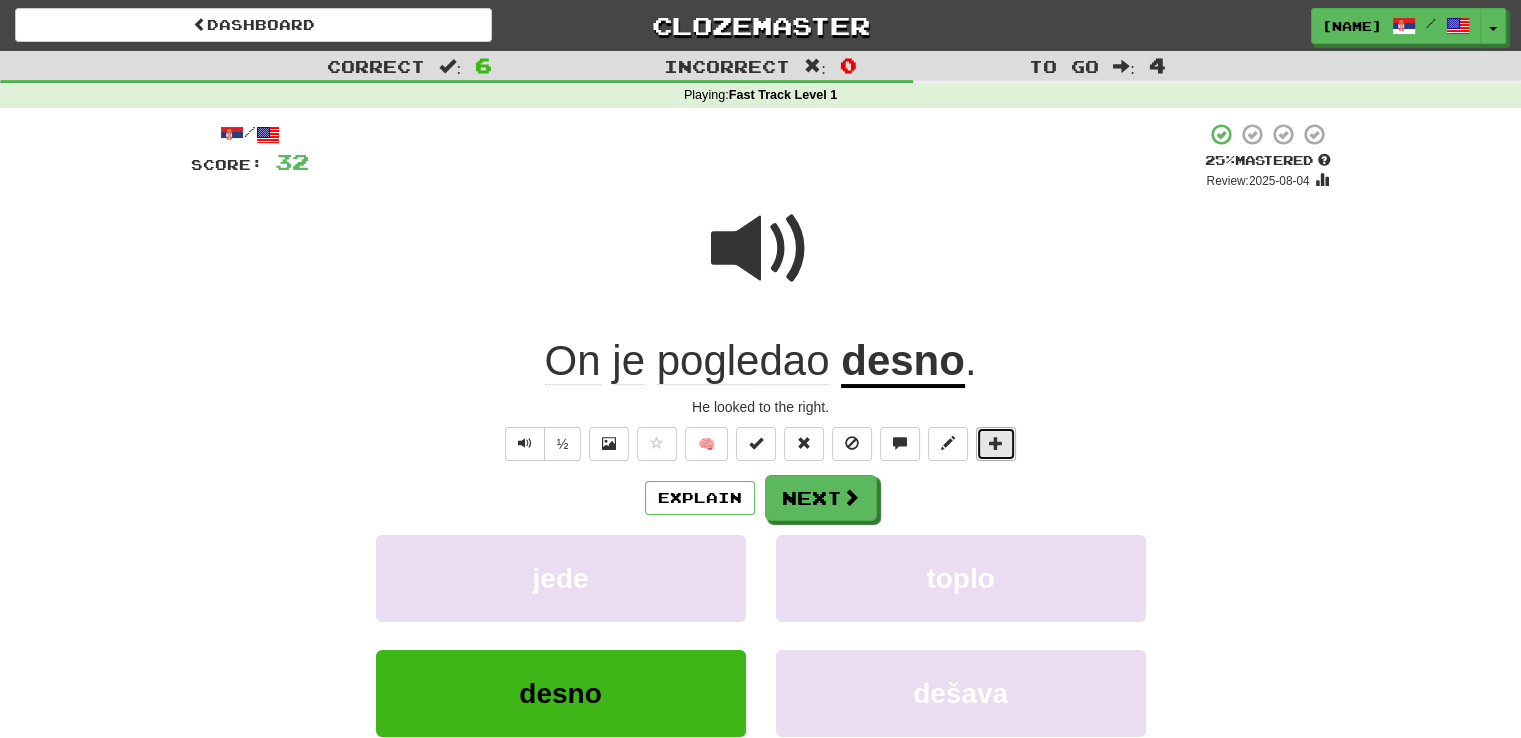 click at bounding box center [996, 443] 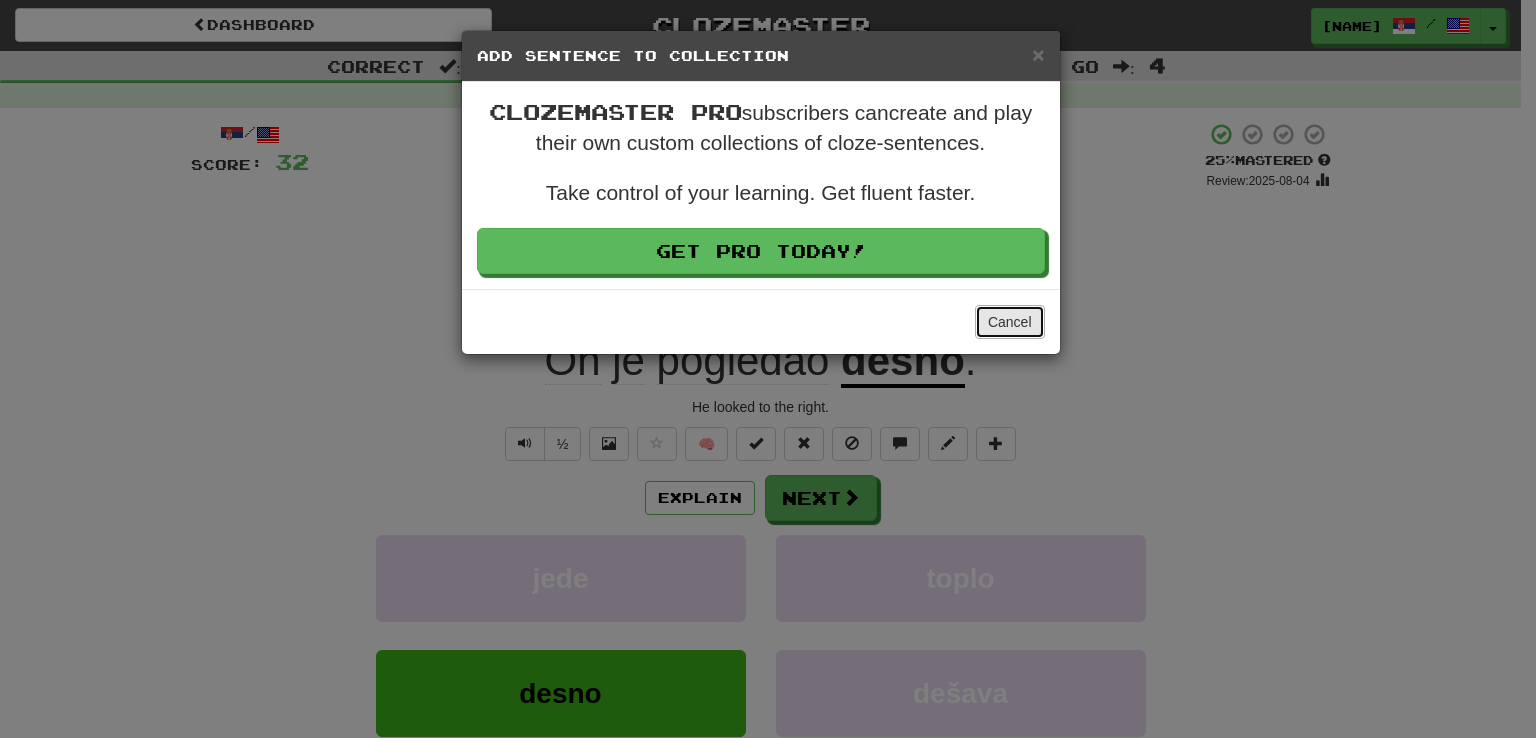 click on "Cancel" at bounding box center (1010, 322) 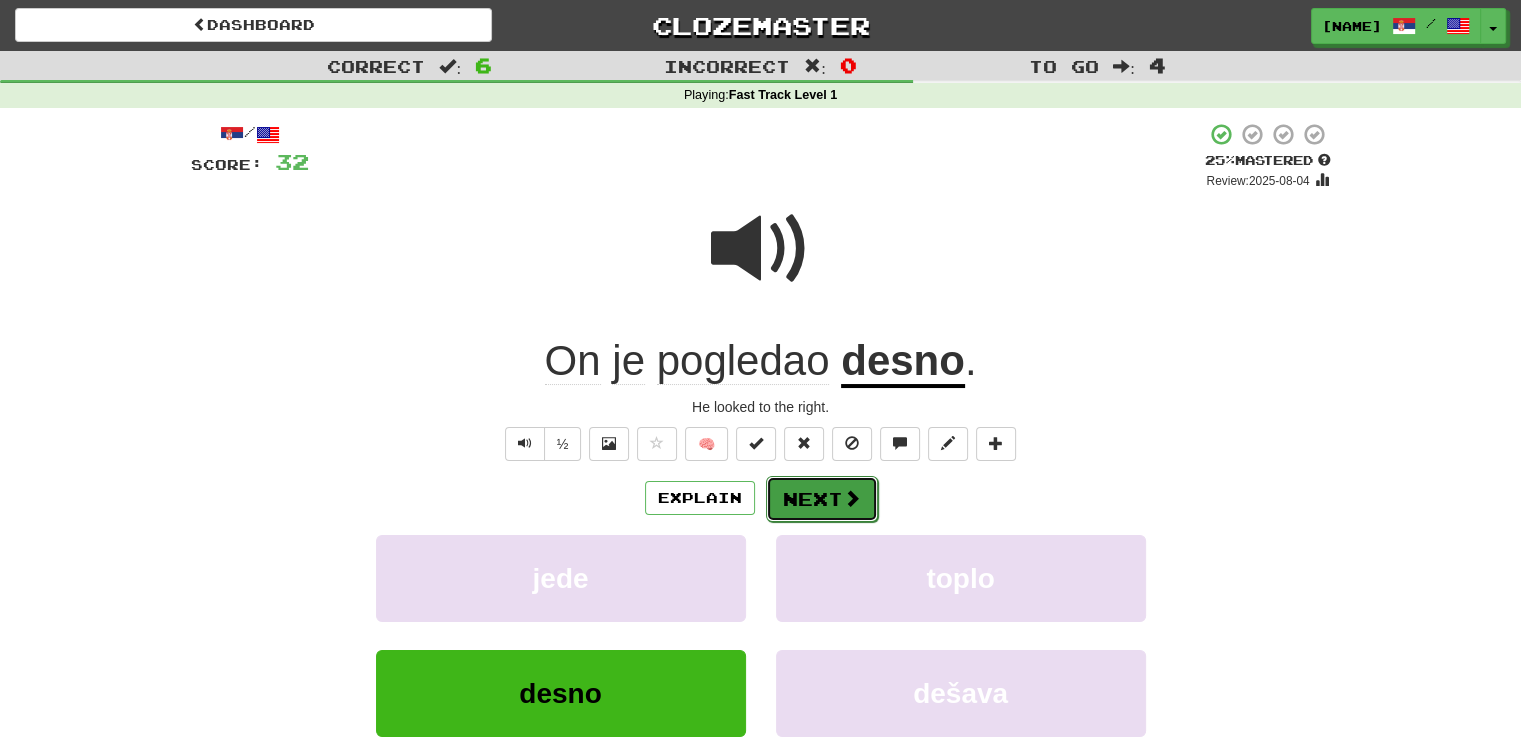 click on "Next" at bounding box center [822, 499] 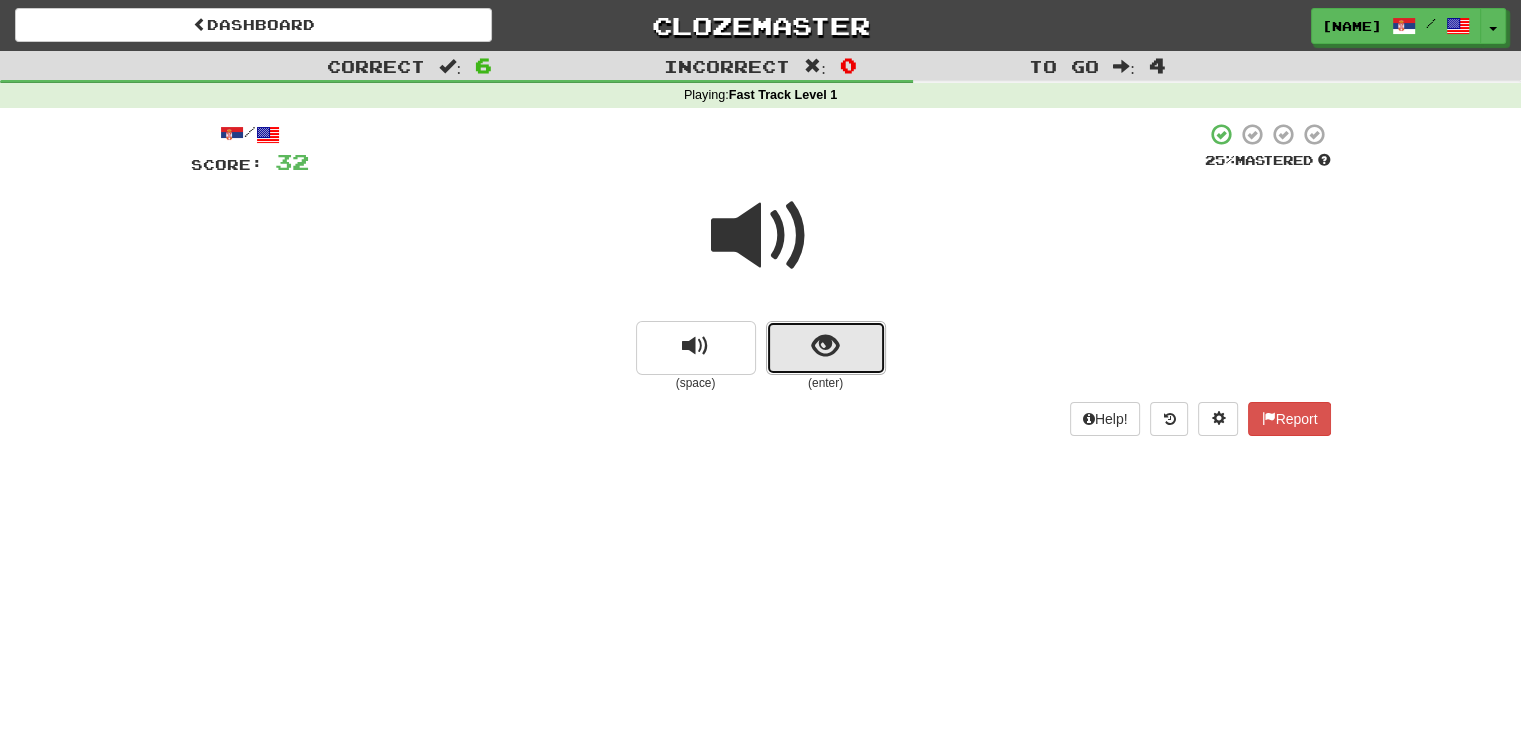 click at bounding box center (826, 348) 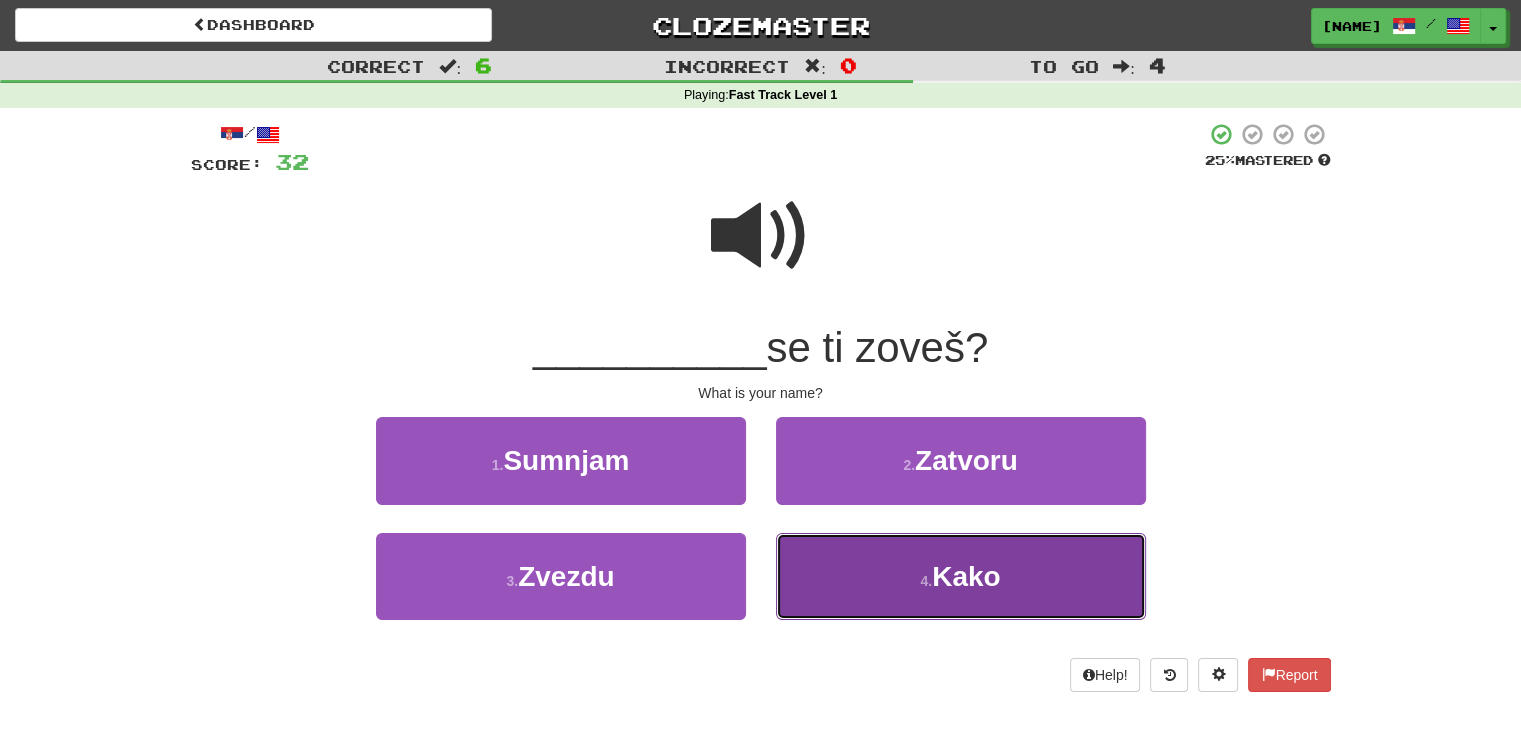 click on "4 .  Kako" at bounding box center (961, 576) 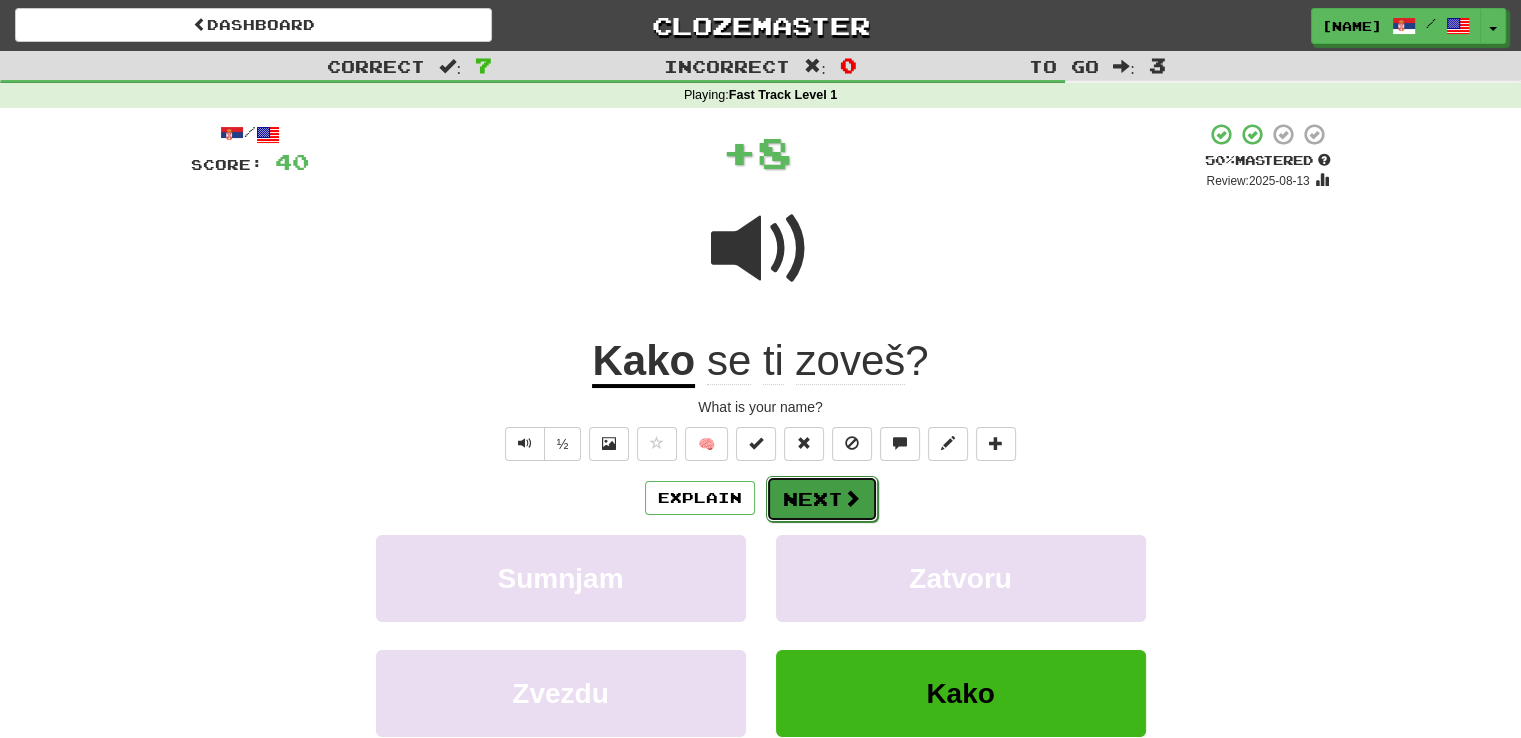 click on "Next" at bounding box center [822, 499] 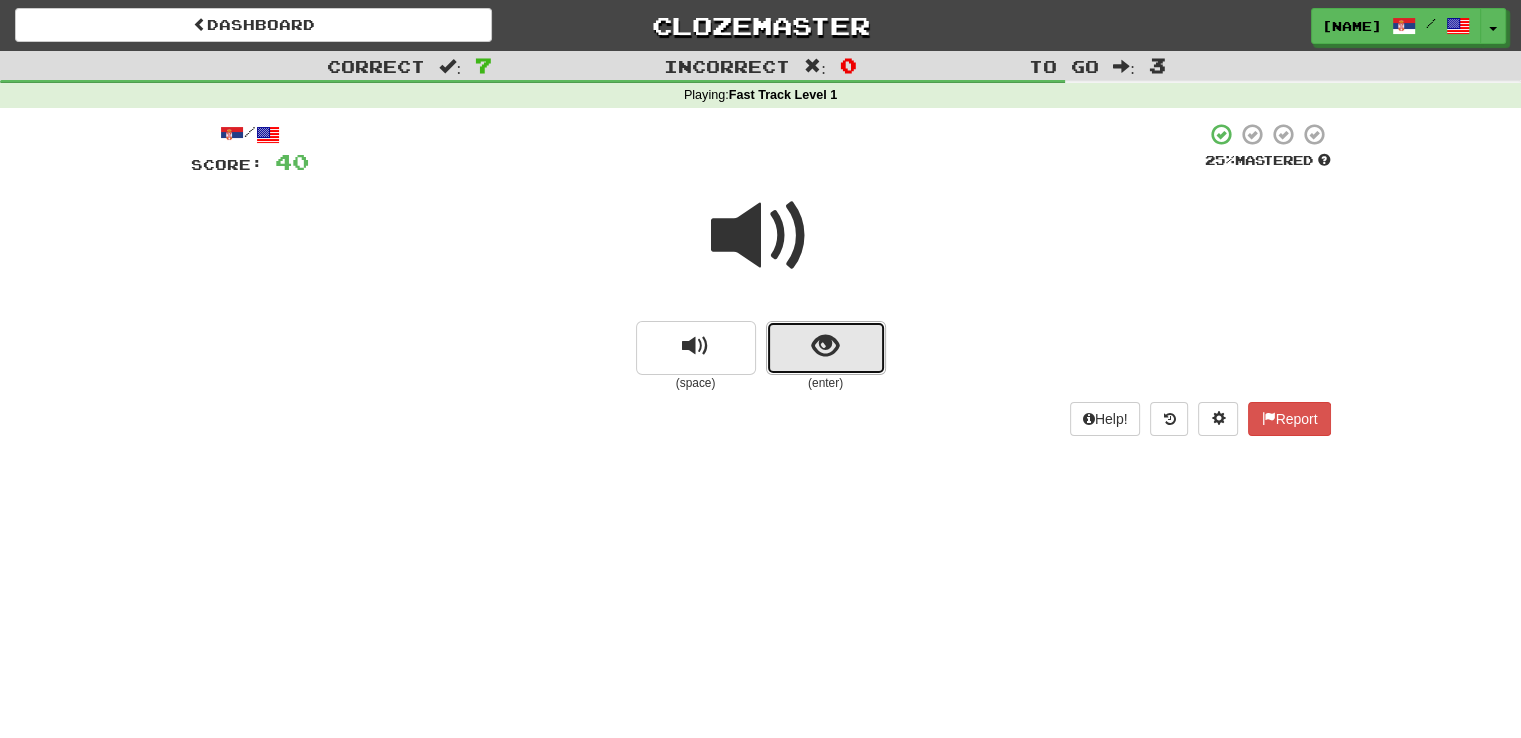 click at bounding box center (826, 348) 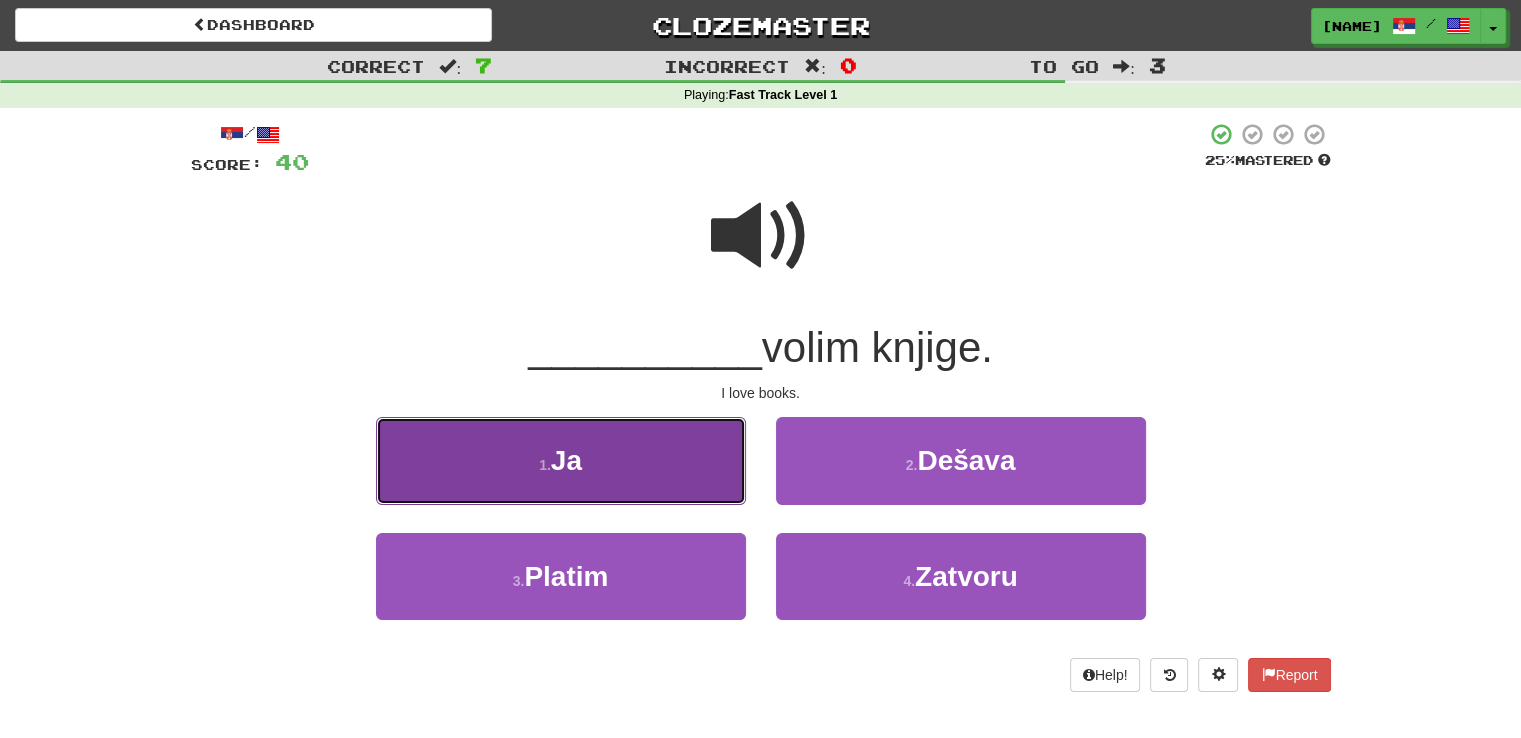 click on "Ja" at bounding box center (566, 460) 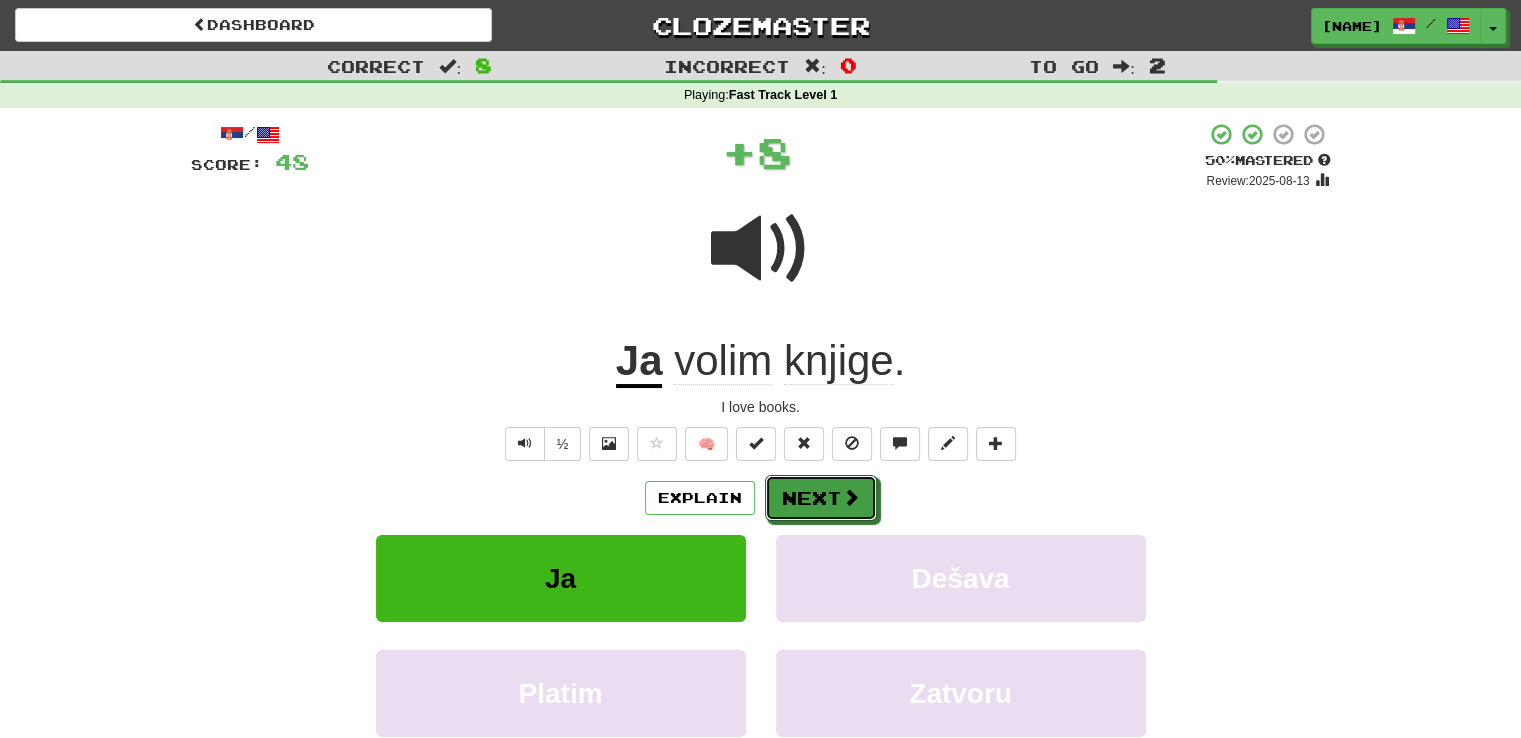 click on "Next" at bounding box center (821, 498) 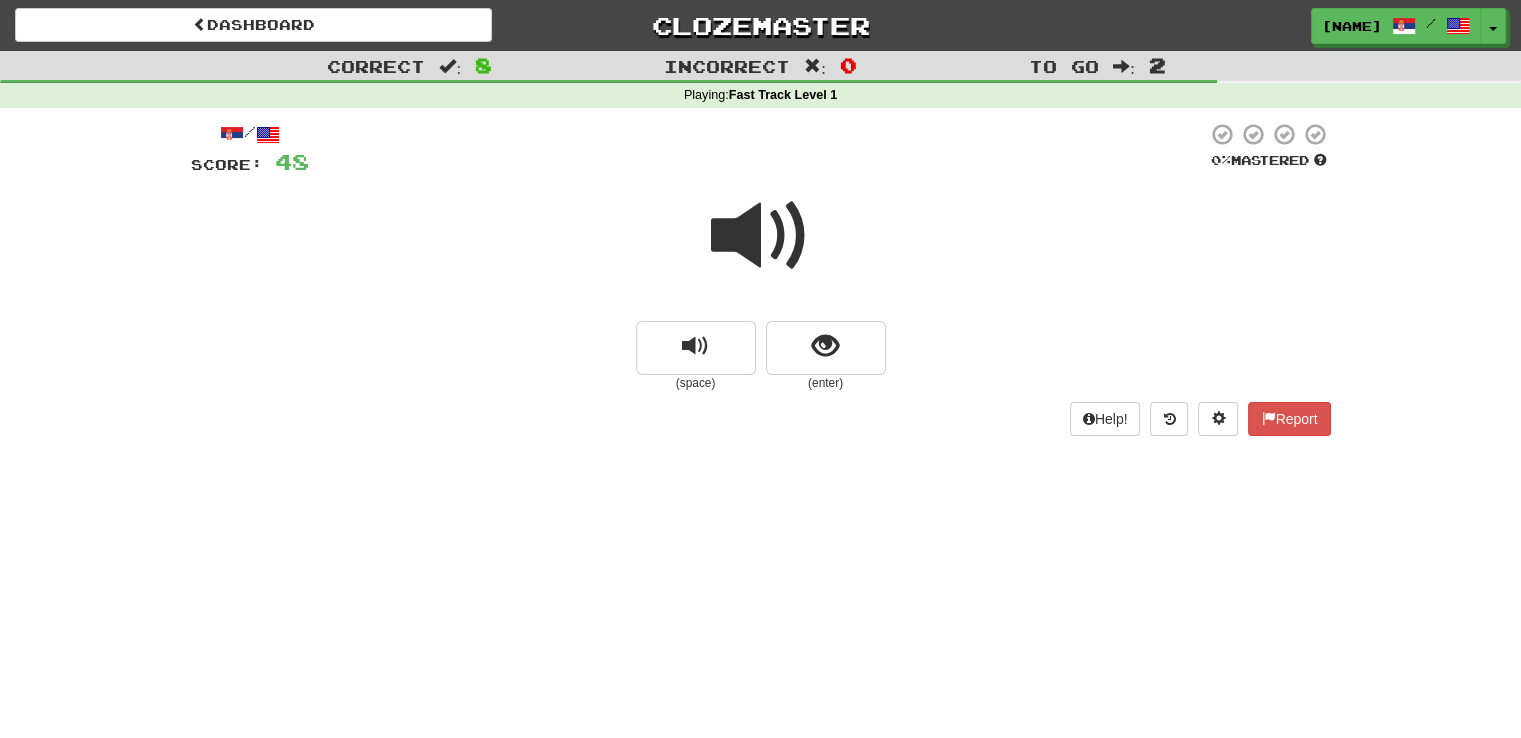 click at bounding box center (761, 236) 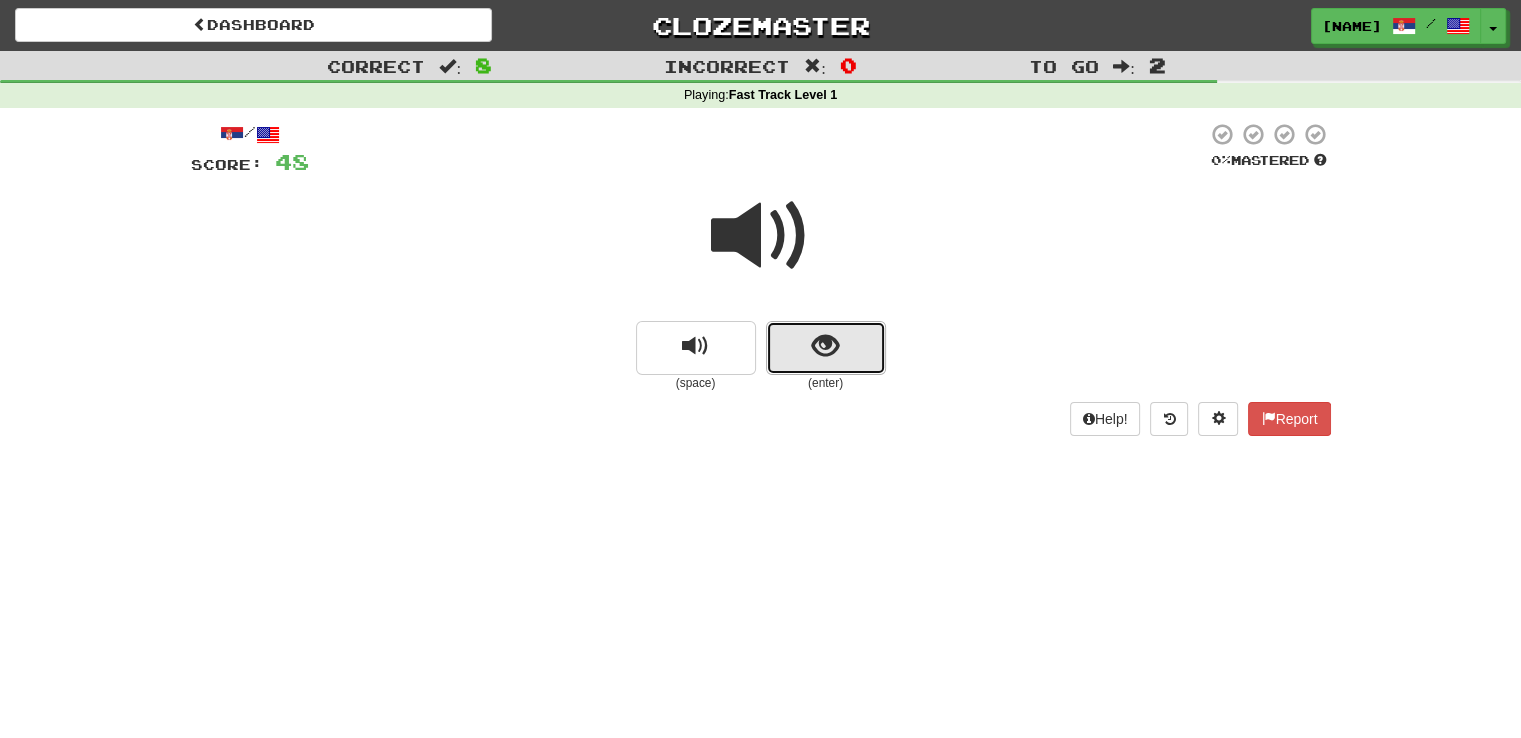 click at bounding box center [825, 346] 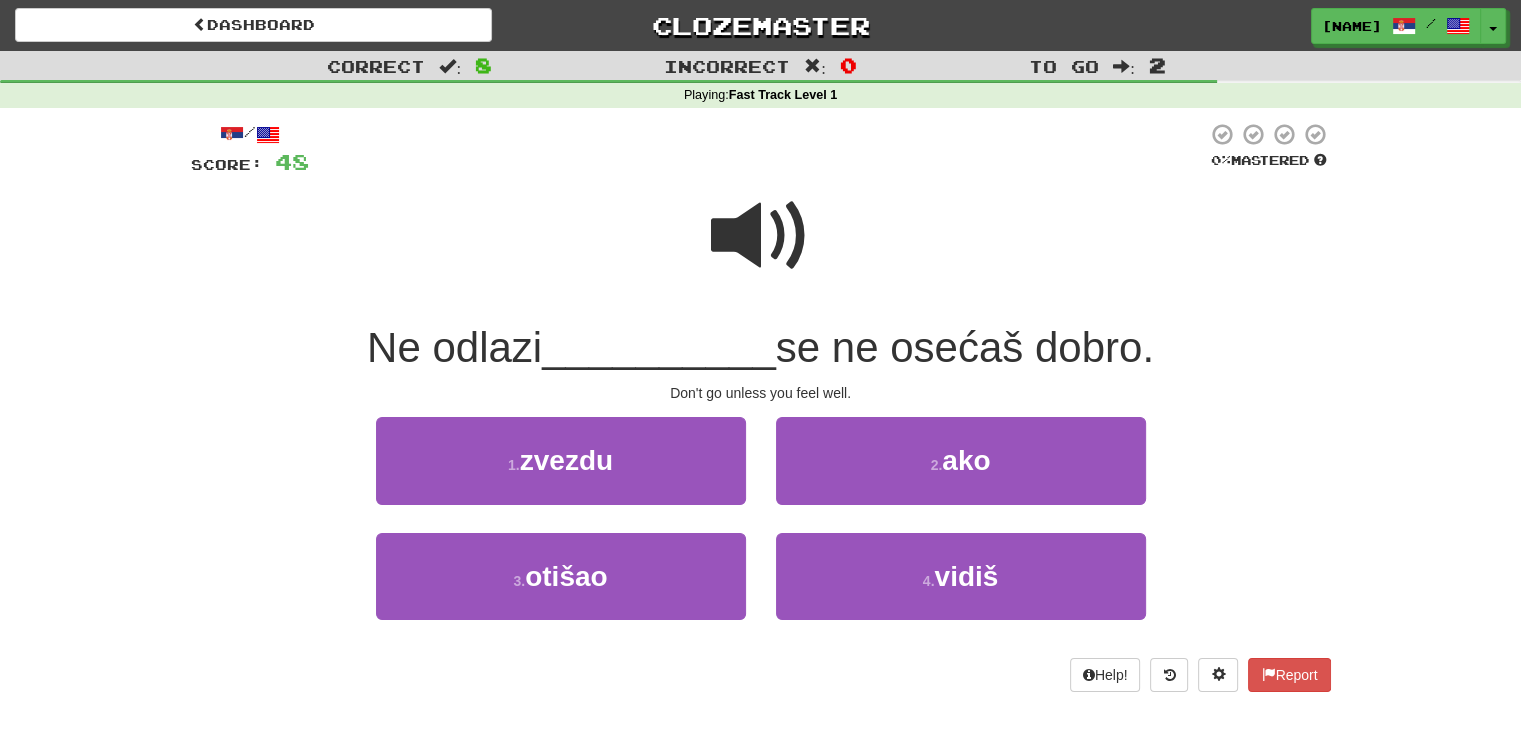 click at bounding box center [761, 236] 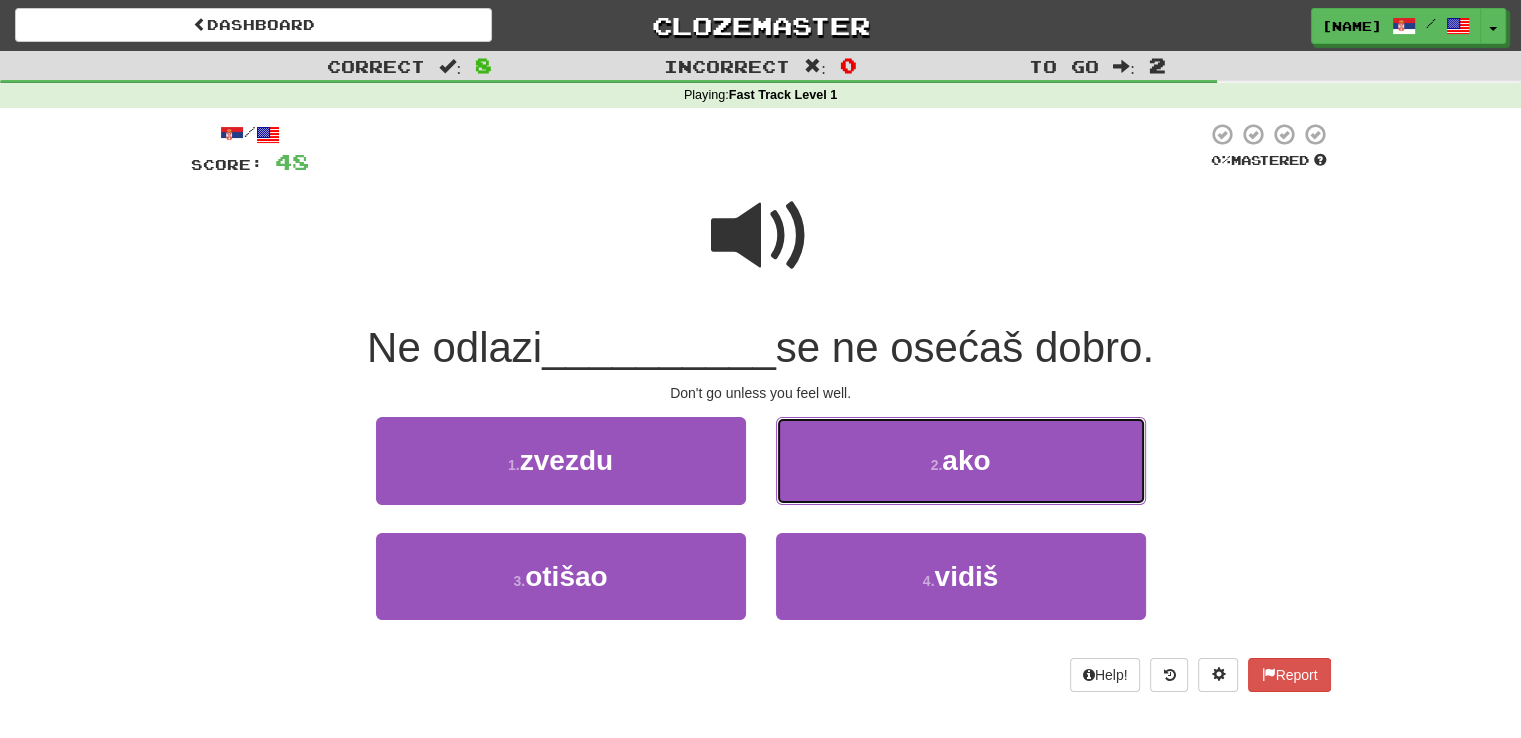 click on "2 .  ako" at bounding box center (961, 460) 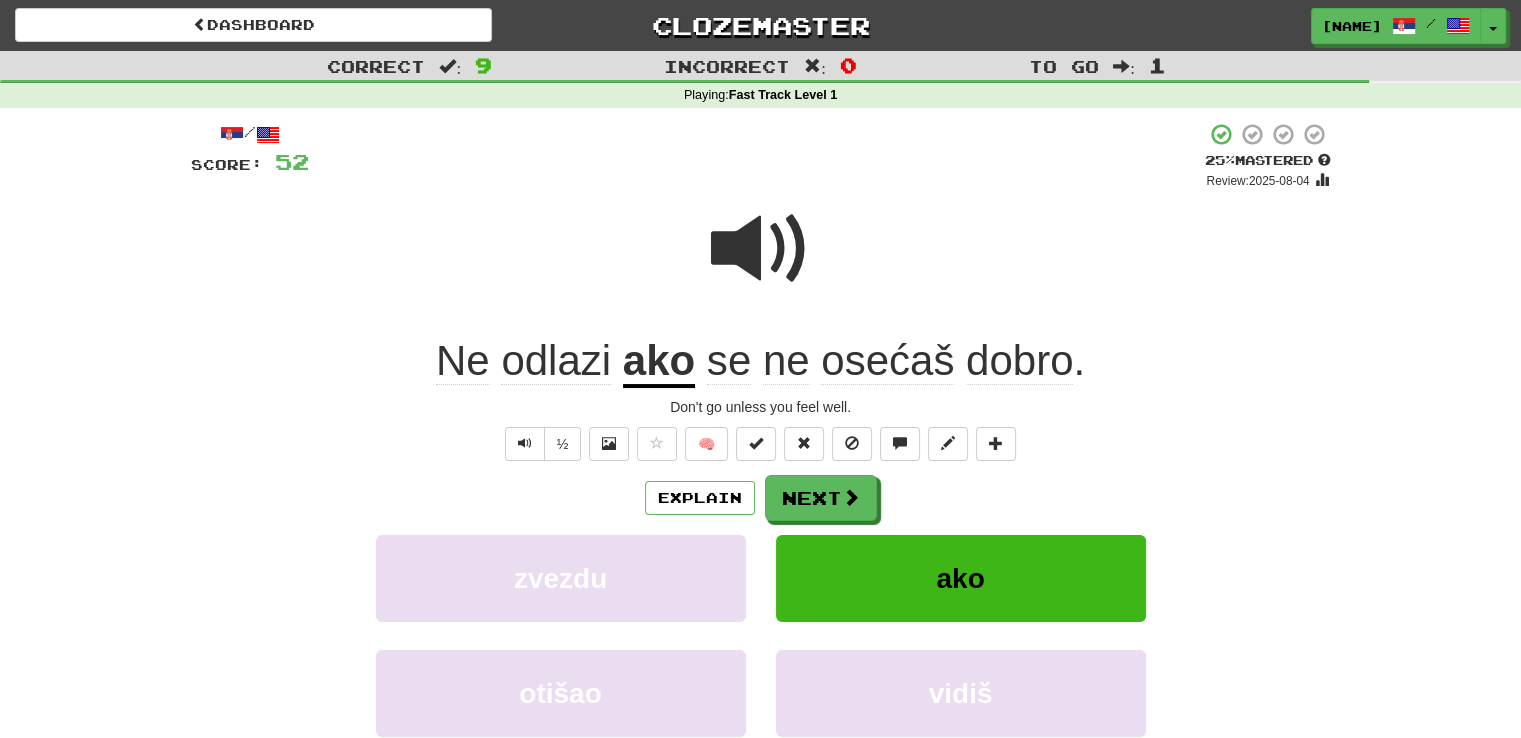 drag, startPoint x: 825, startPoint y: 499, endPoint x: 1329, endPoint y: 385, distance: 516.73206 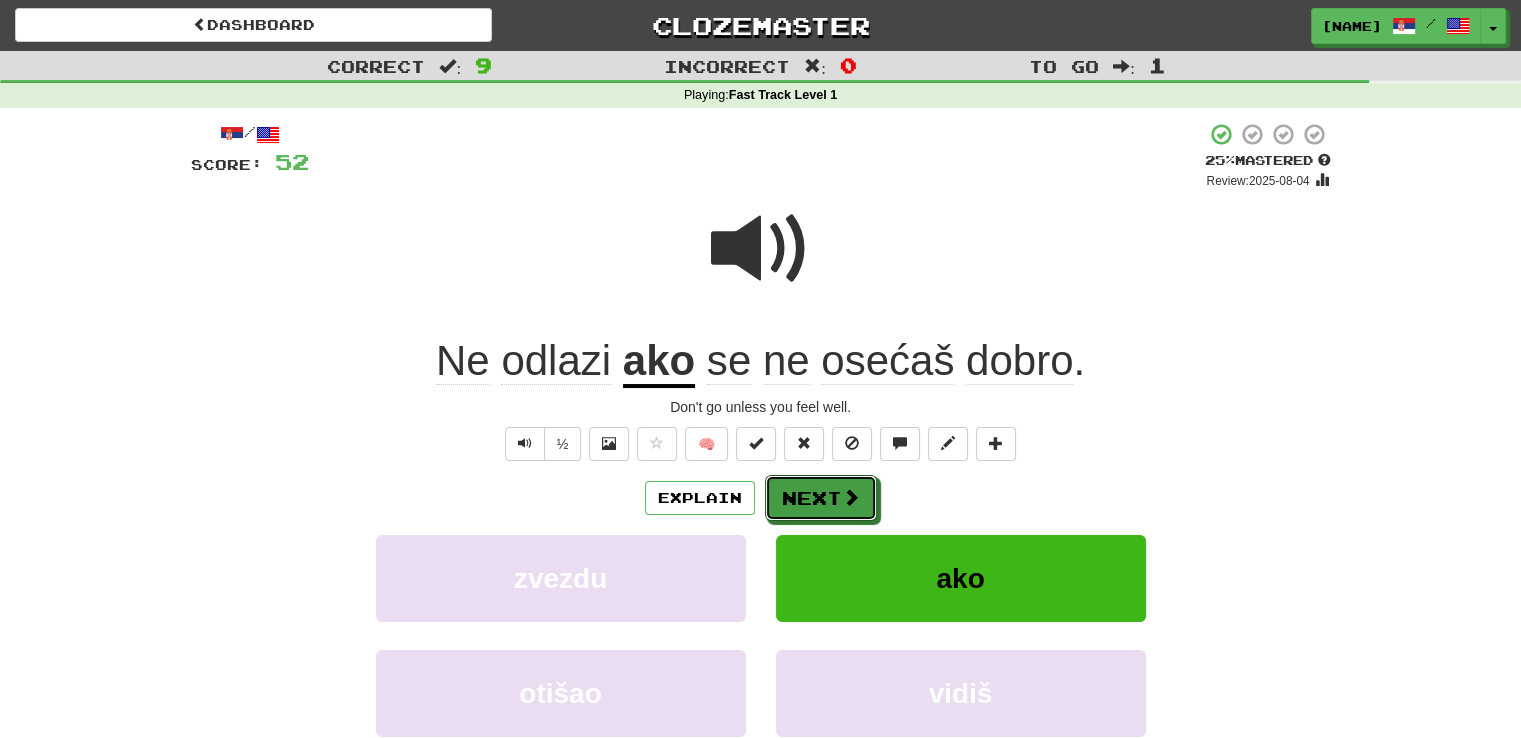 click on "Next" at bounding box center (821, 498) 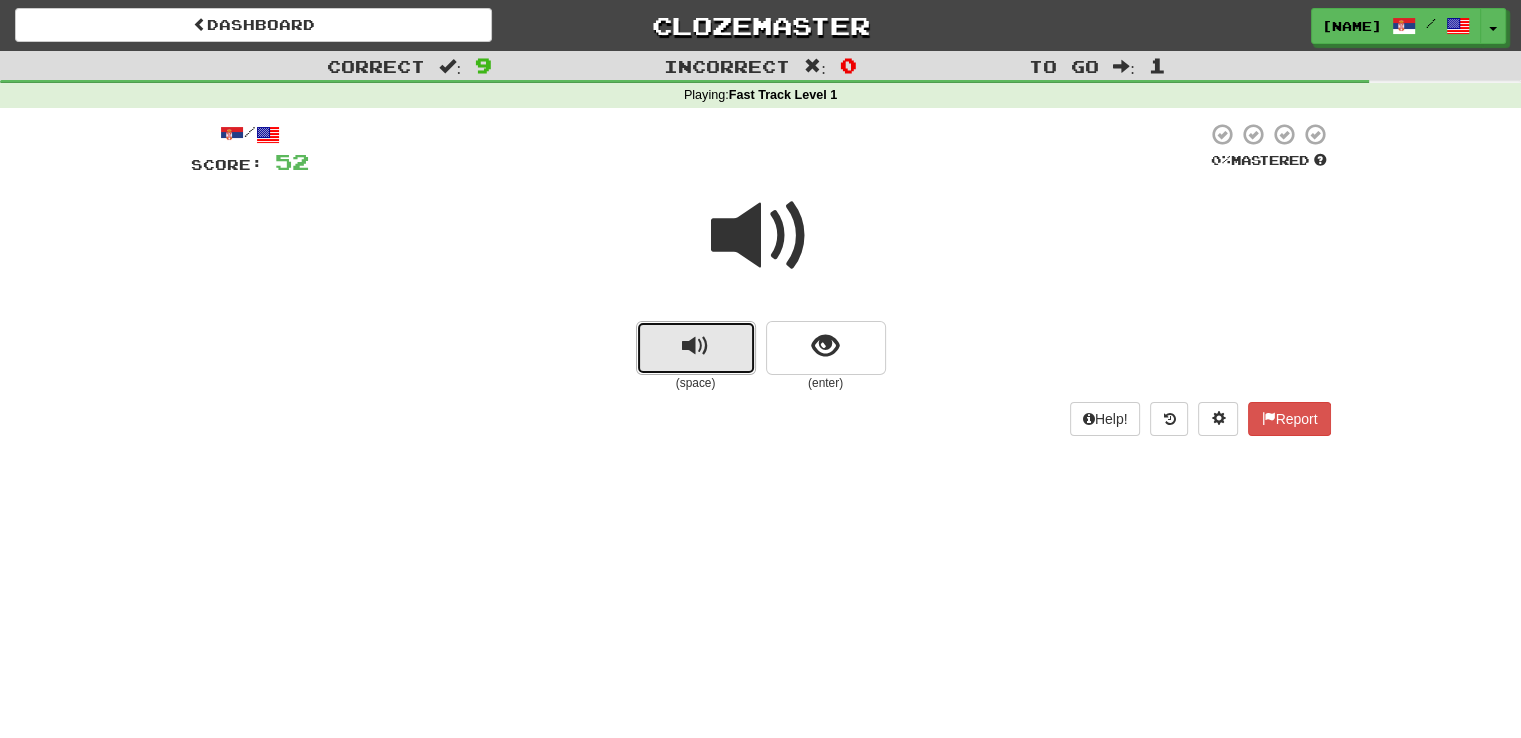 click at bounding box center [695, 346] 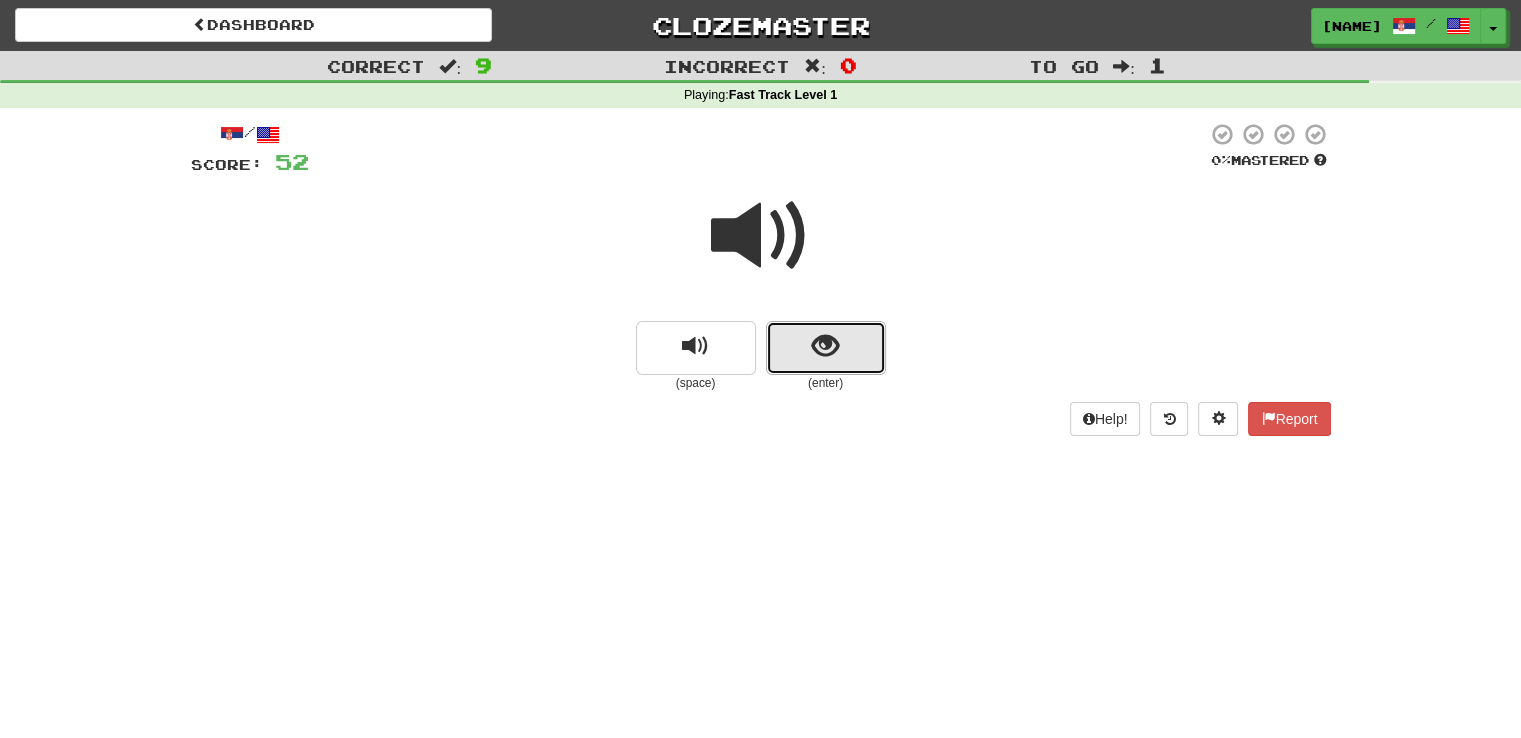 click at bounding box center [825, 346] 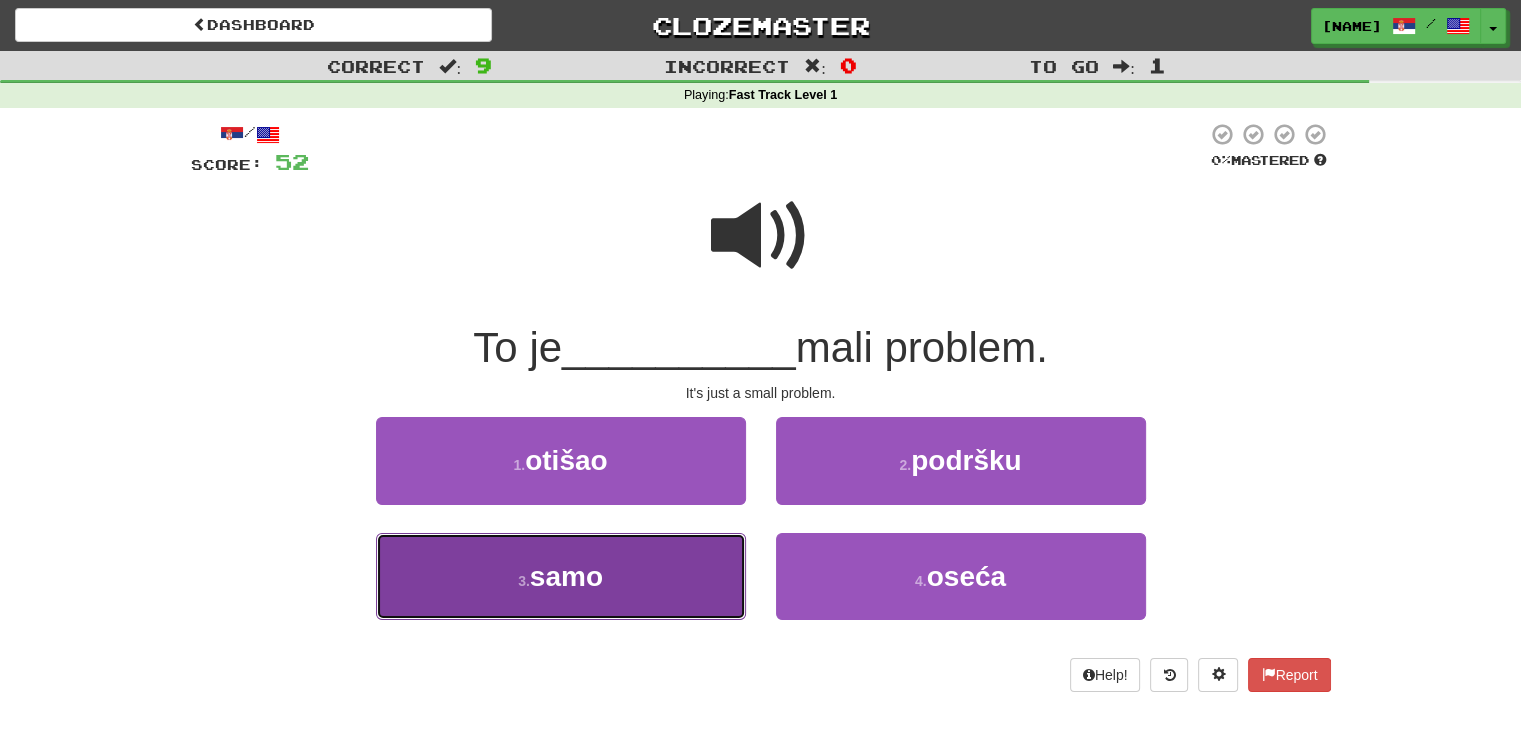 click on "3 .  samo" at bounding box center (561, 576) 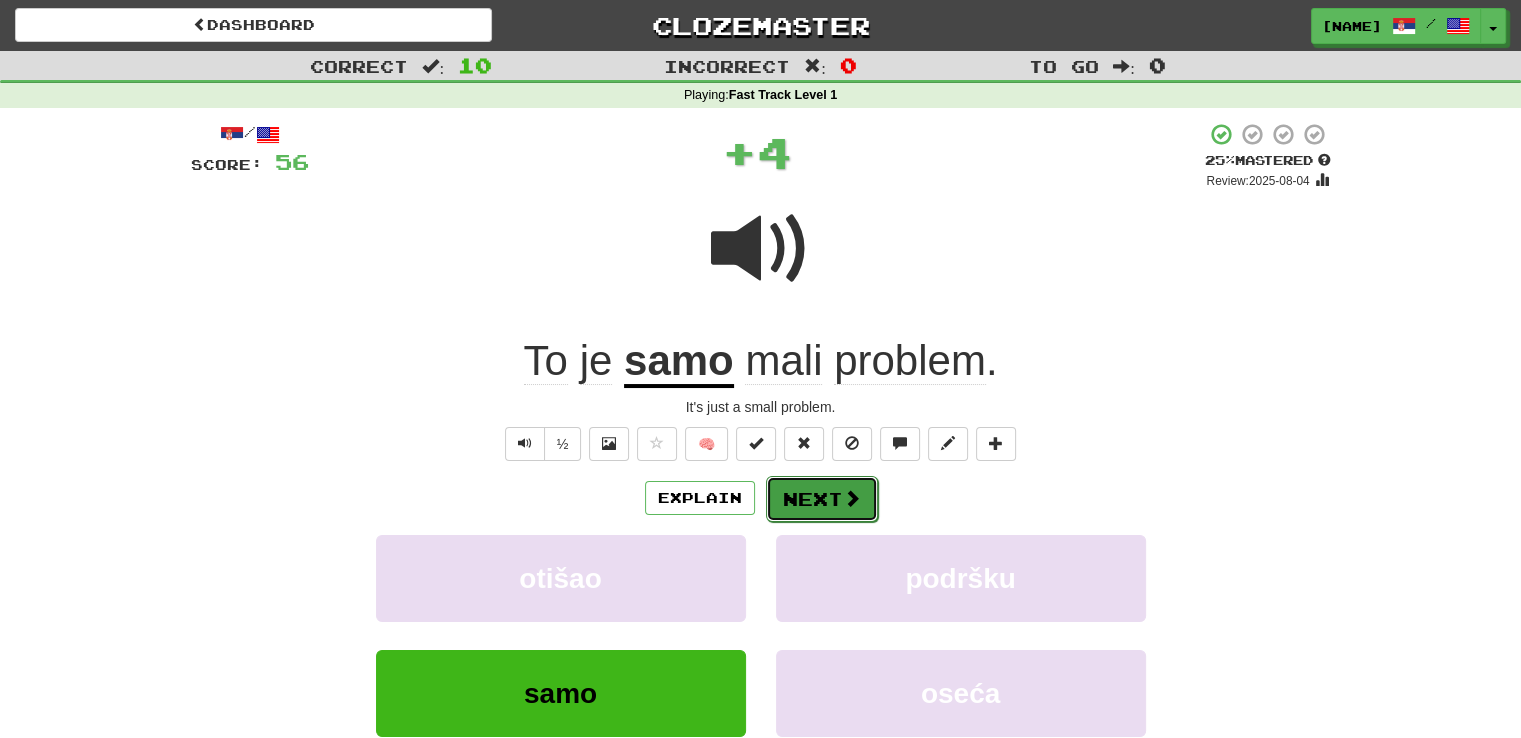 click on "Next" at bounding box center [822, 499] 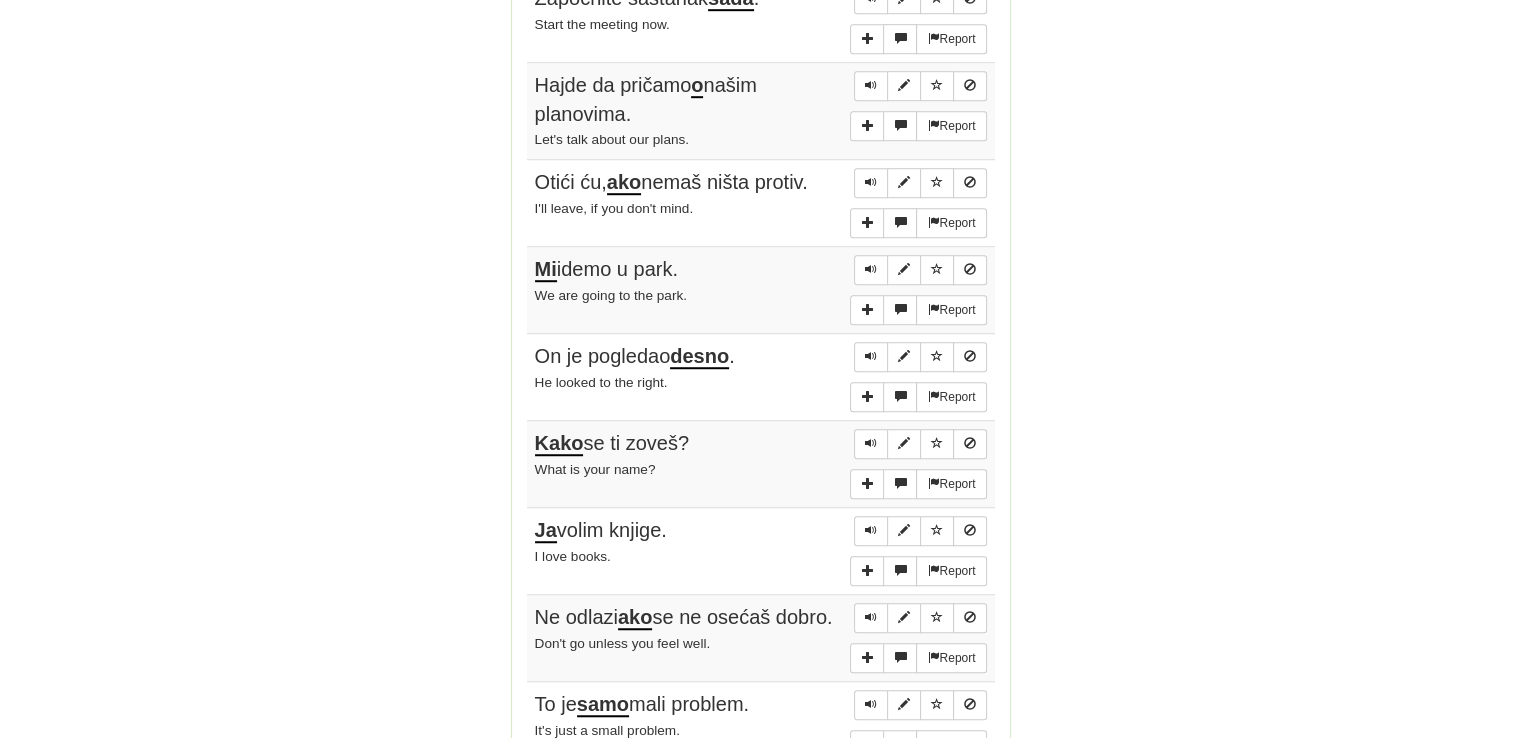 scroll, scrollTop: 1500, scrollLeft: 0, axis: vertical 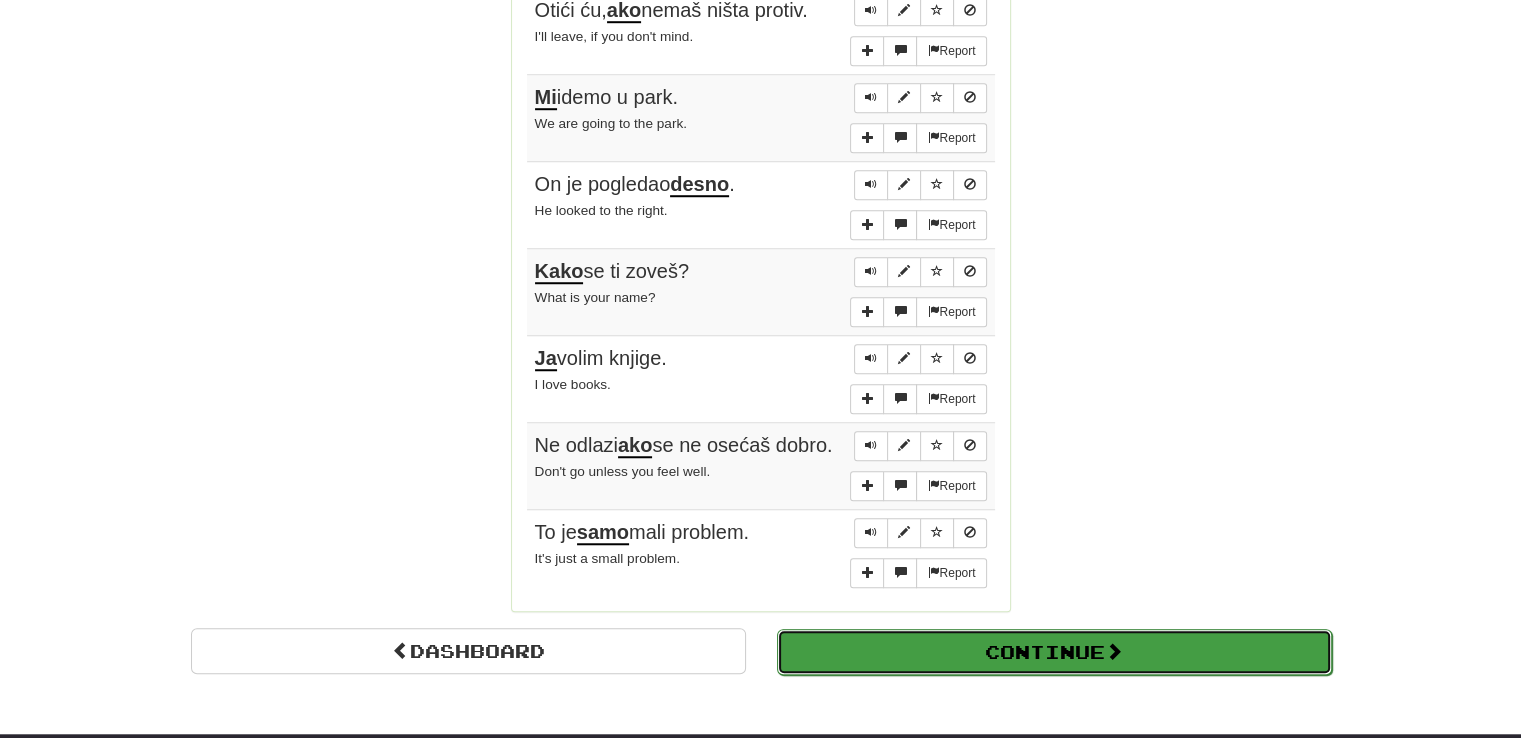 click on "Continue" at bounding box center [1054, 652] 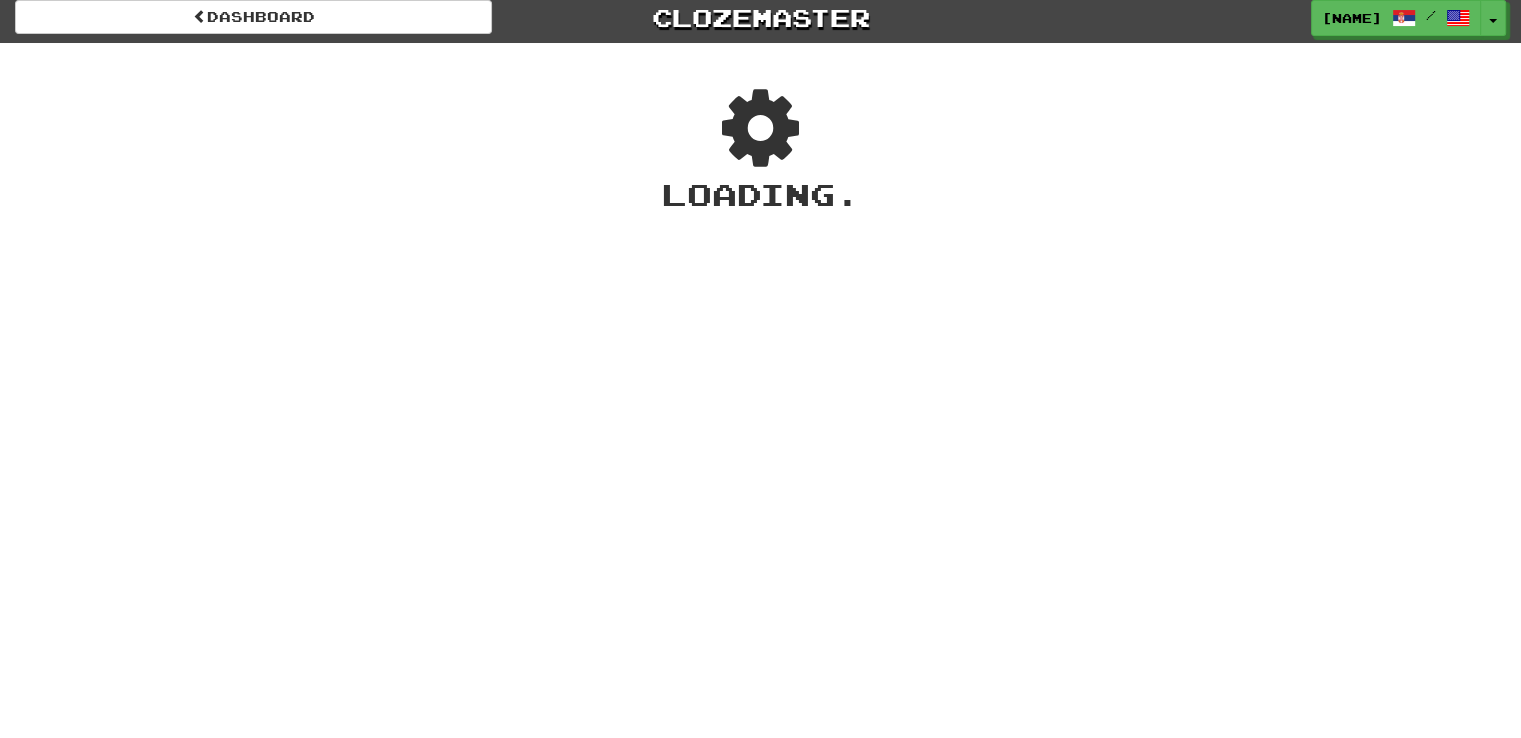 scroll, scrollTop: 0, scrollLeft: 0, axis: both 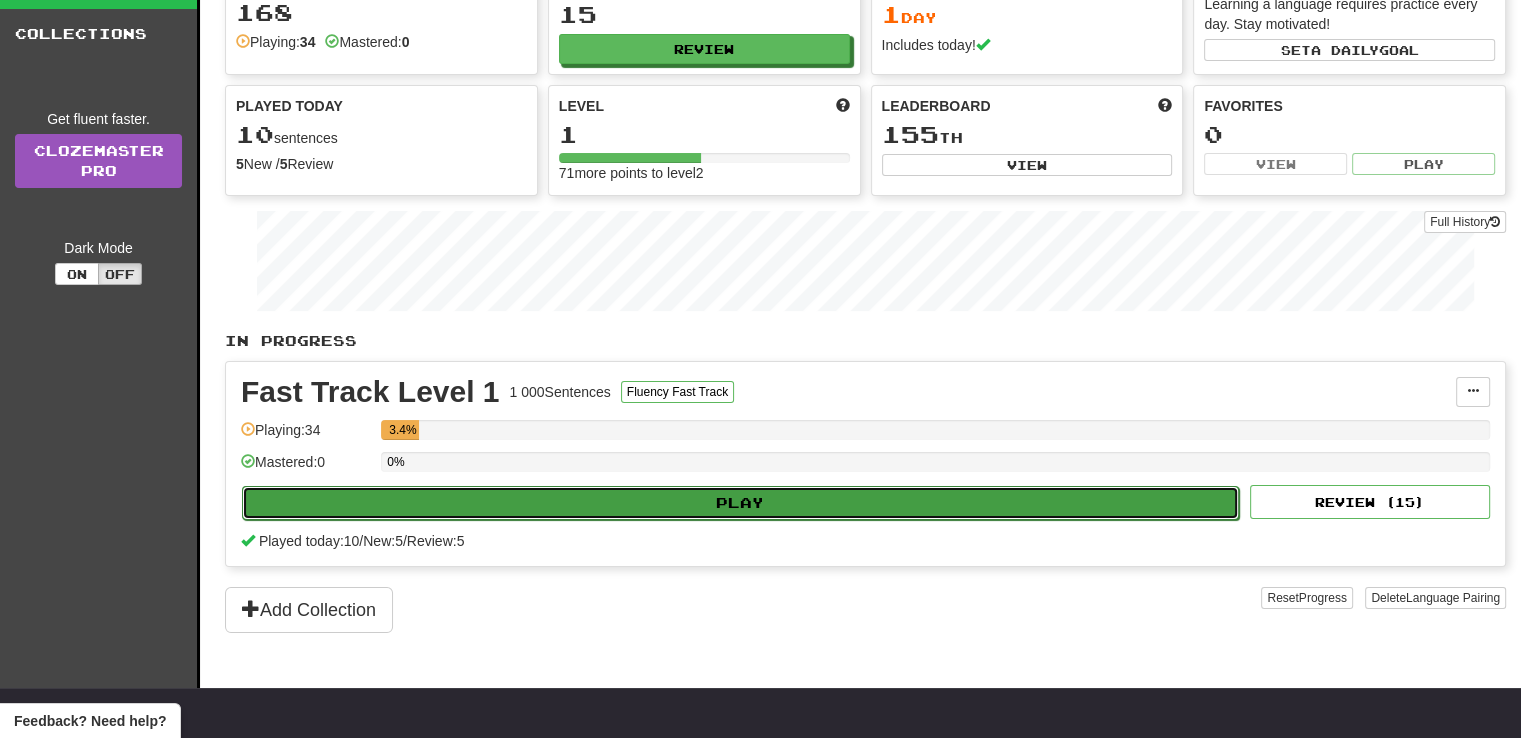 click on "Play" at bounding box center [740, 503] 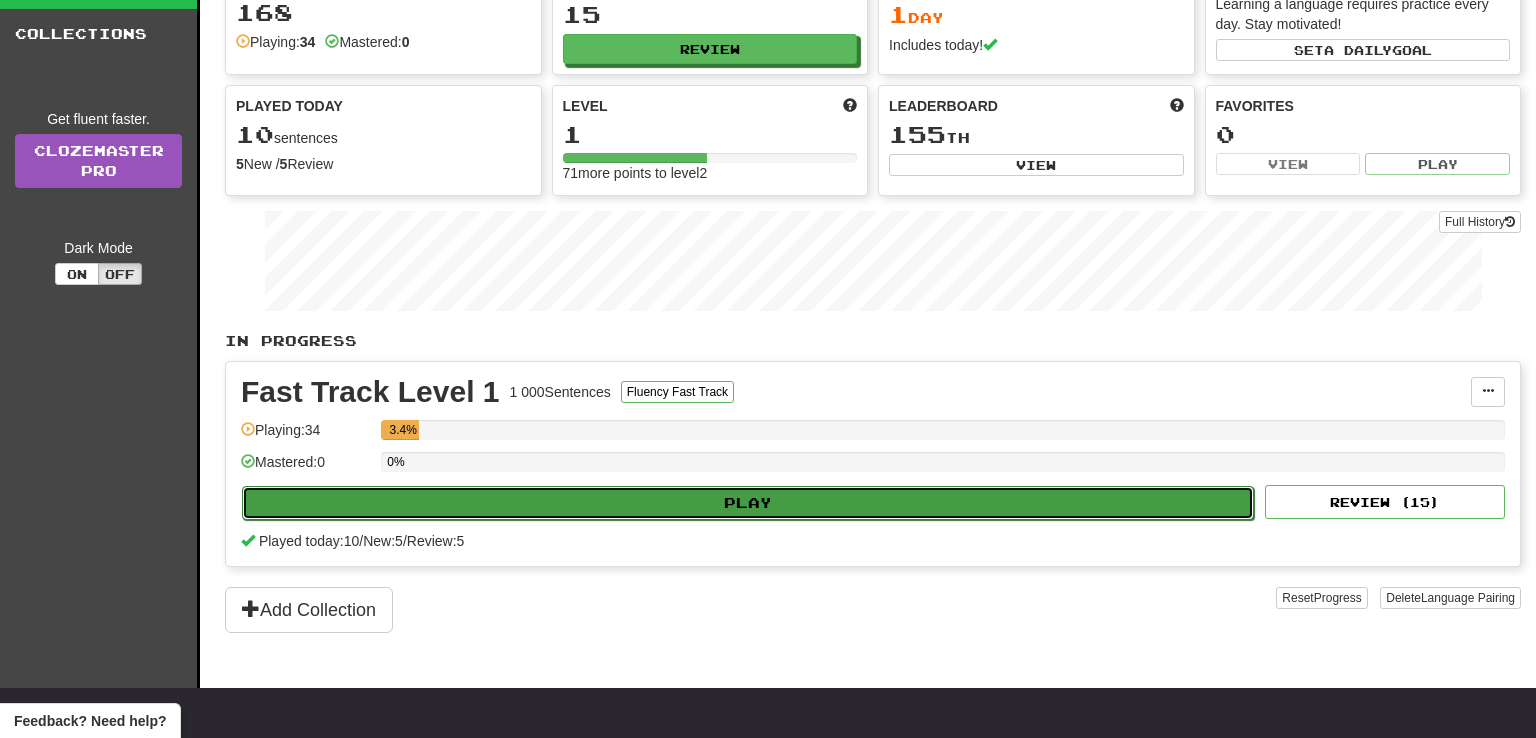 select on "**" 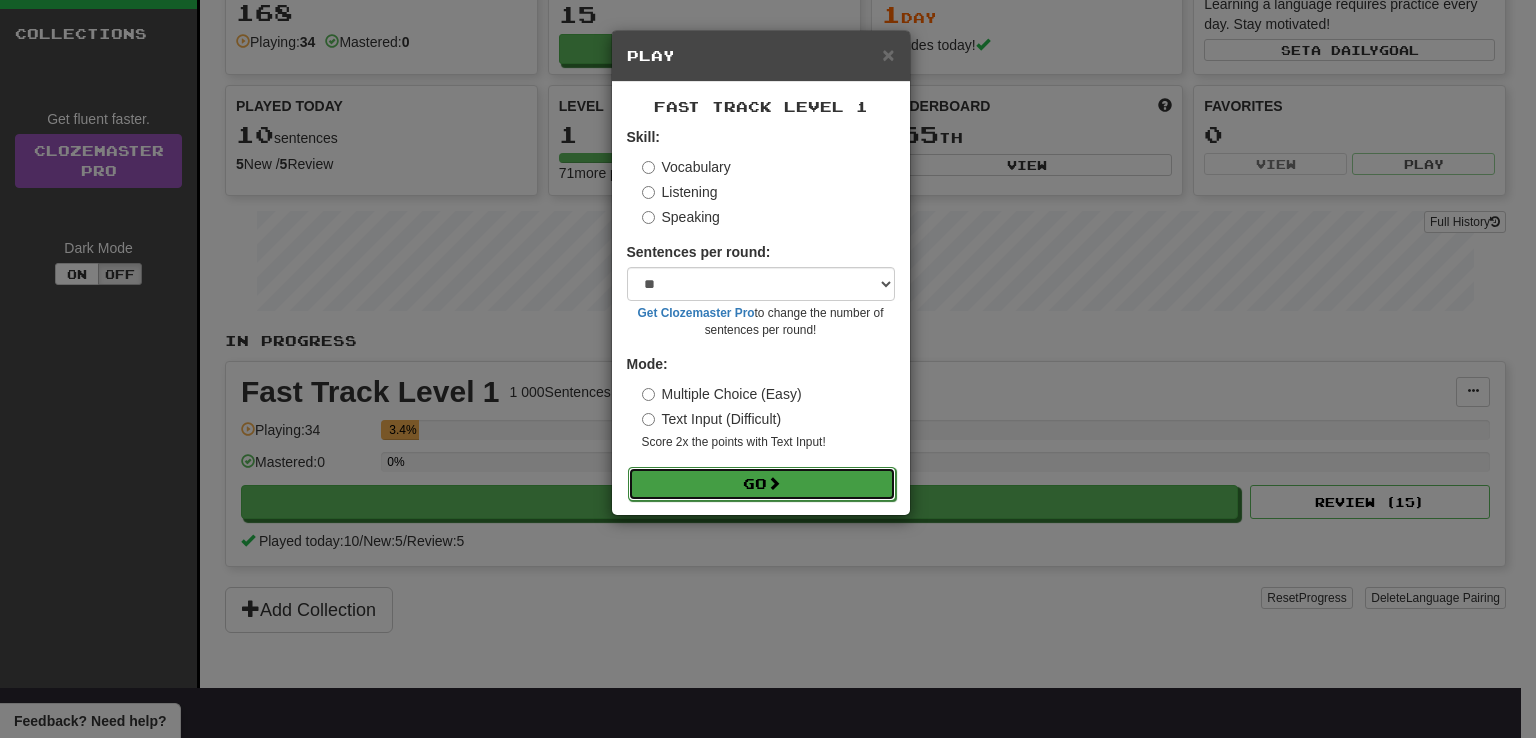 click on "Go" at bounding box center [762, 484] 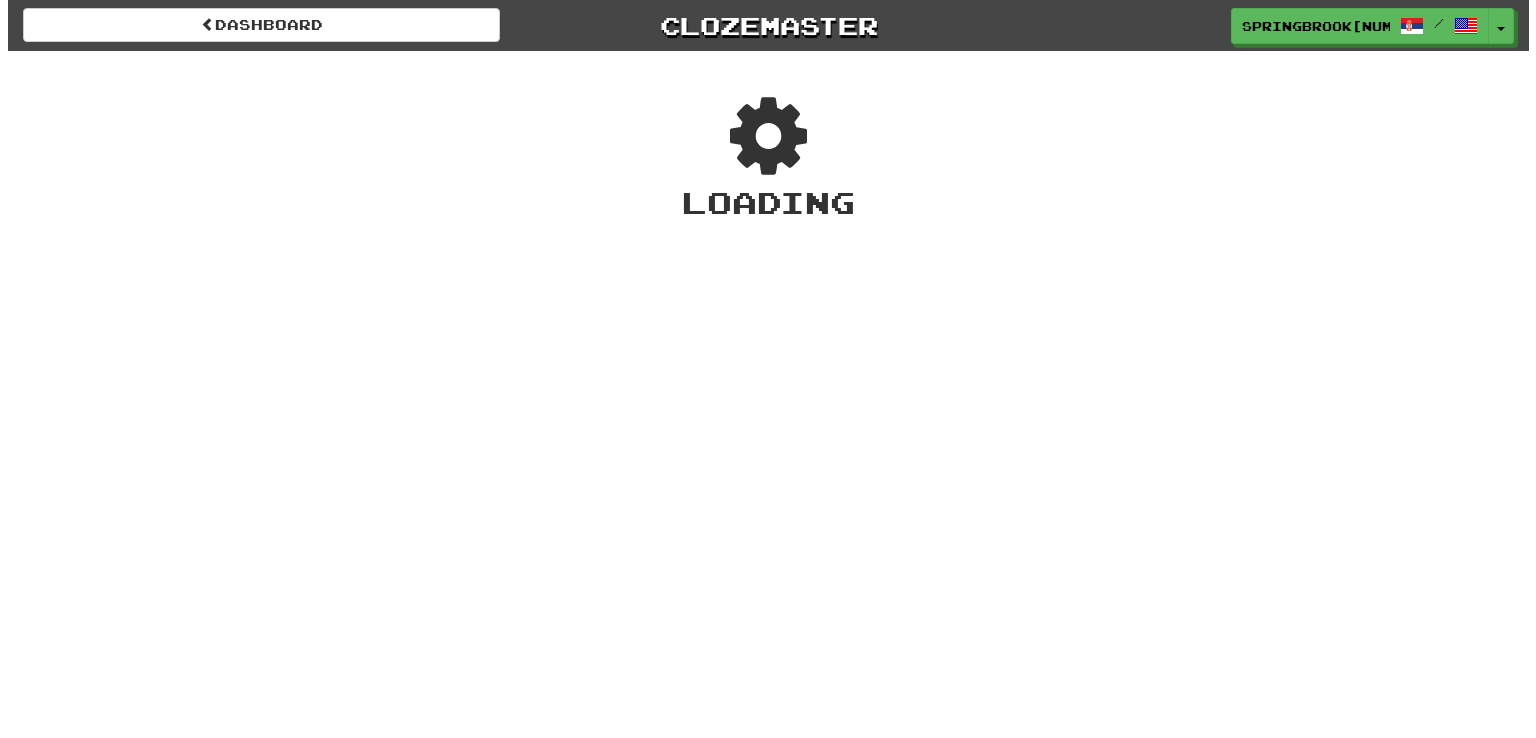 scroll, scrollTop: 0, scrollLeft: 0, axis: both 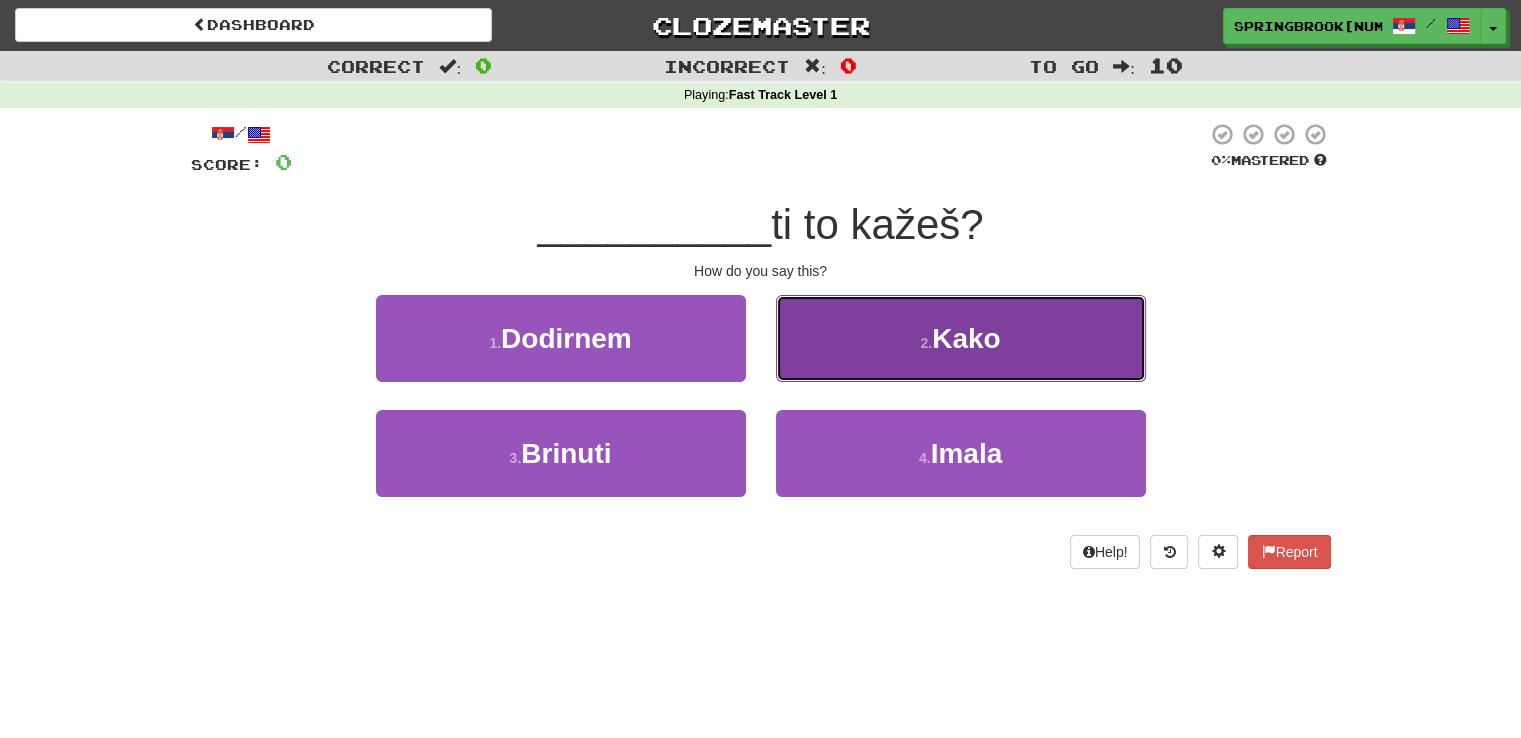 click on "Kako" at bounding box center [966, 338] 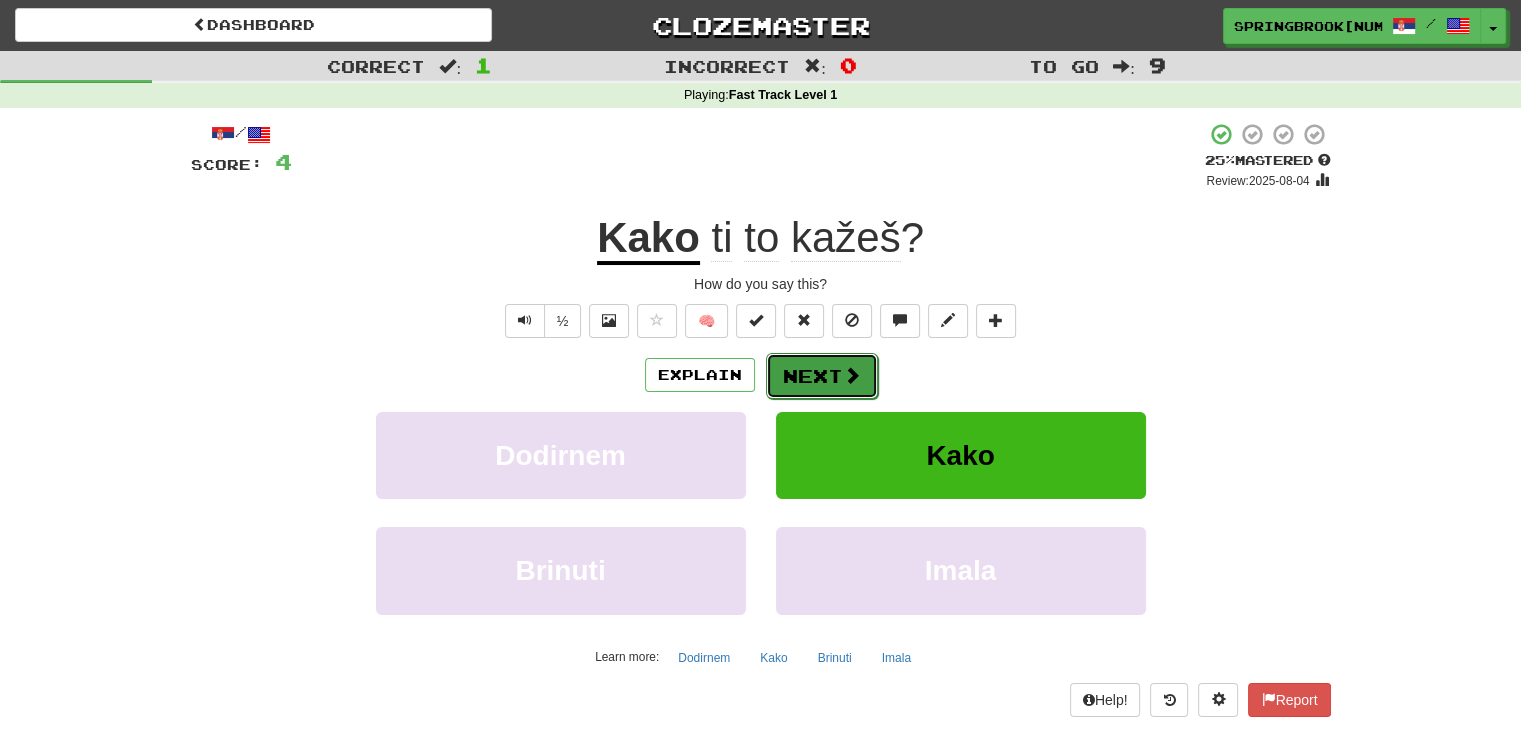 click on "Next" at bounding box center [822, 376] 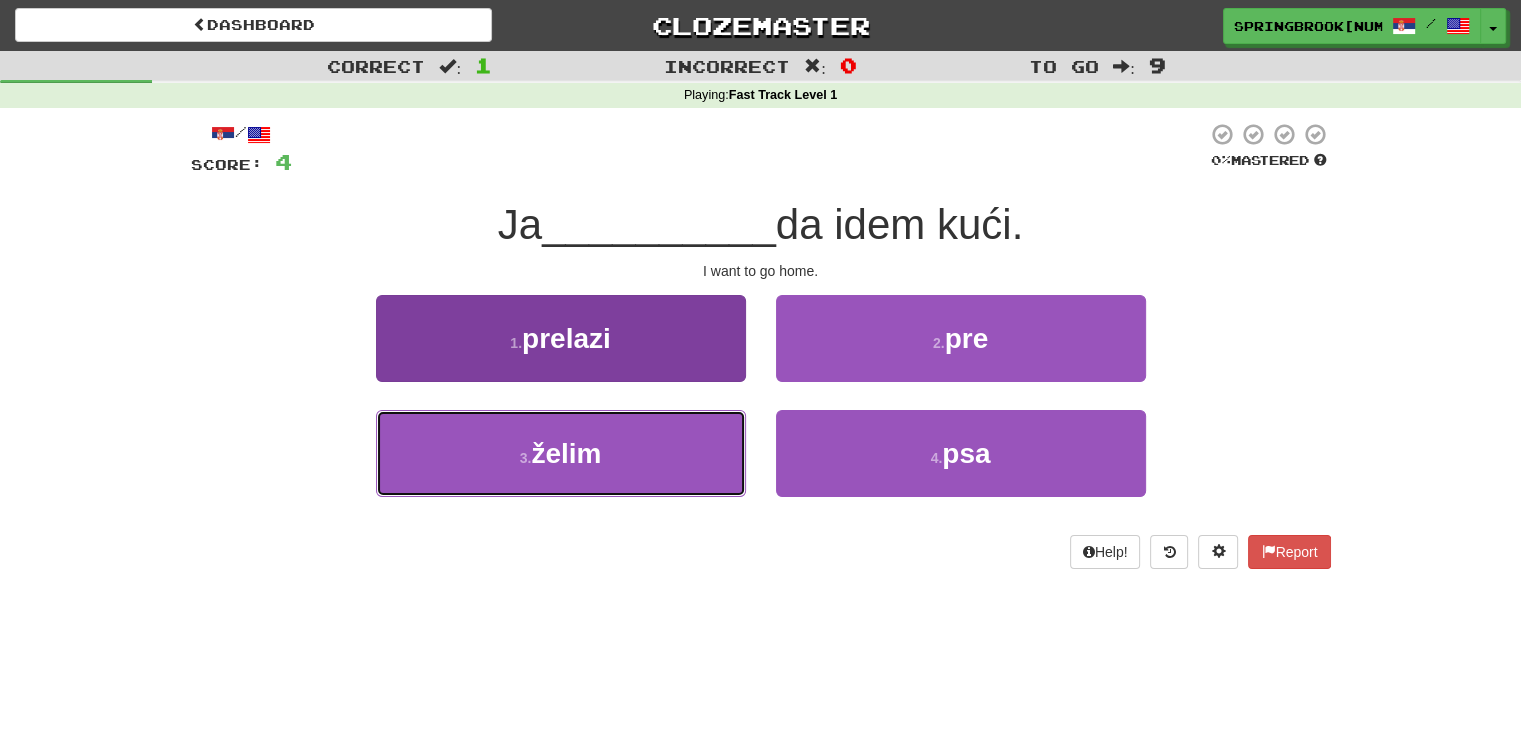 drag, startPoint x: 576, startPoint y: 441, endPoint x: 567, endPoint y: 451, distance: 13.453624 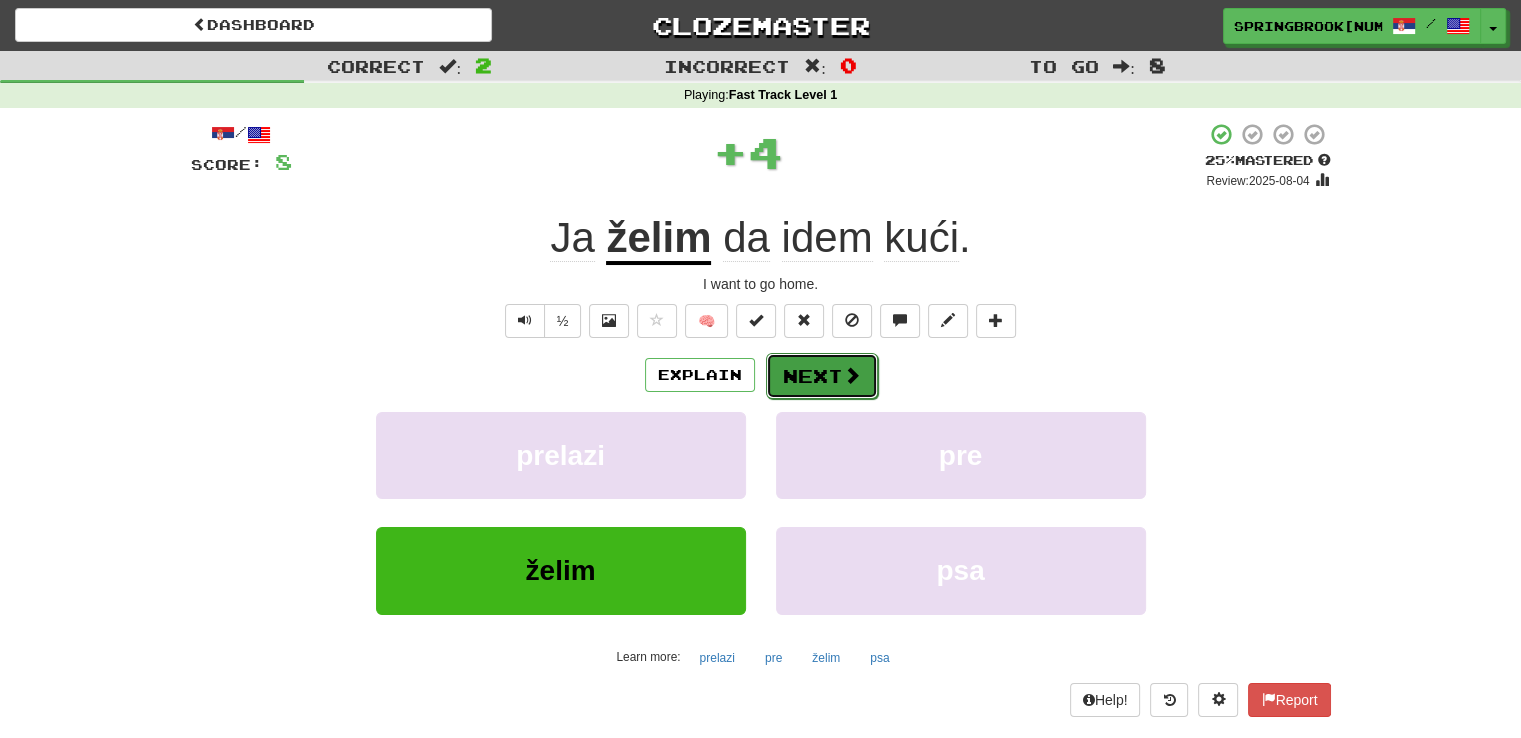 click on "Next" at bounding box center (822, 376) 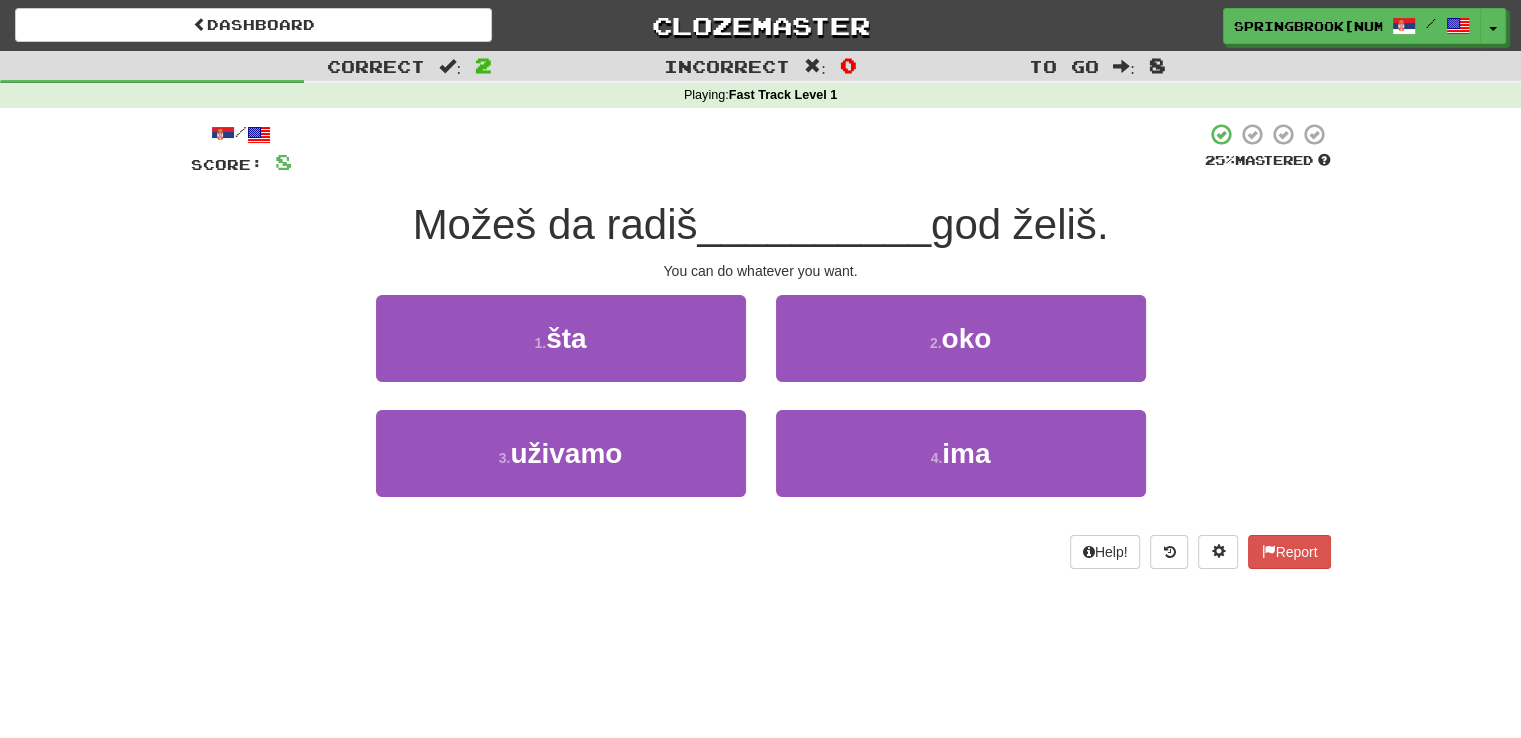 click on "god želiš." at bounding box center [1019, 224] 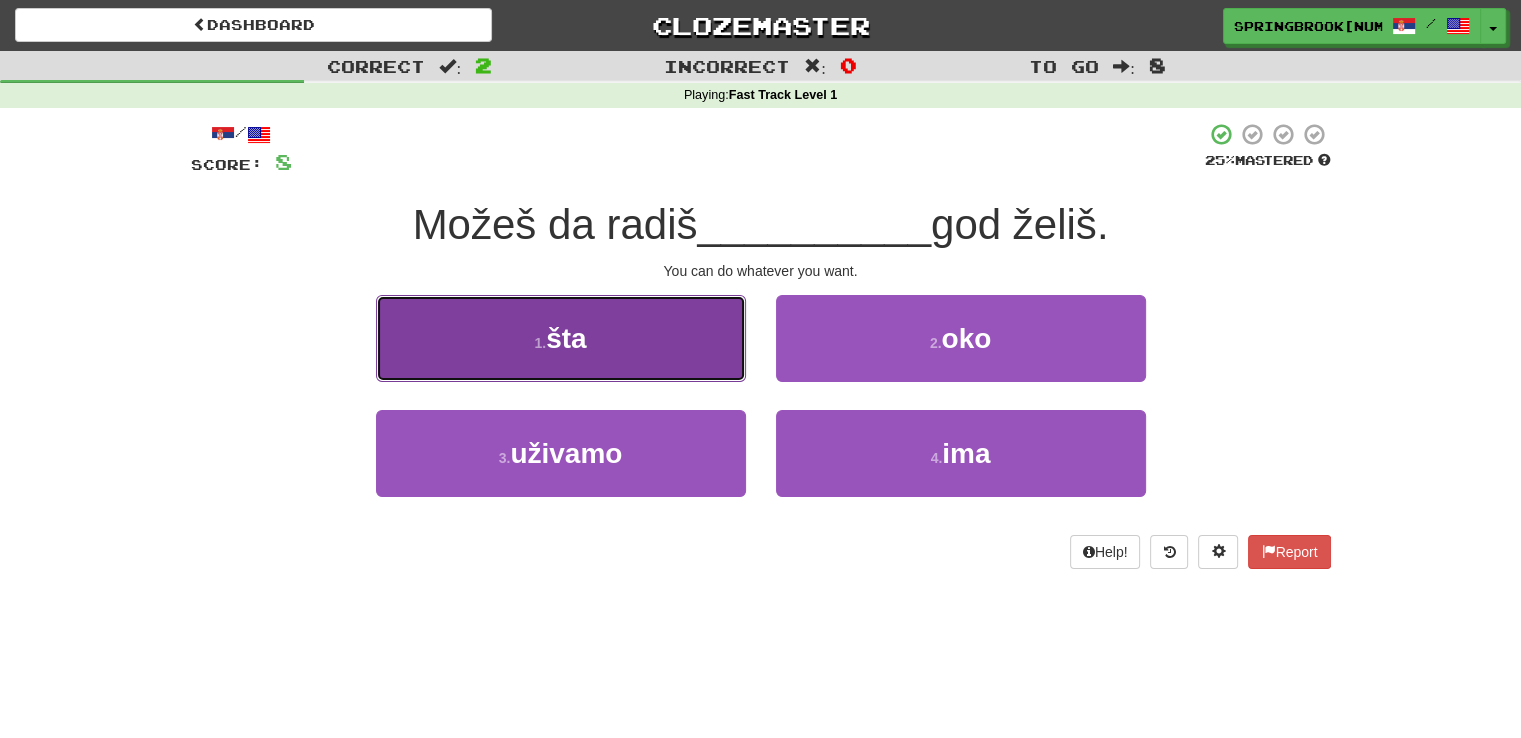 click on "1 .  šta" at bounding box center [561, 338] 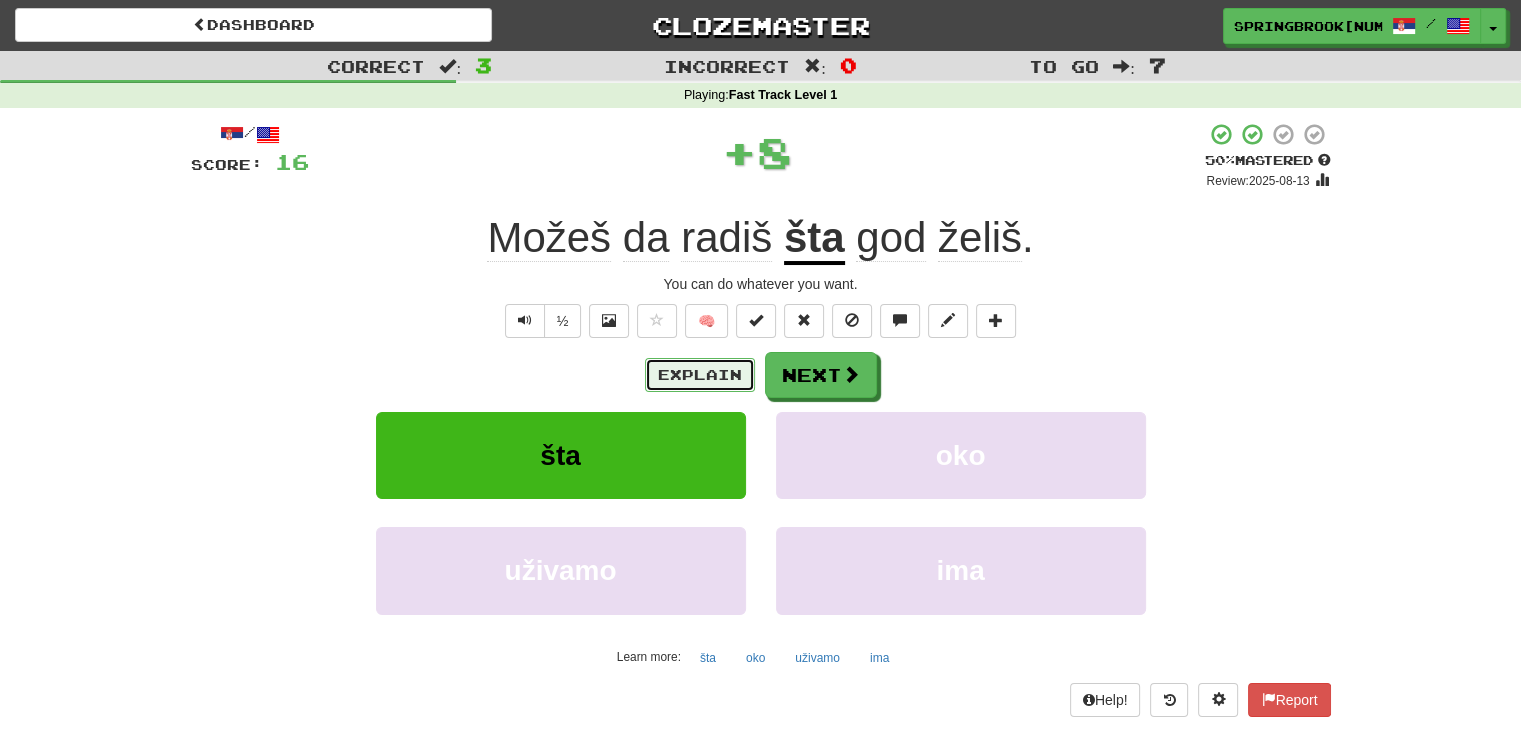 click on "Explain" at bounding box center [700, 375] 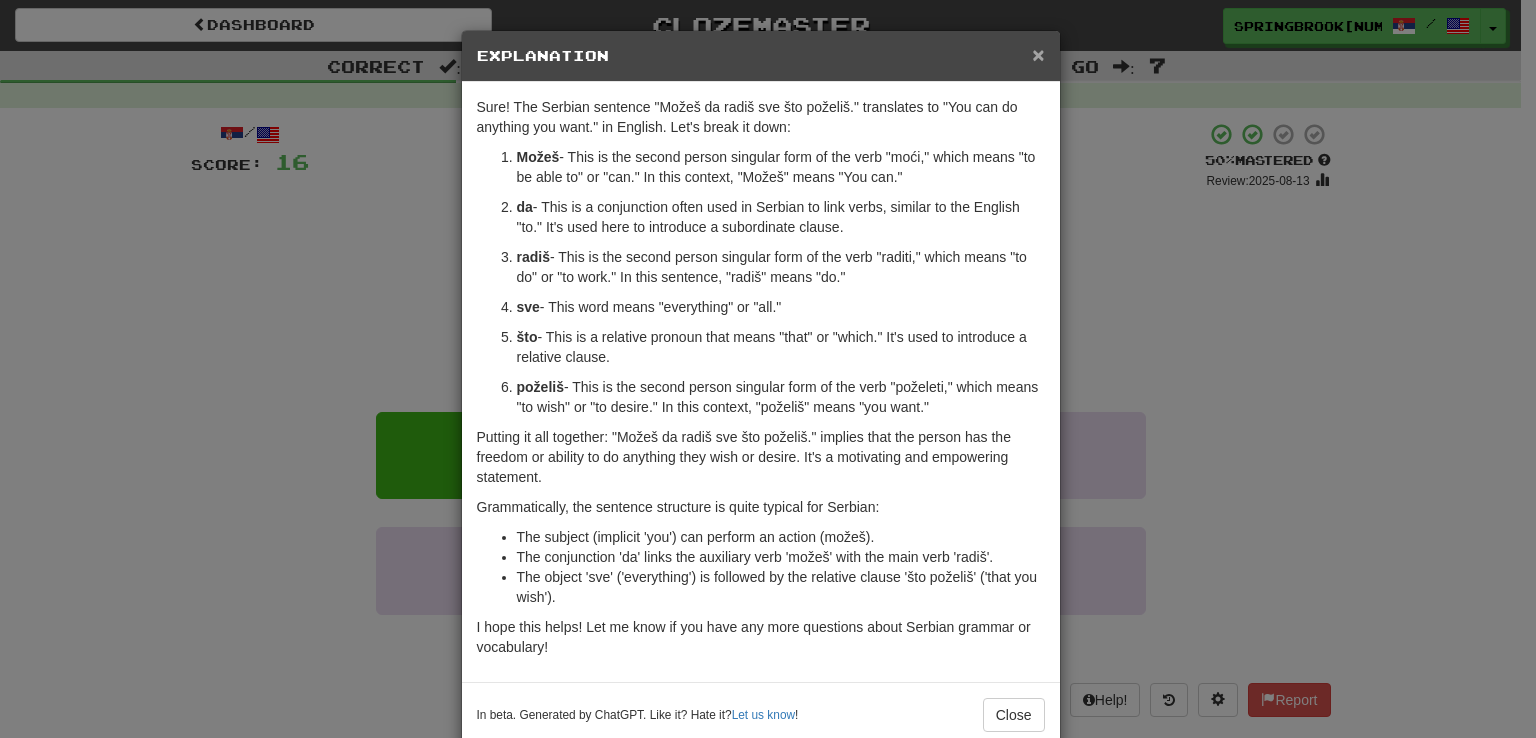 click on "× Explanation" at bounding box center (761, 56) 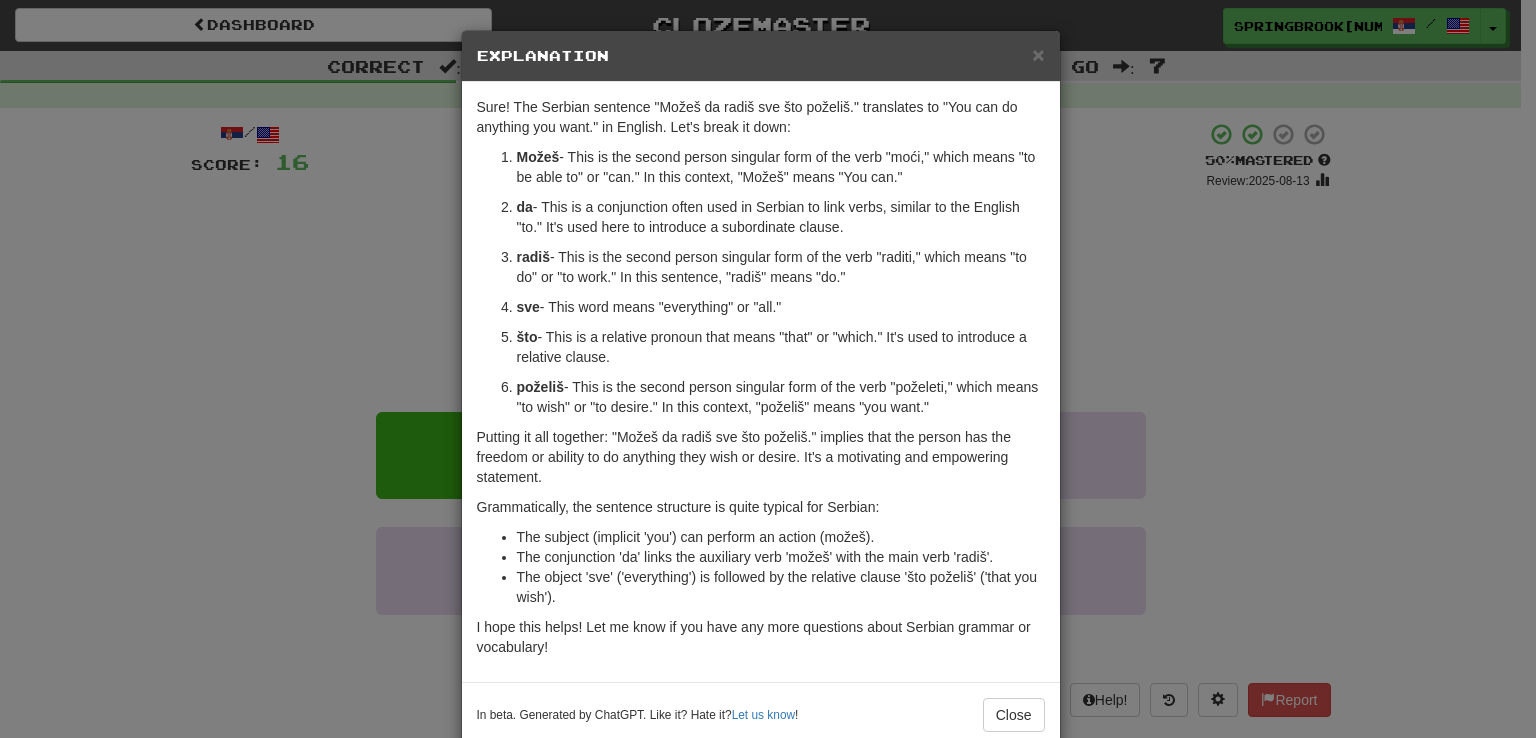 click on "Explanation" at bounding box center (761, 56) 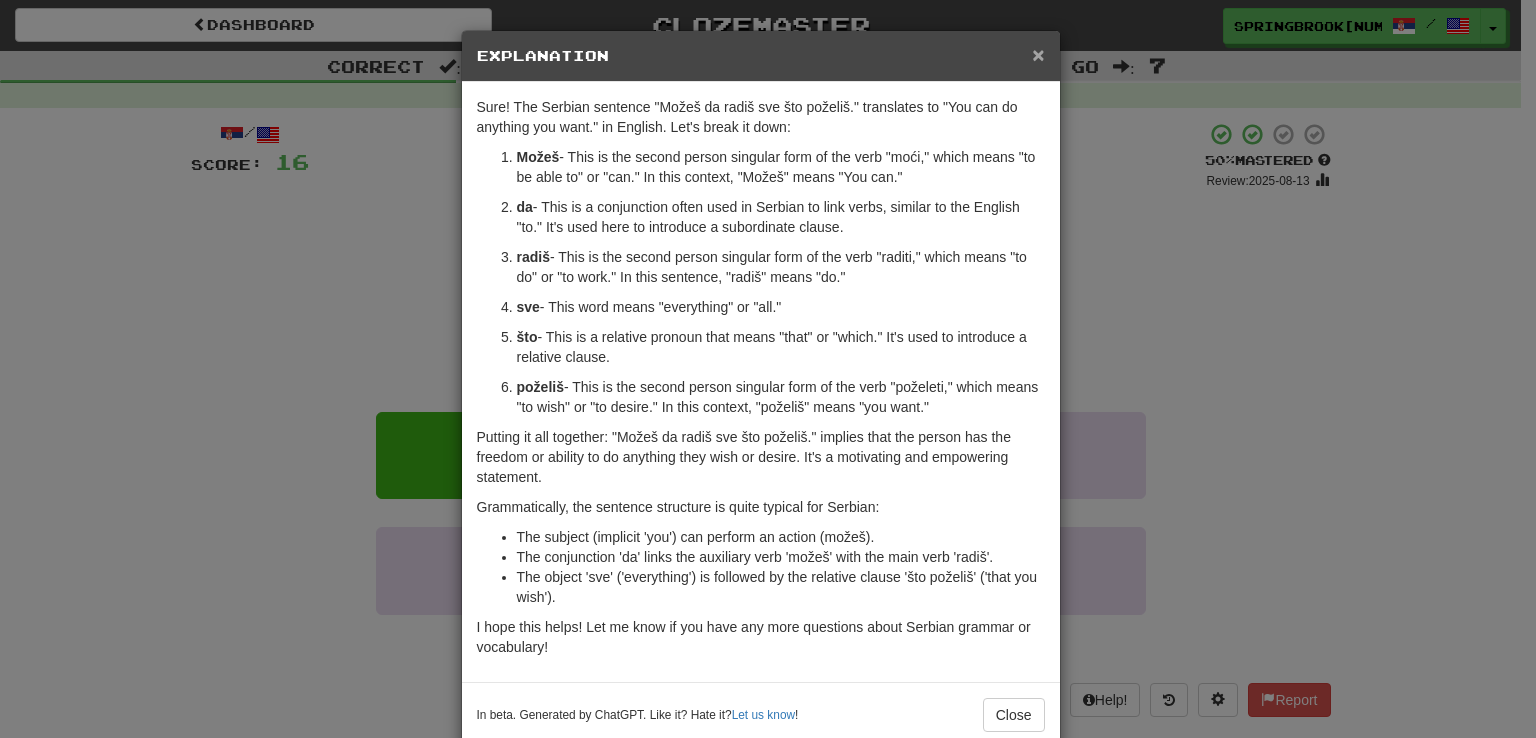 click on "×" at bounding box center (1038, 54) 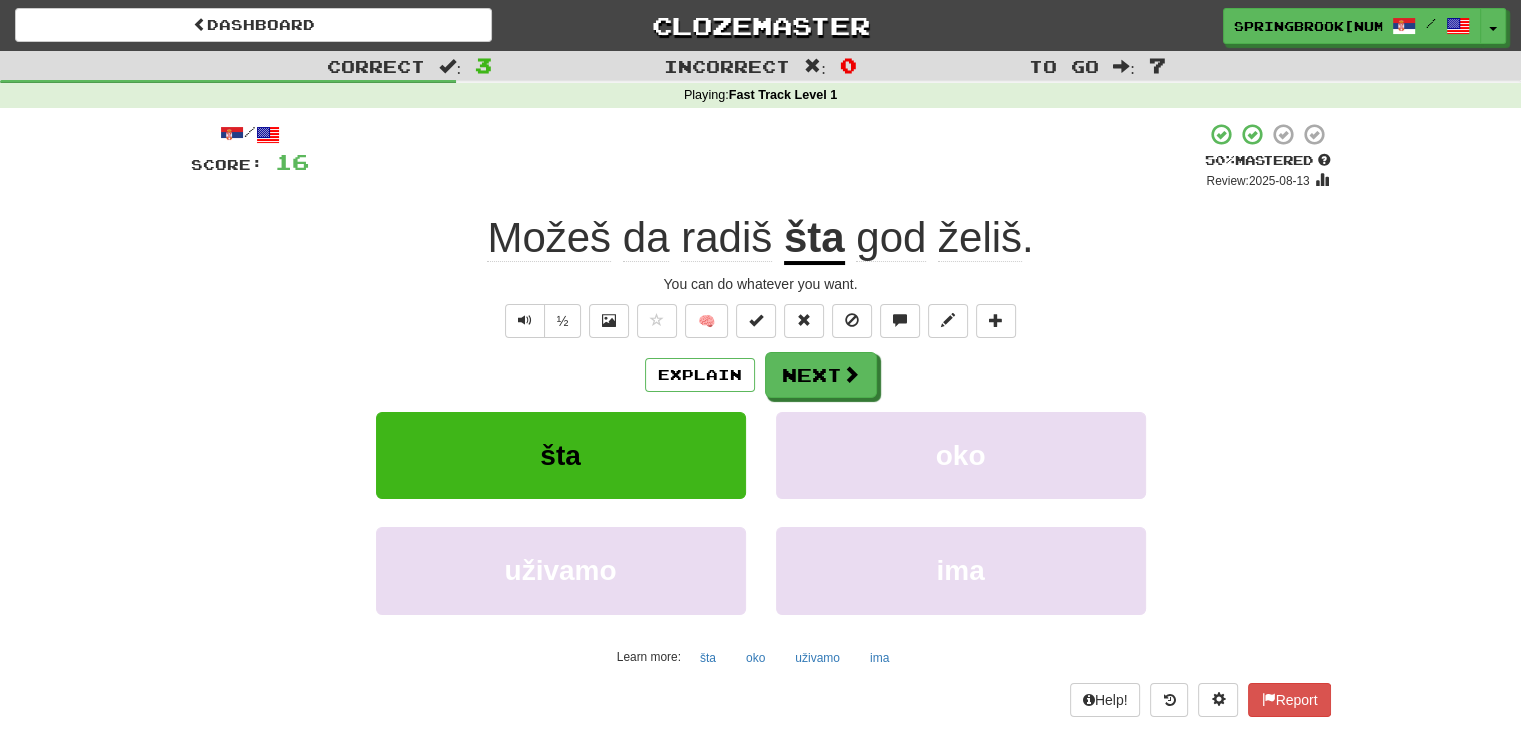 click on "god" at bounding box center (891, 238) 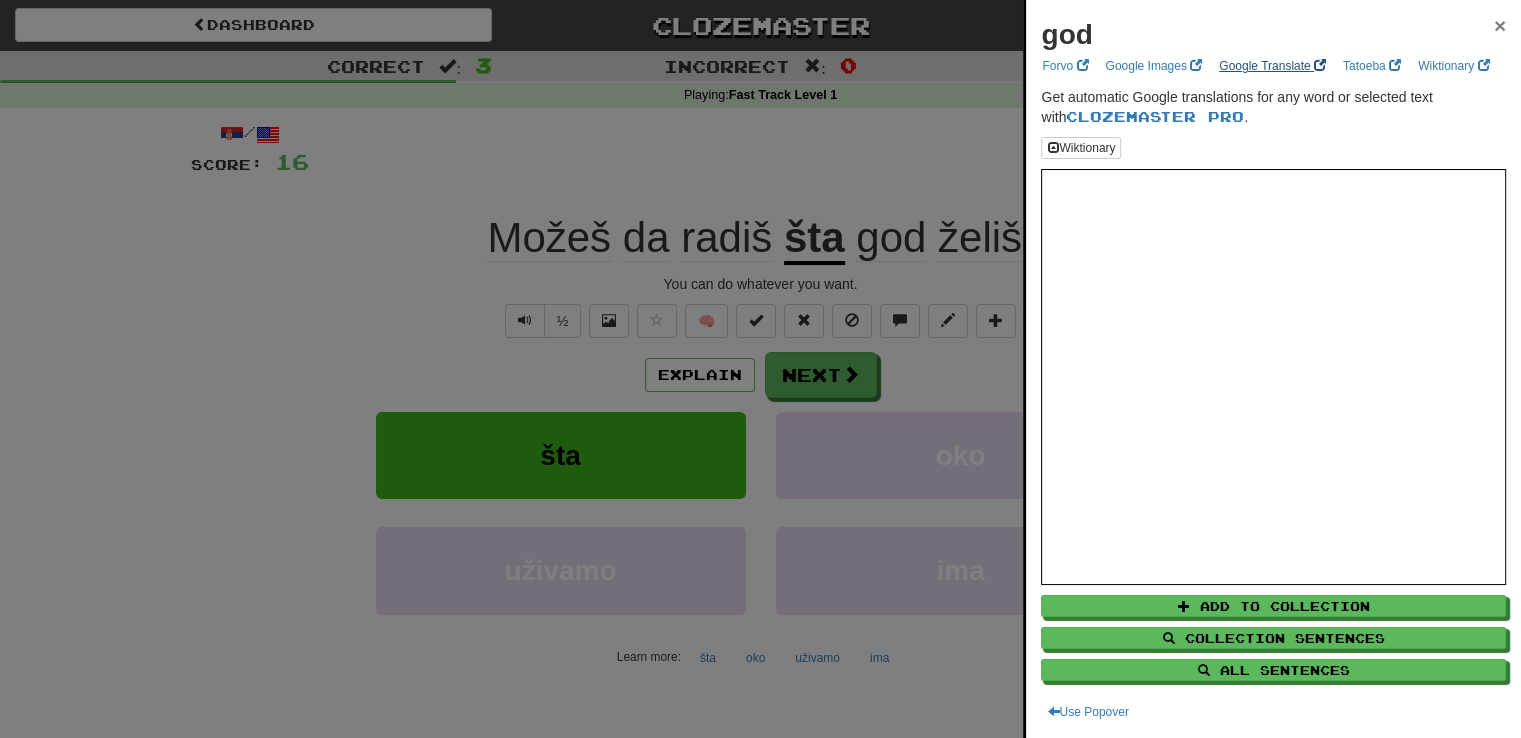 drag, startPoint x: 1480, startPoint y: 25, endPoint x: 1388, endPoint y: 63, distance: 99.53894 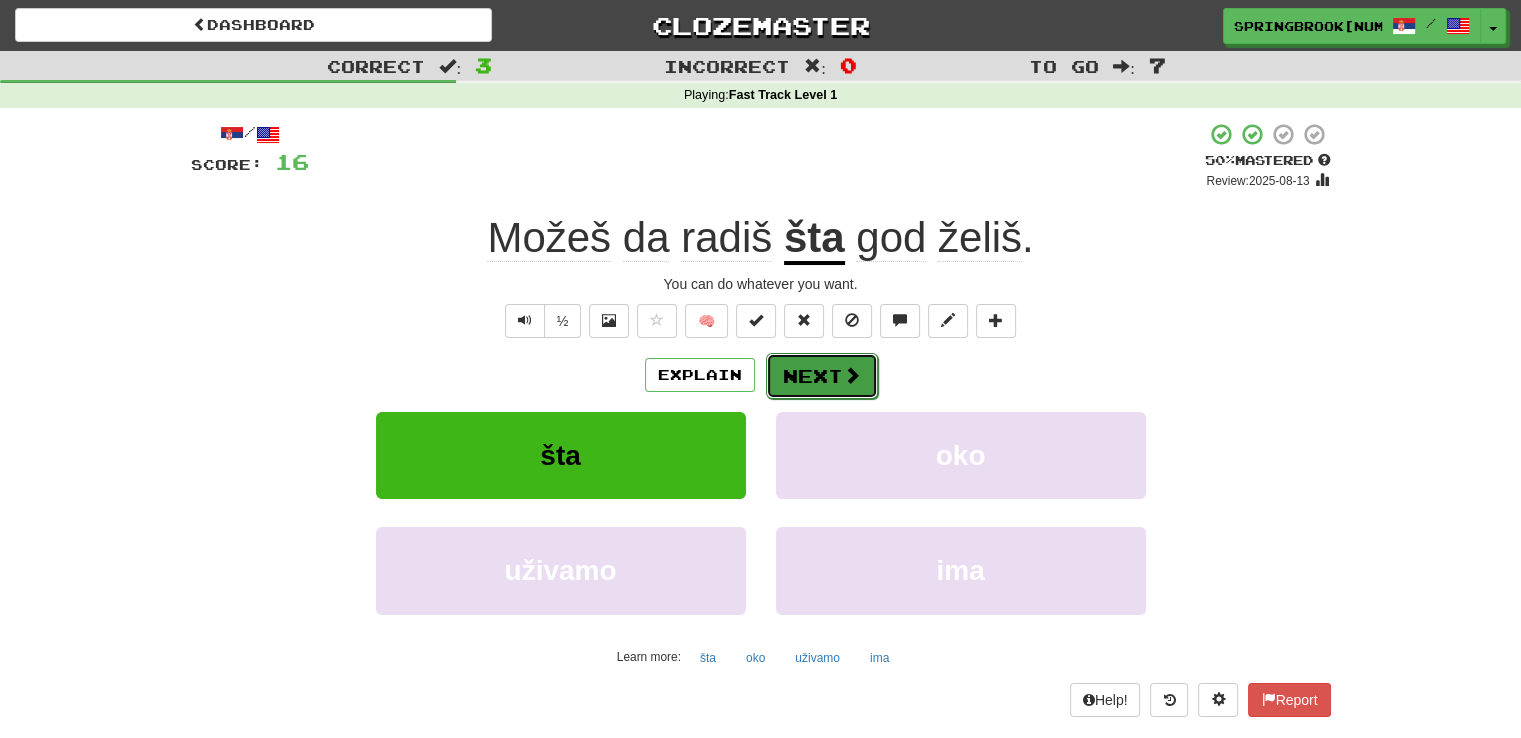 click at bounding box center (852, 375) 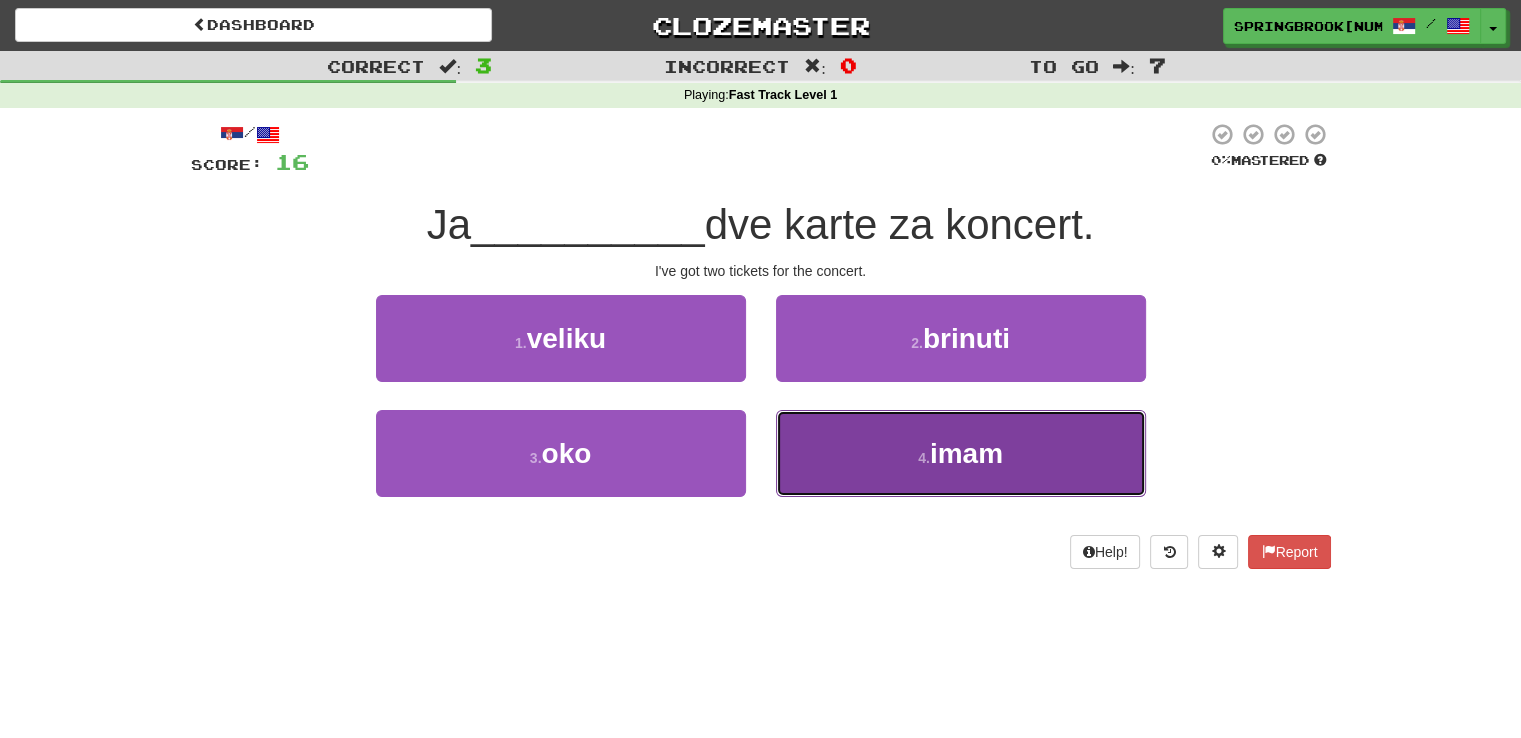 click on "4 .  imam" at bounding box center (961, 453) 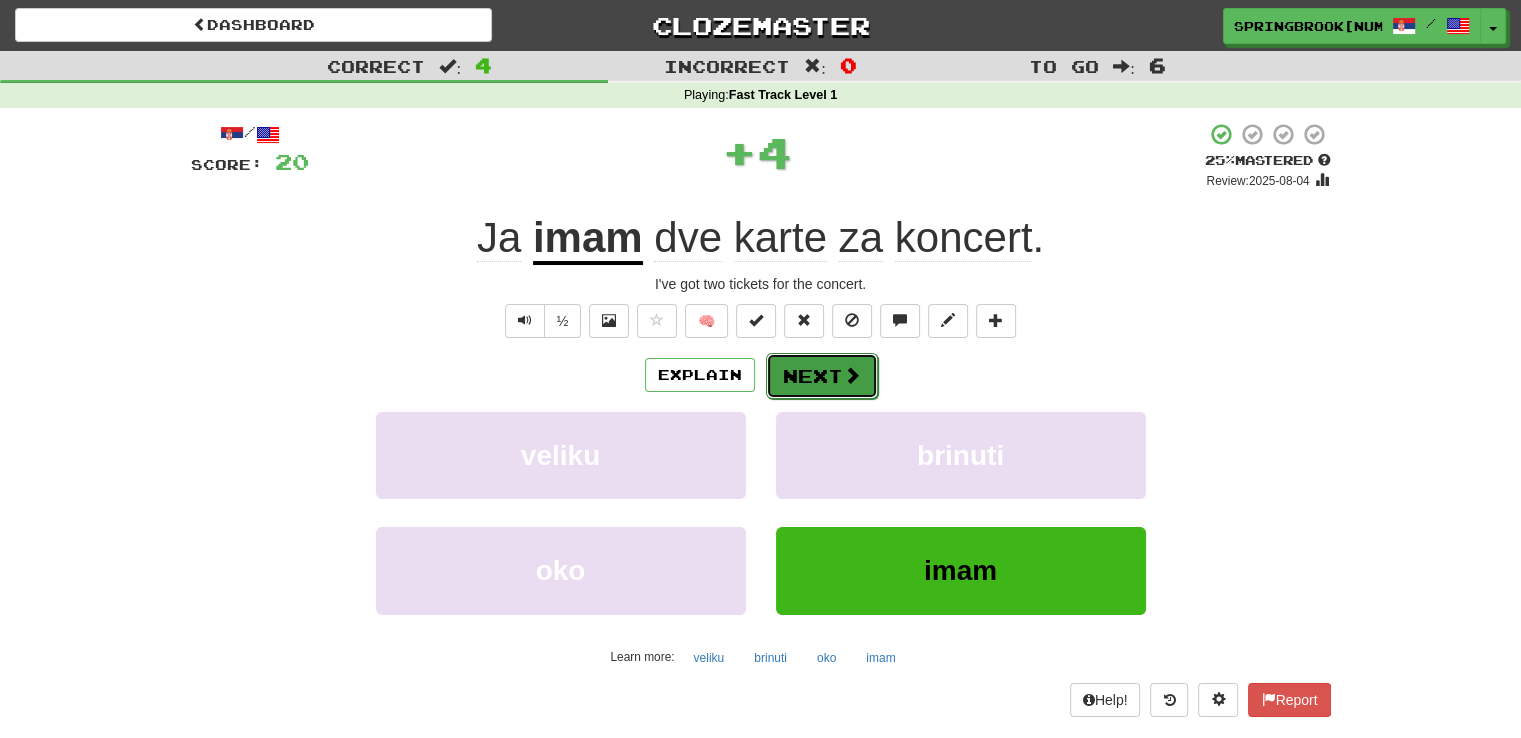 click on "Next" at bounding box center (822, 376) 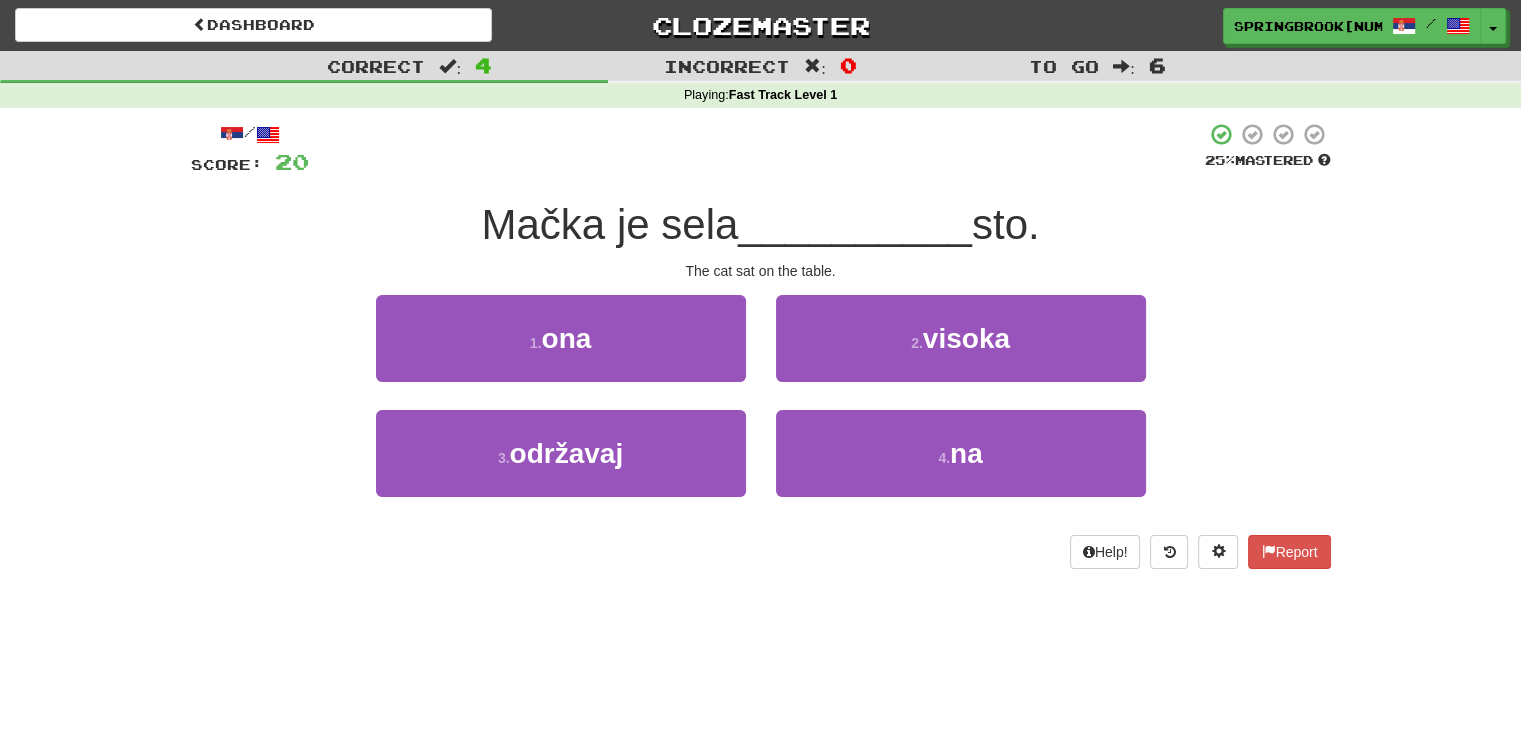click on "Mačka je sela" at bounding box center [609, 224] 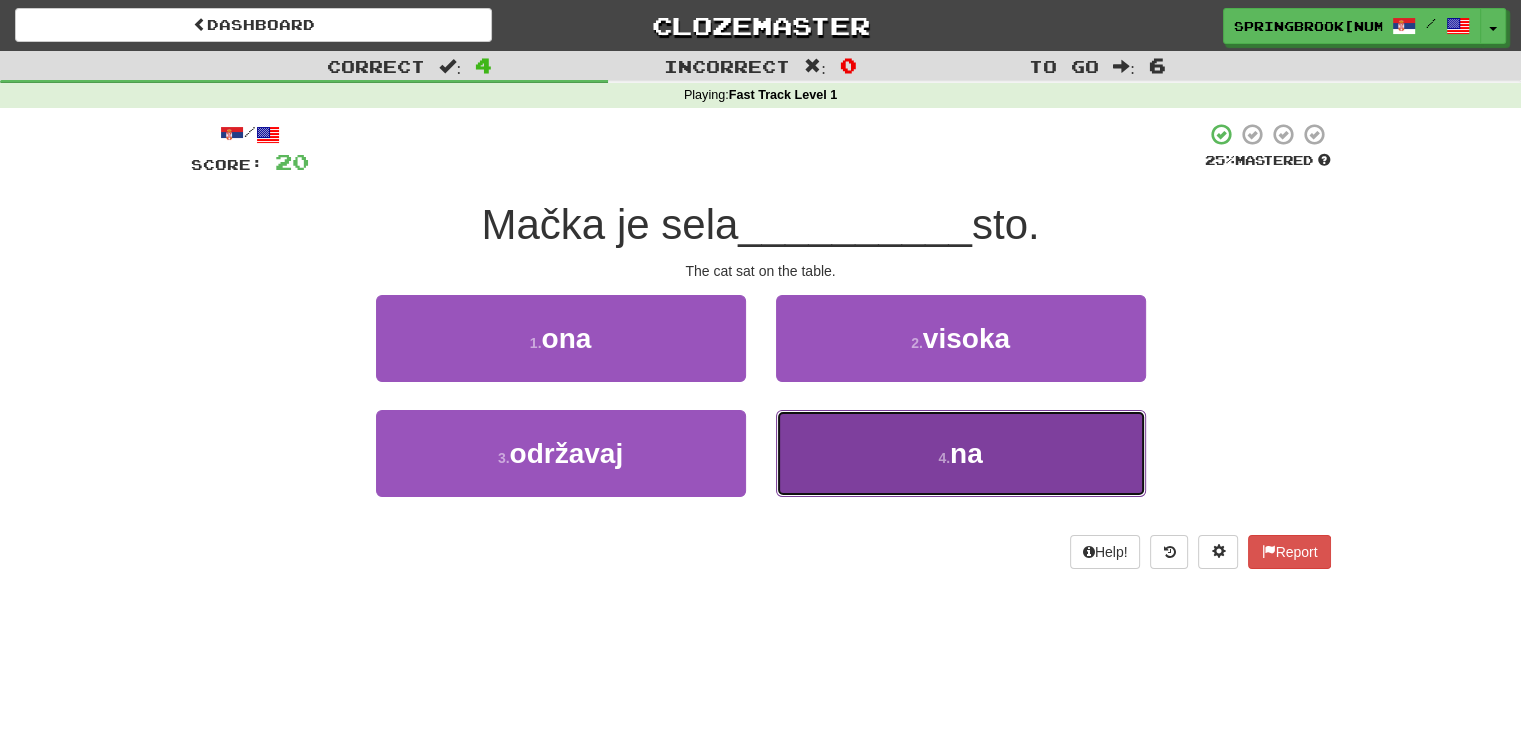 click on "4 .  na" at bounding box center [961, 453] 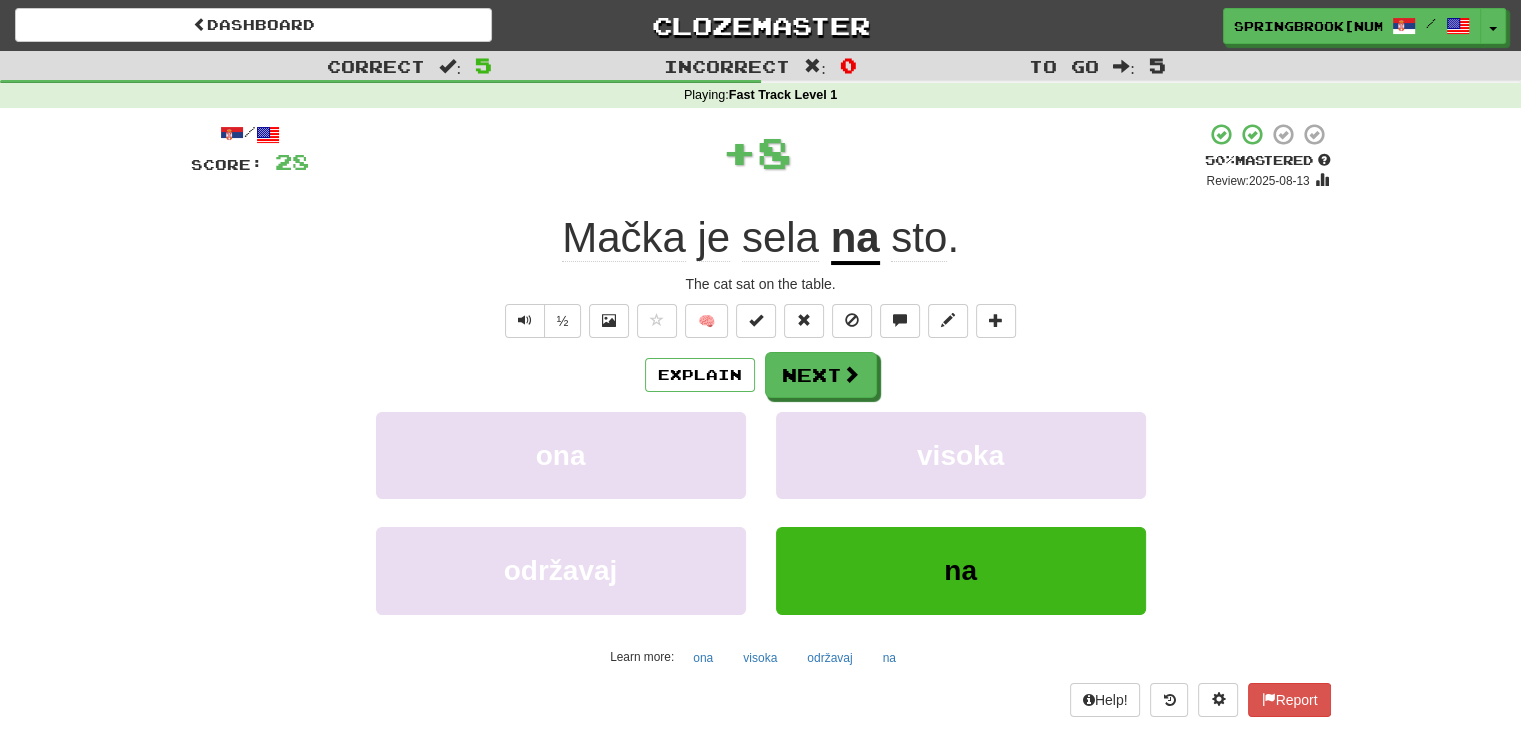 click on "sela" 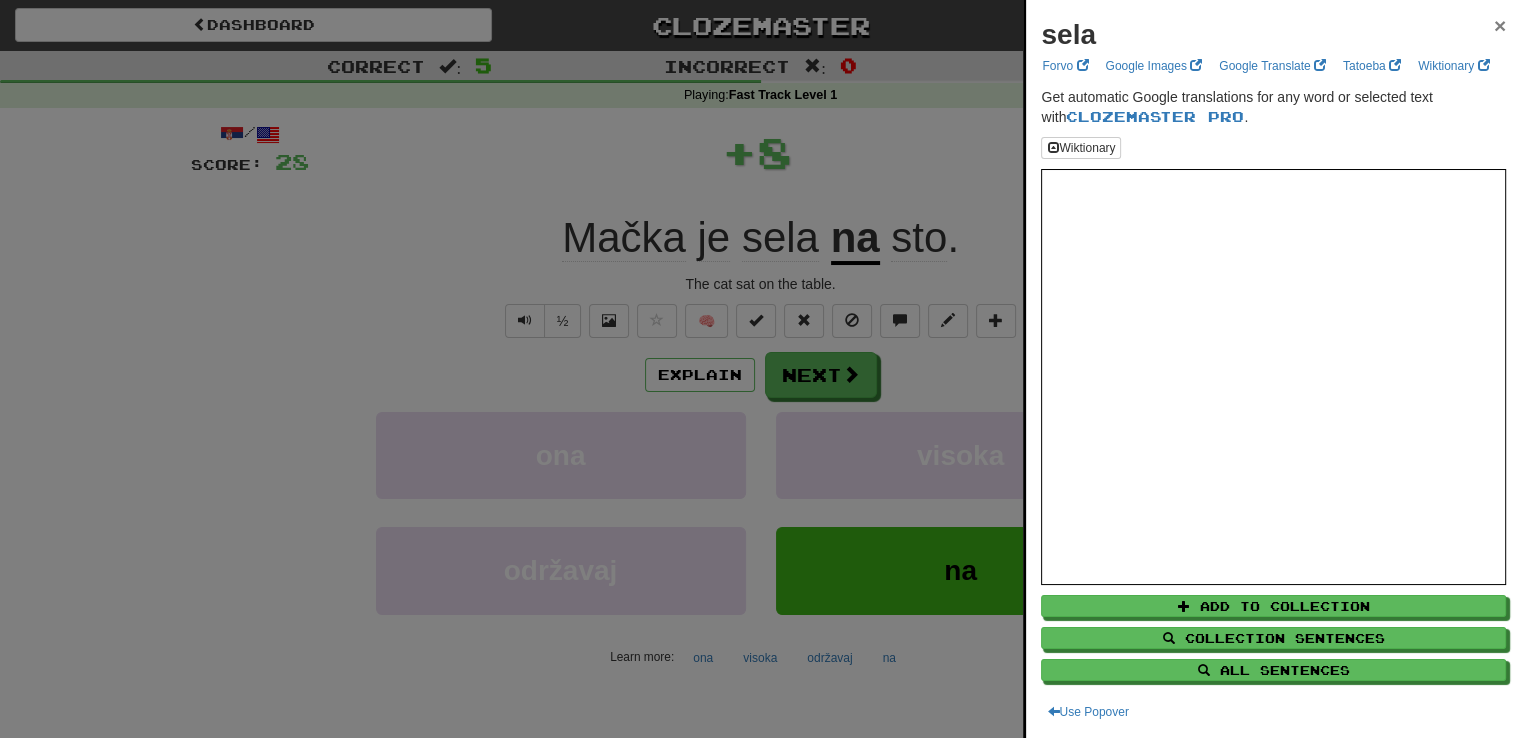 click on "×" at bounding box center [1500, 25] 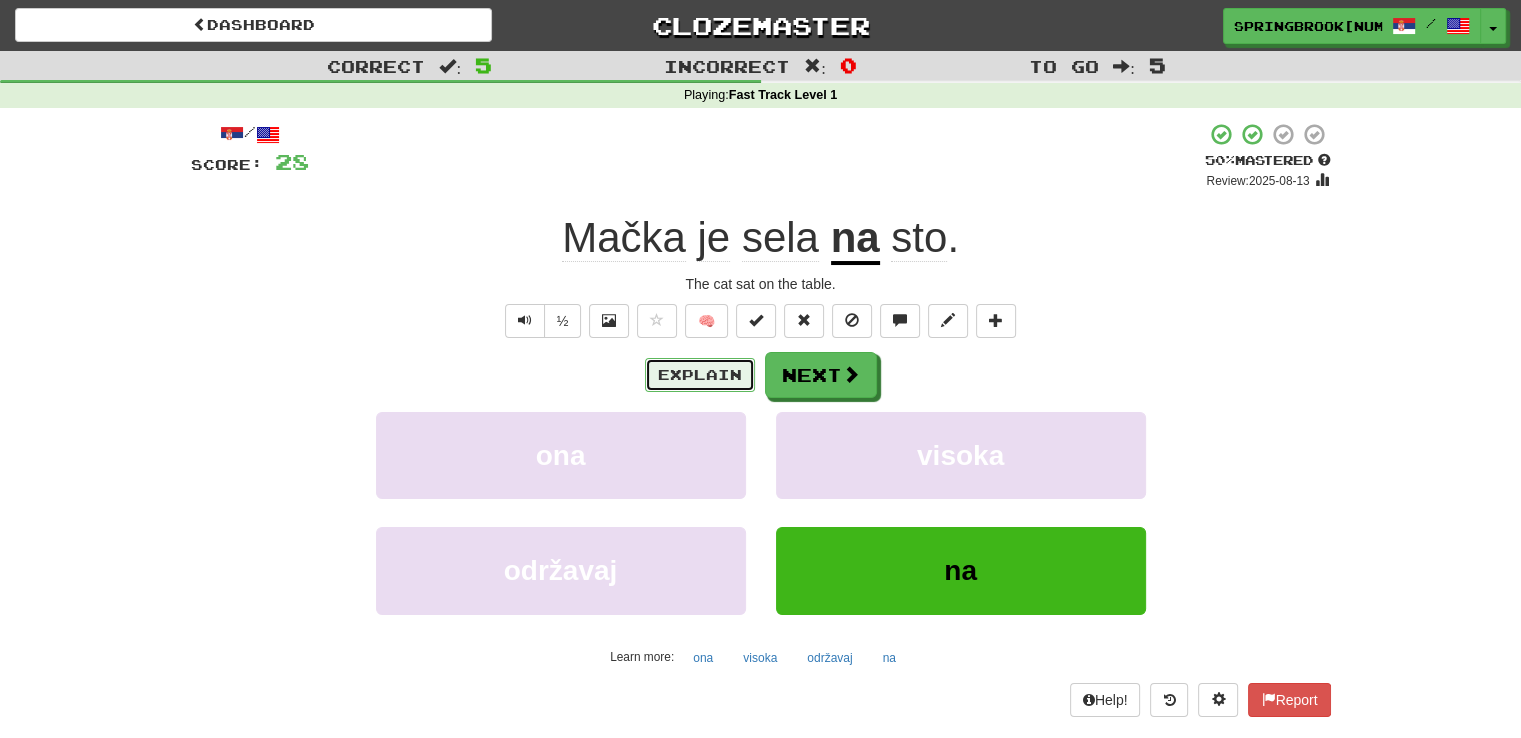 click on "Explain" at bounding box center (700, 375) 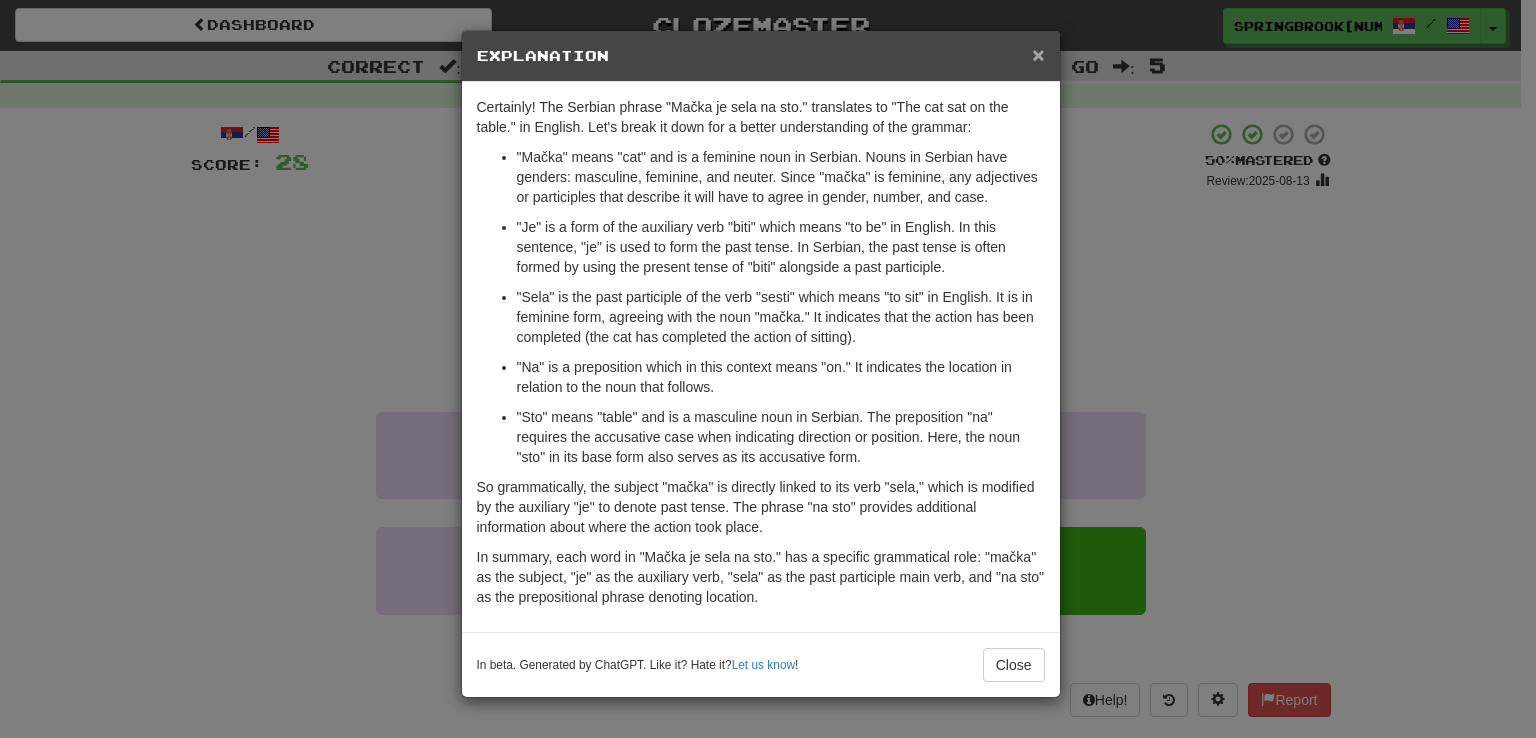 click on "×" at bounding box center (1038, 54) 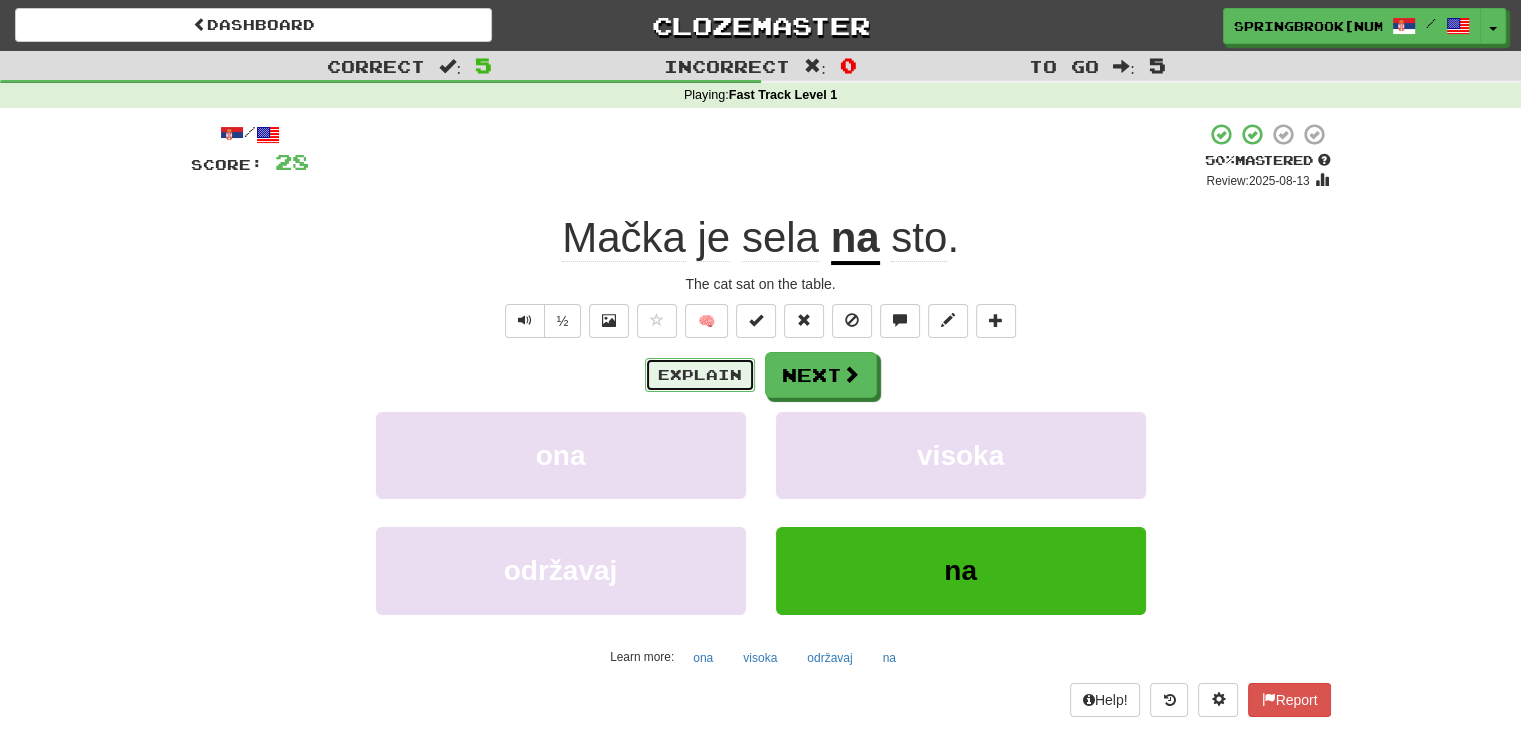 click on "Explain" at bounding box center [700, 375] 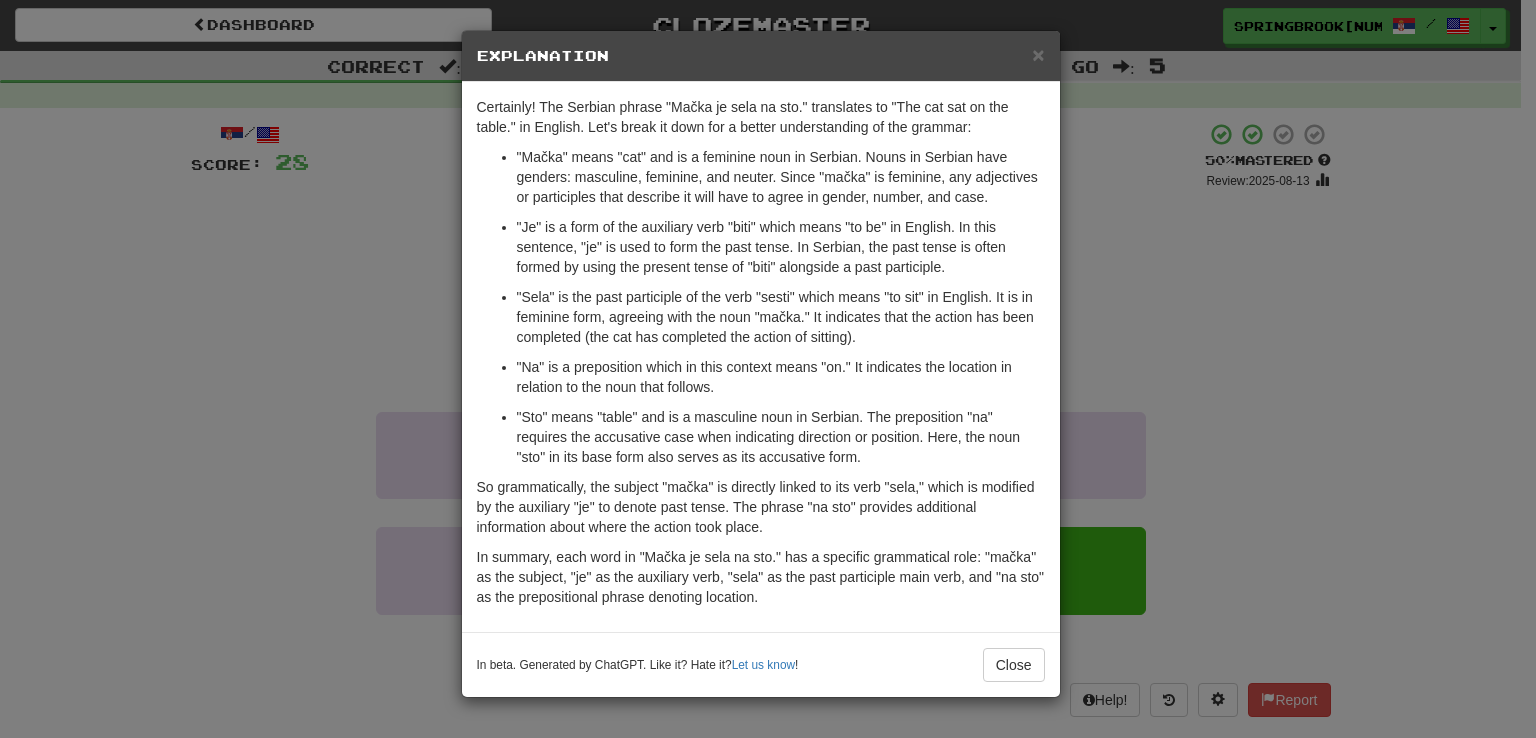 click on "Explanation" at bounding box center [761, 56] 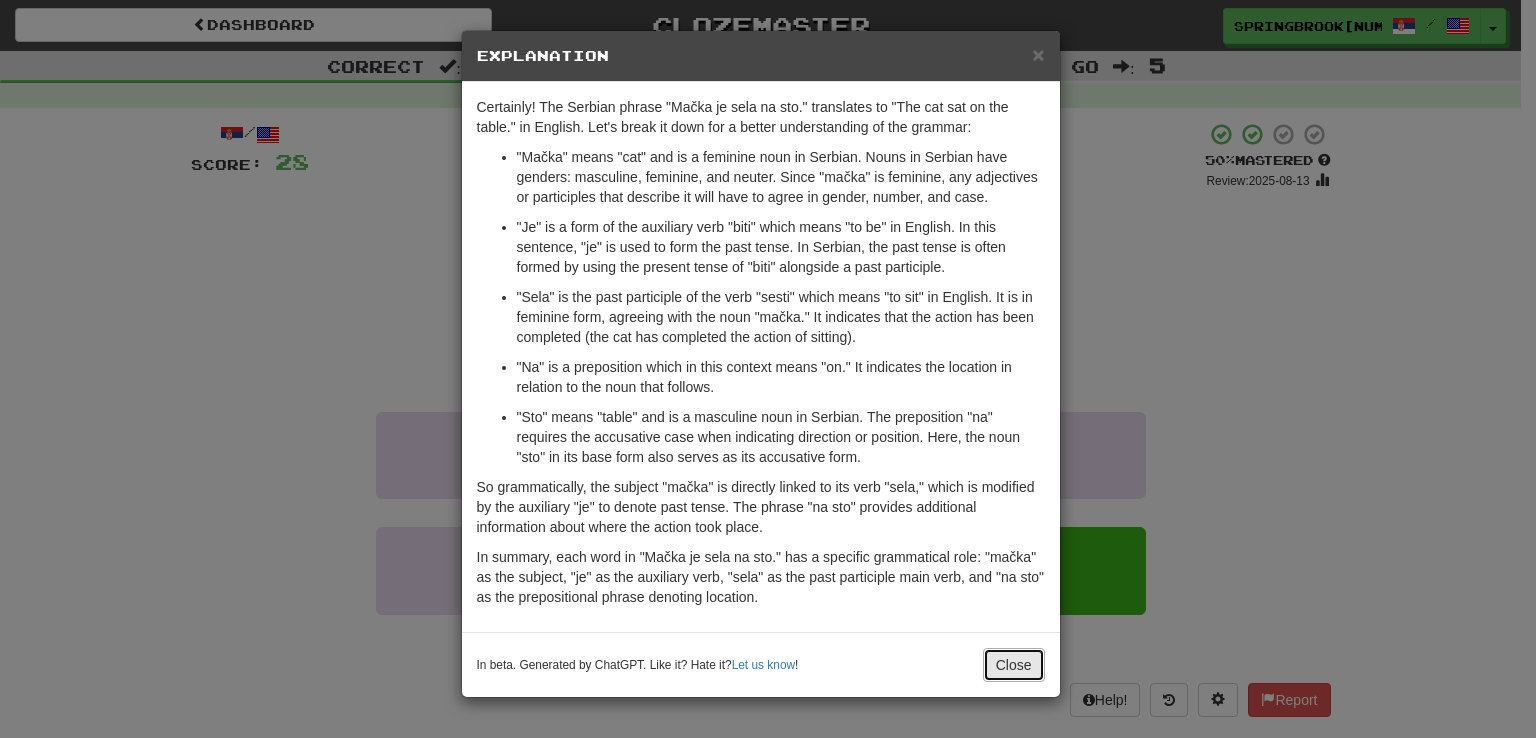 click on "Close" at bounding box center (1014, 665) 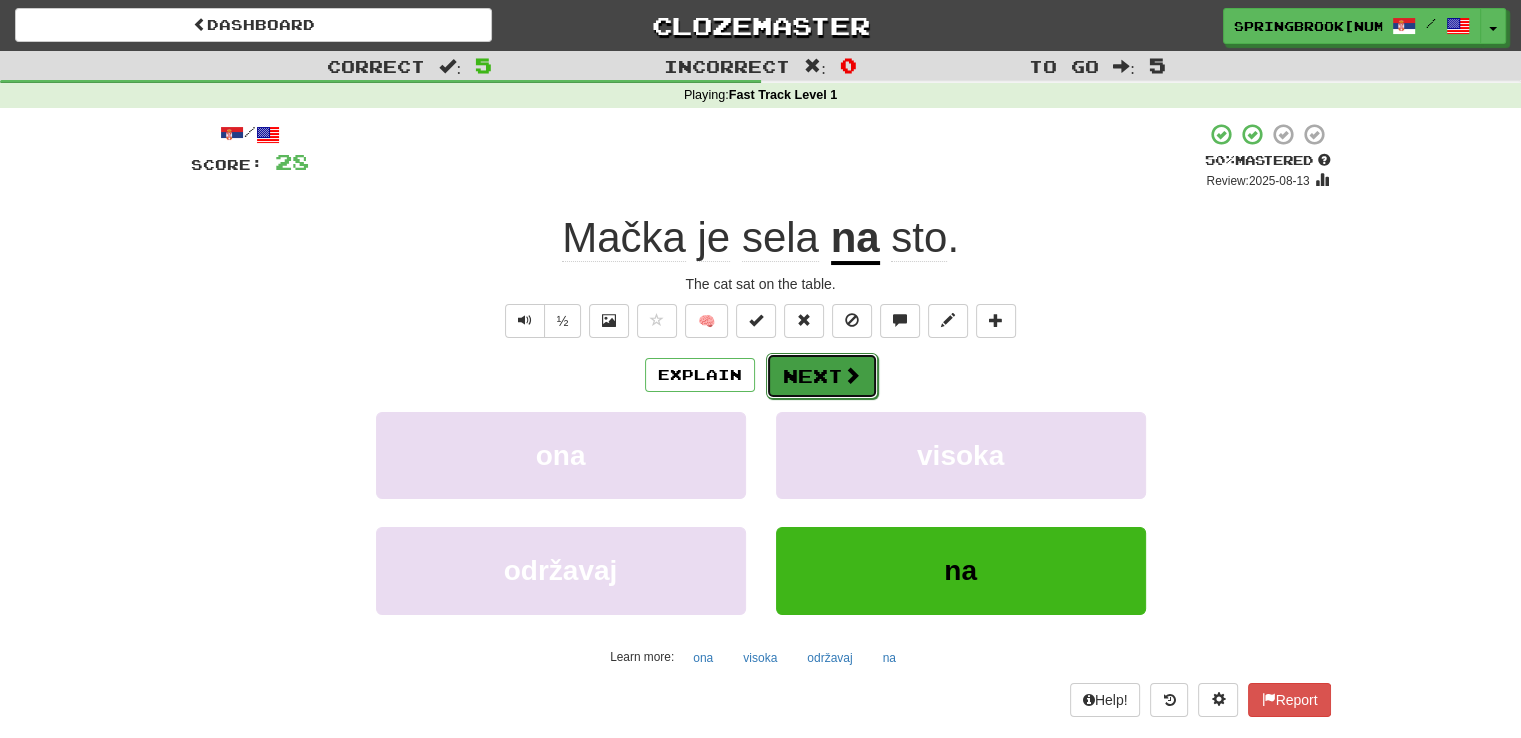 click at bounding box center [852, 375] 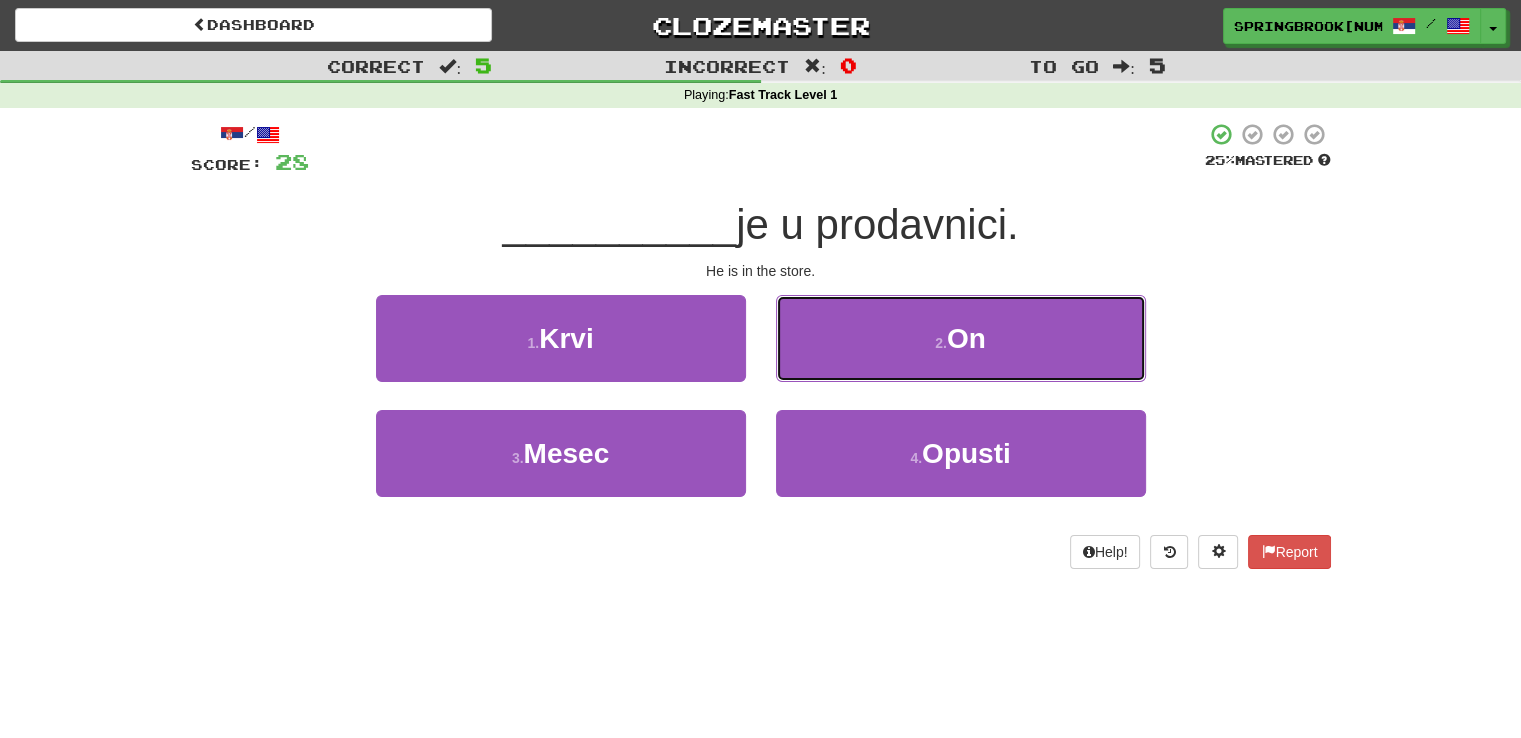 click on "2 .  On" at bounding box center [961, 338] 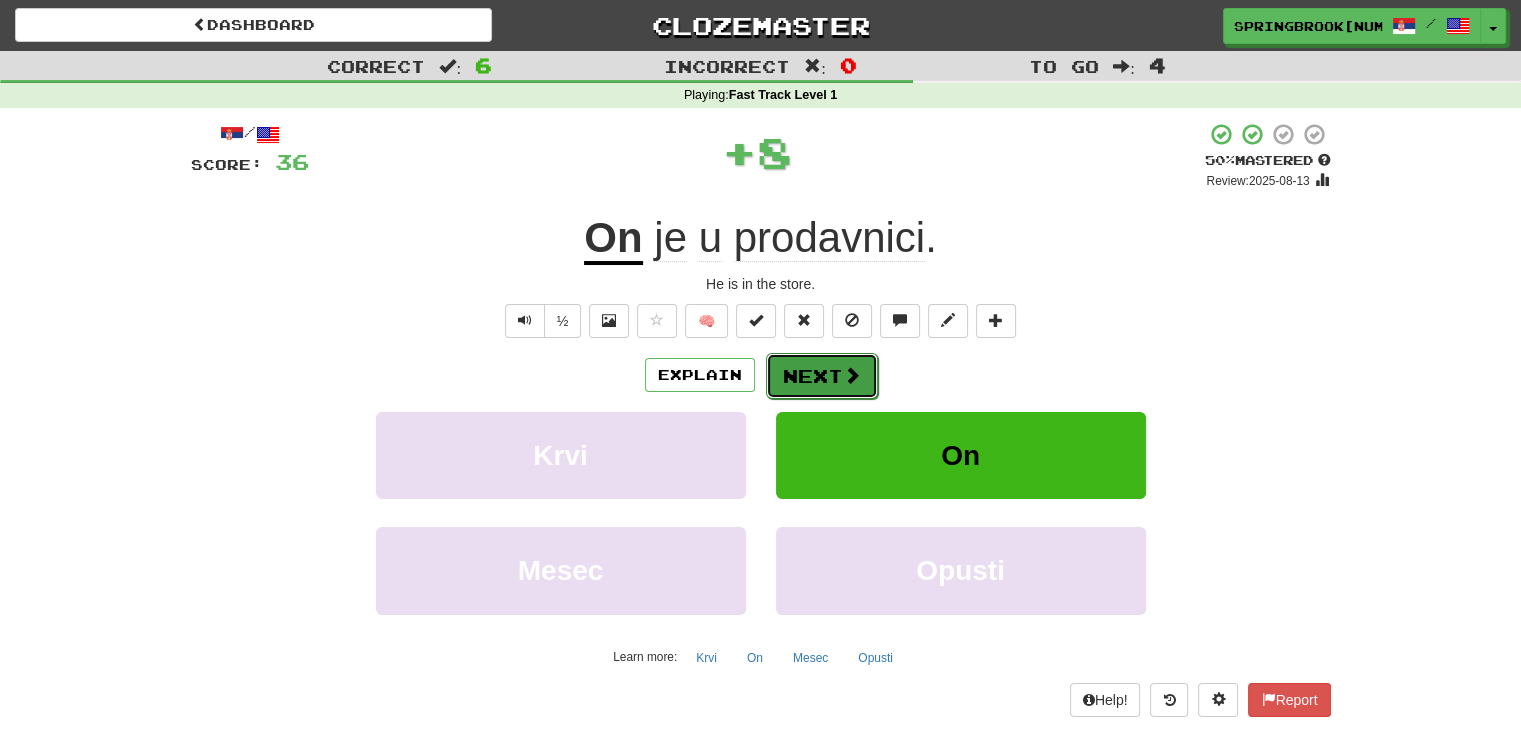 click on "Next" at bounding box center (822, 376) 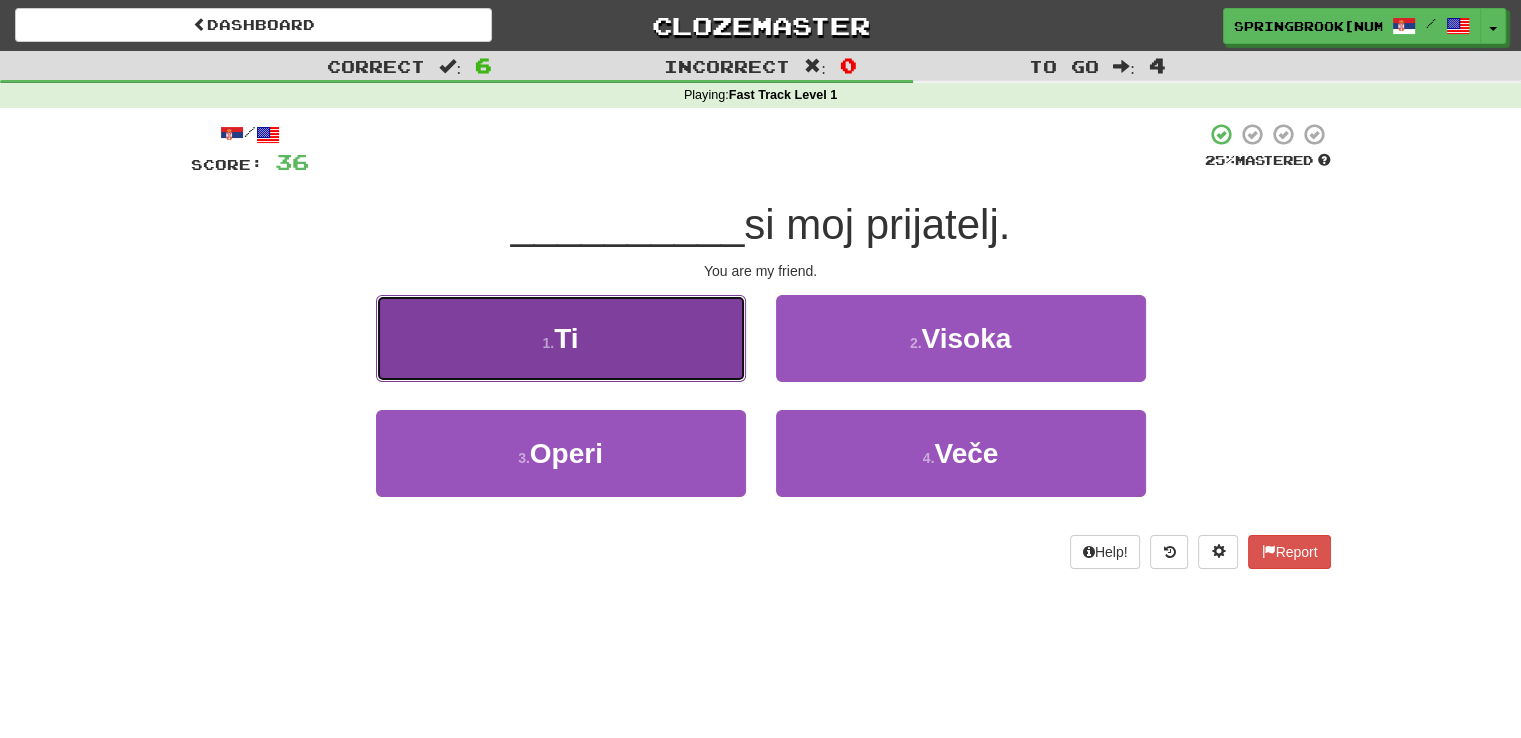 click on "Ti" at bounding box center (566, 338) 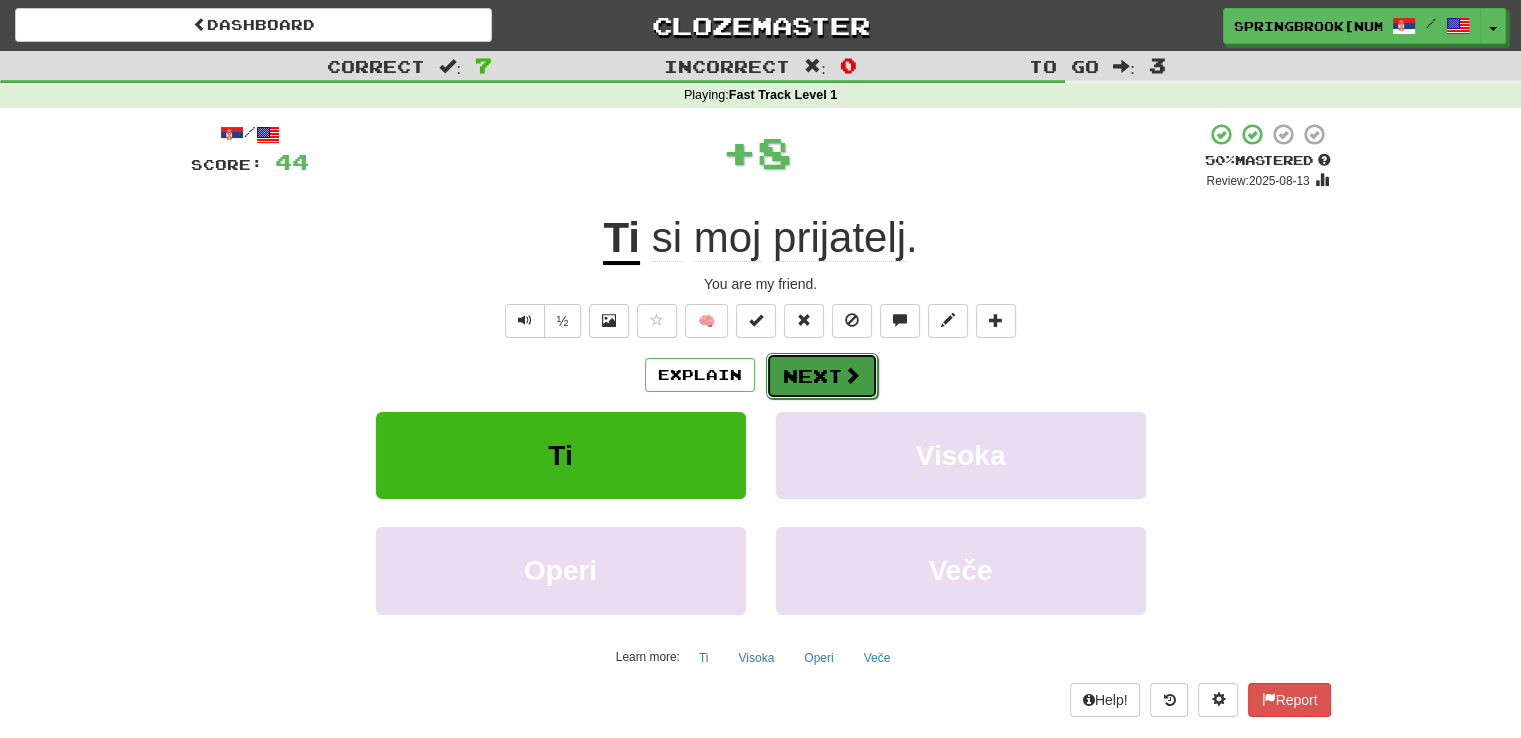 click at bounding box center (852, 375) 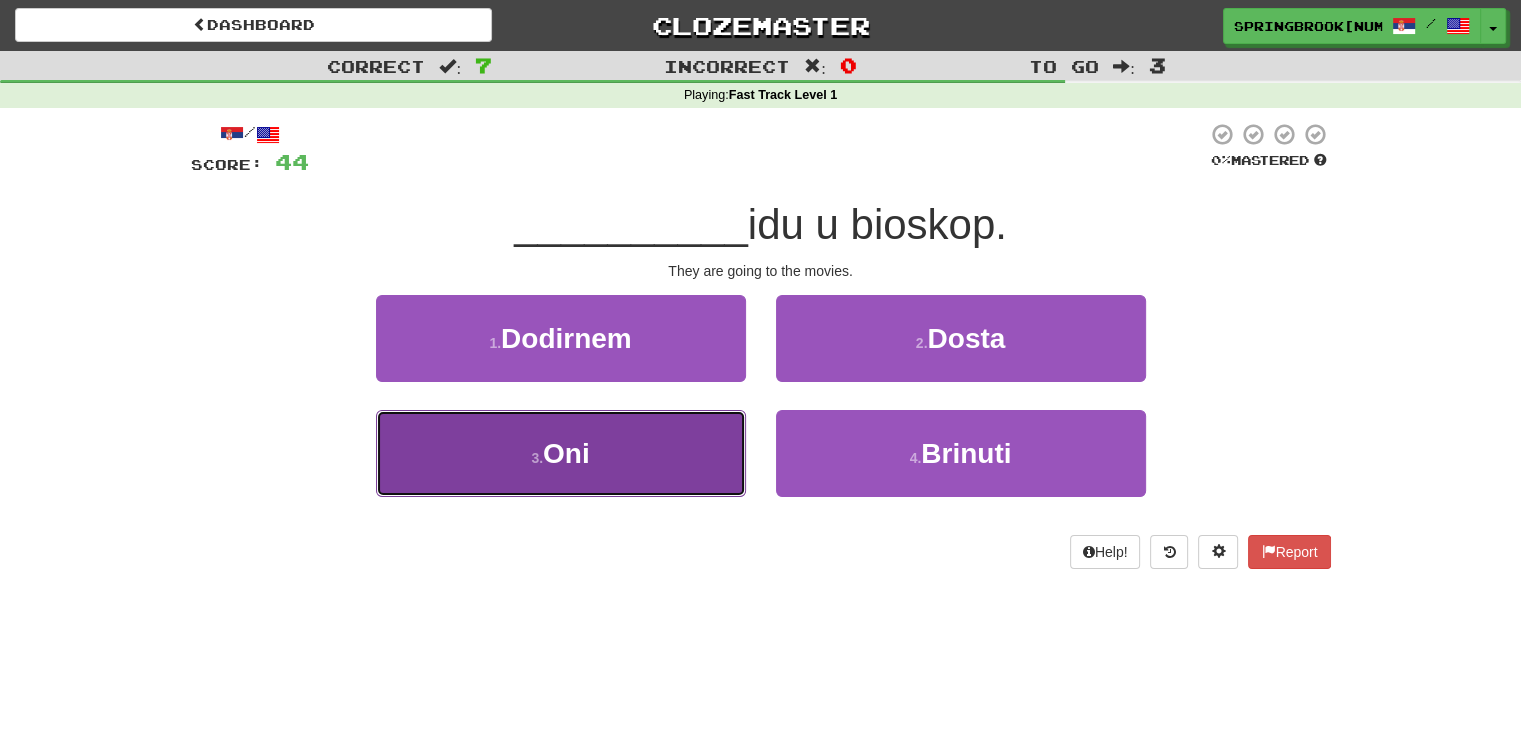 click on "3 .  Oni" at bounding box center (561, 453) 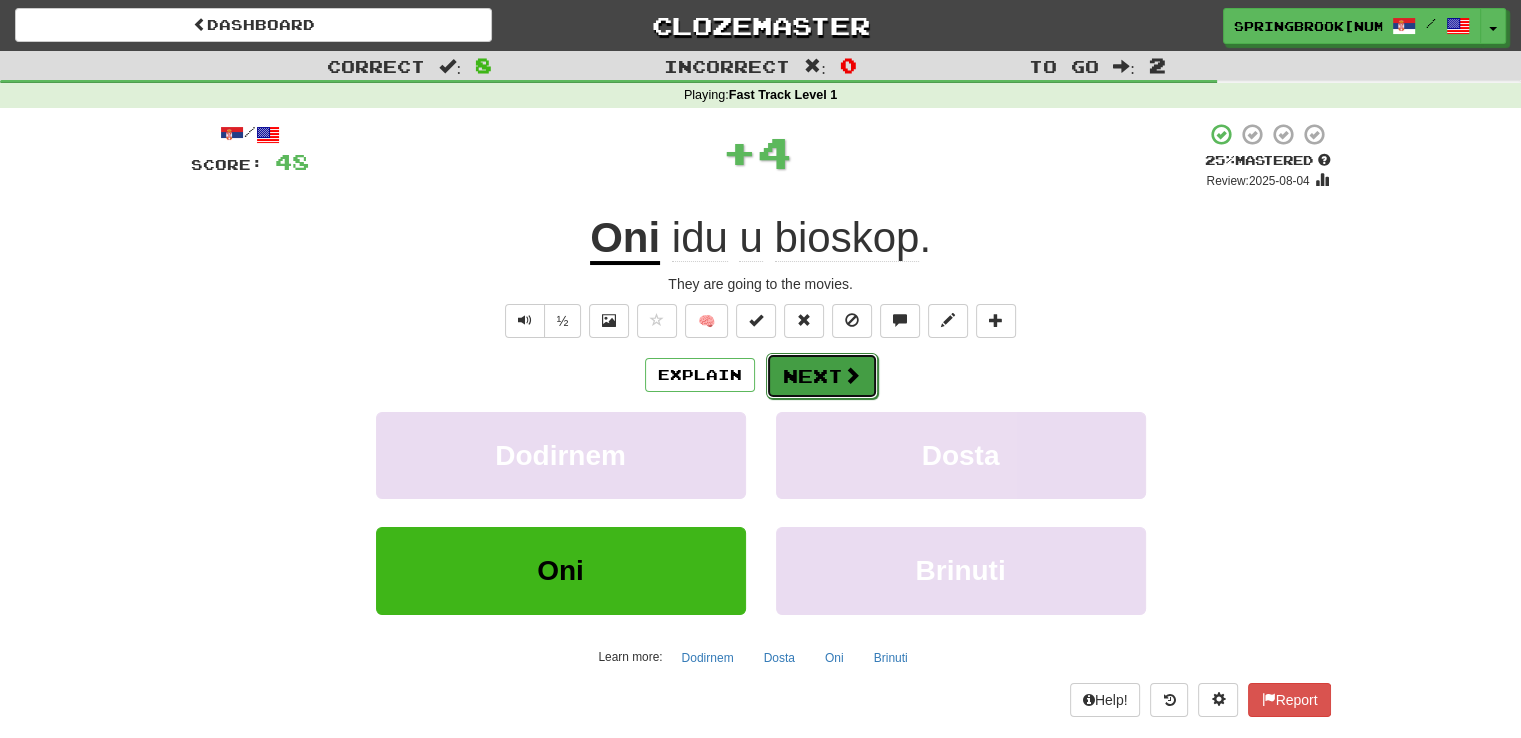 click on "Next" at bounding box center [822, 376] 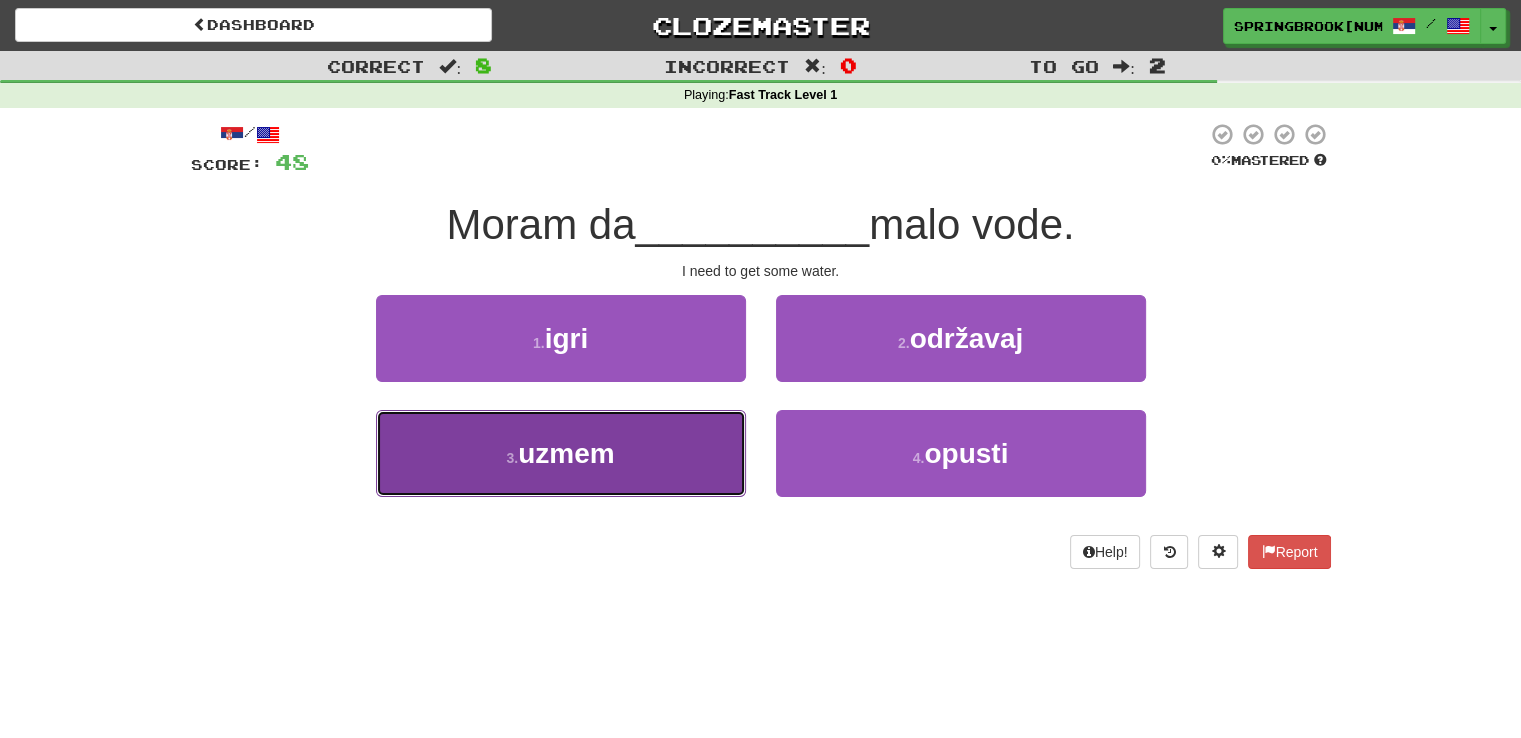 click on "3 .  uzmem" at bounding box center (561, 453) 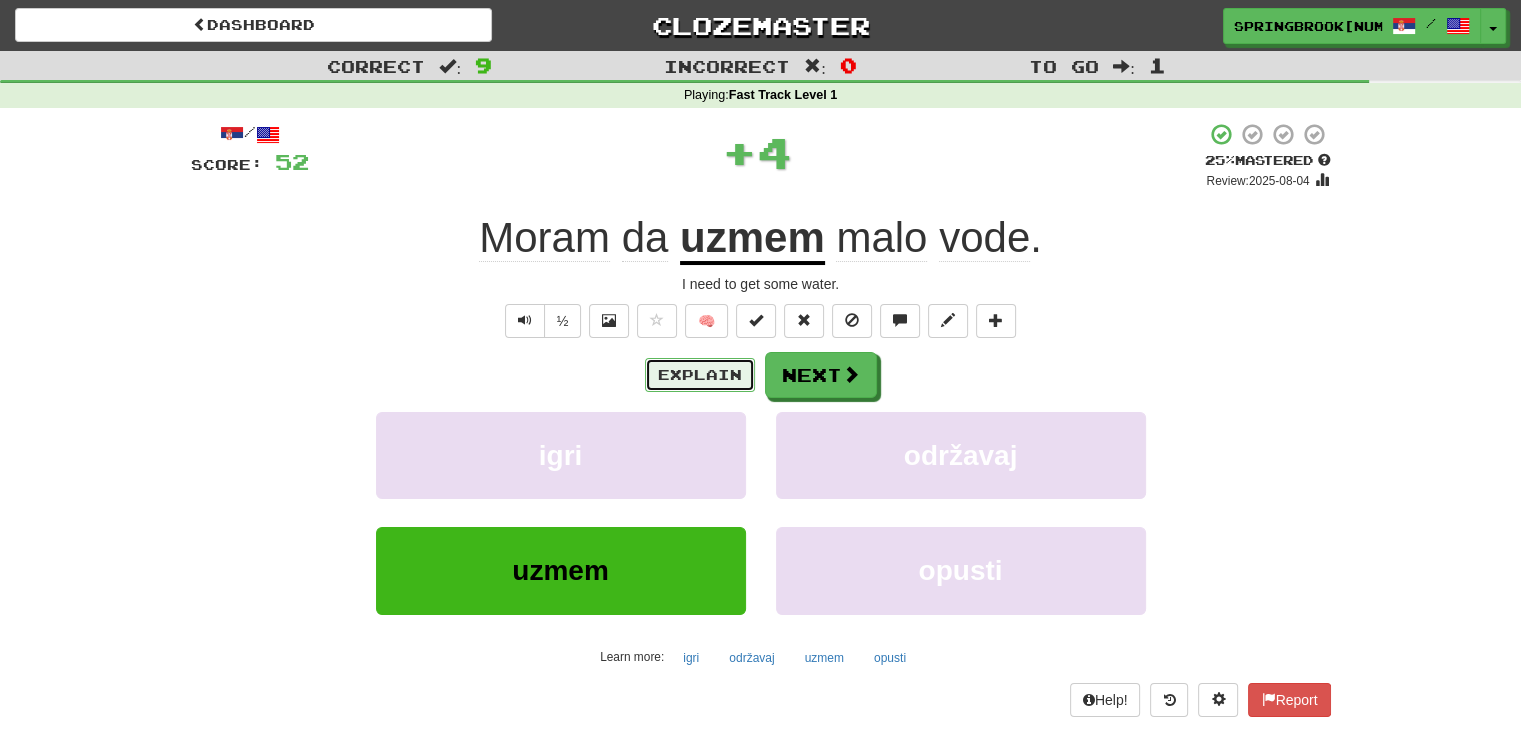 click on "Explain" at bounding box center (700, 375) 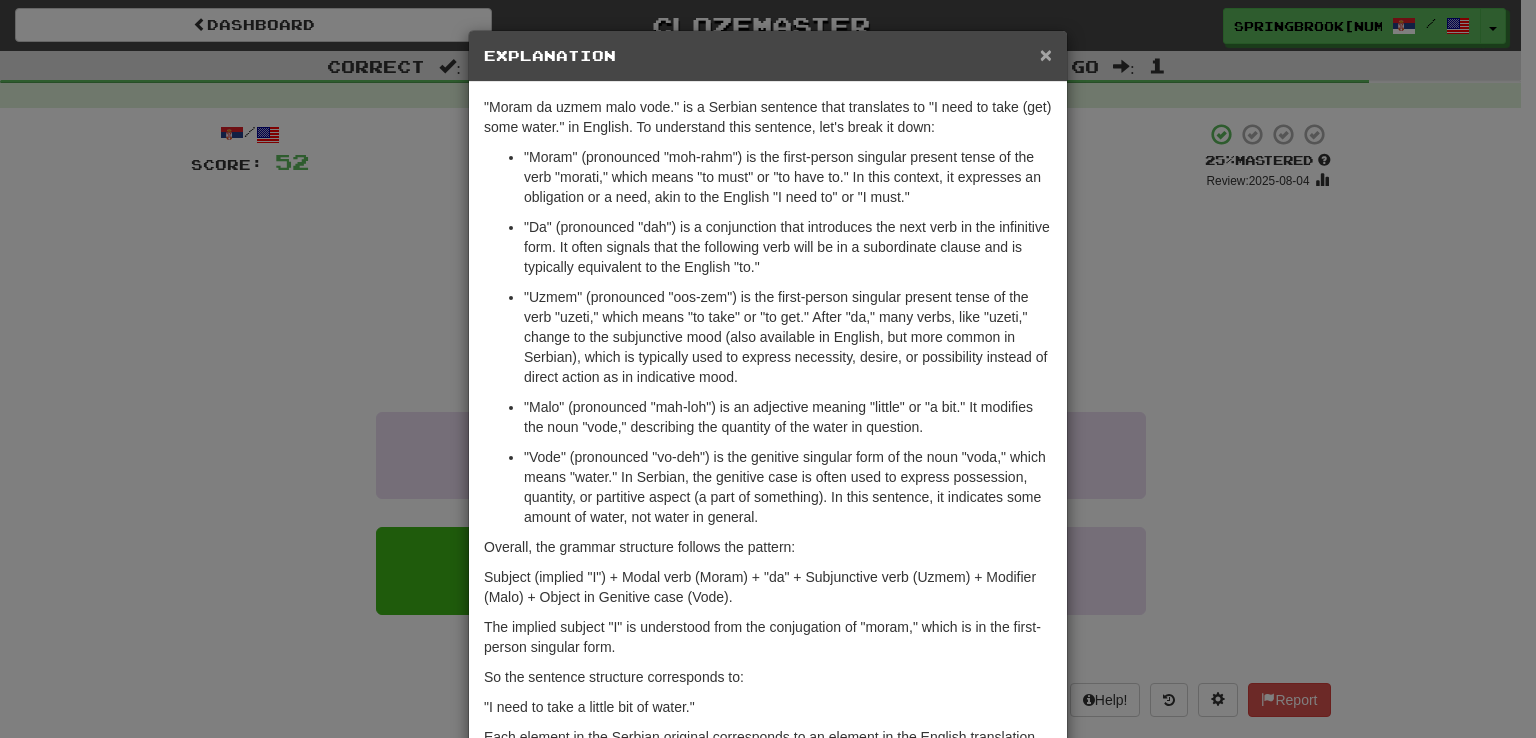 click on "×" at bounding box center (1046, 54) 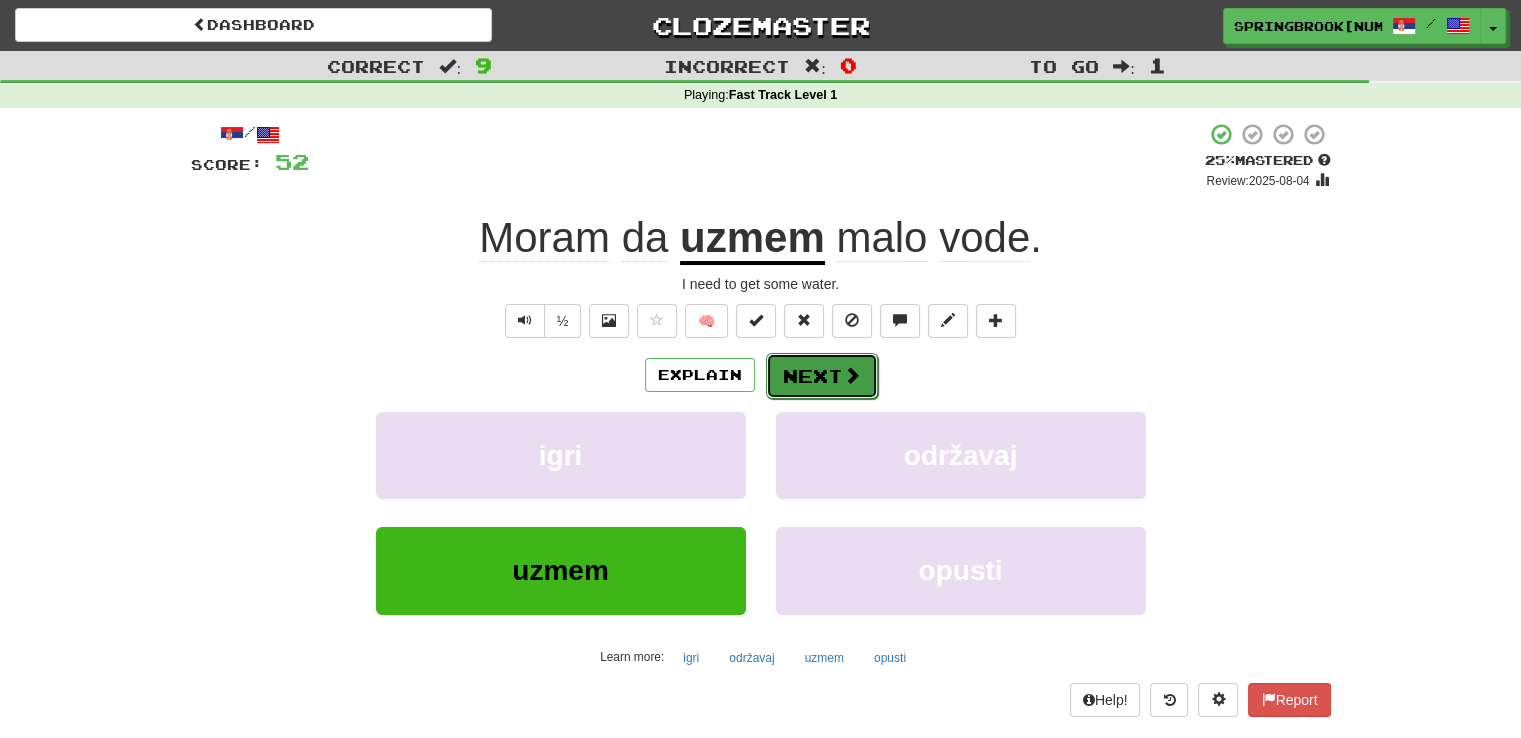 click on "Next" at bounding box center (822, 376) 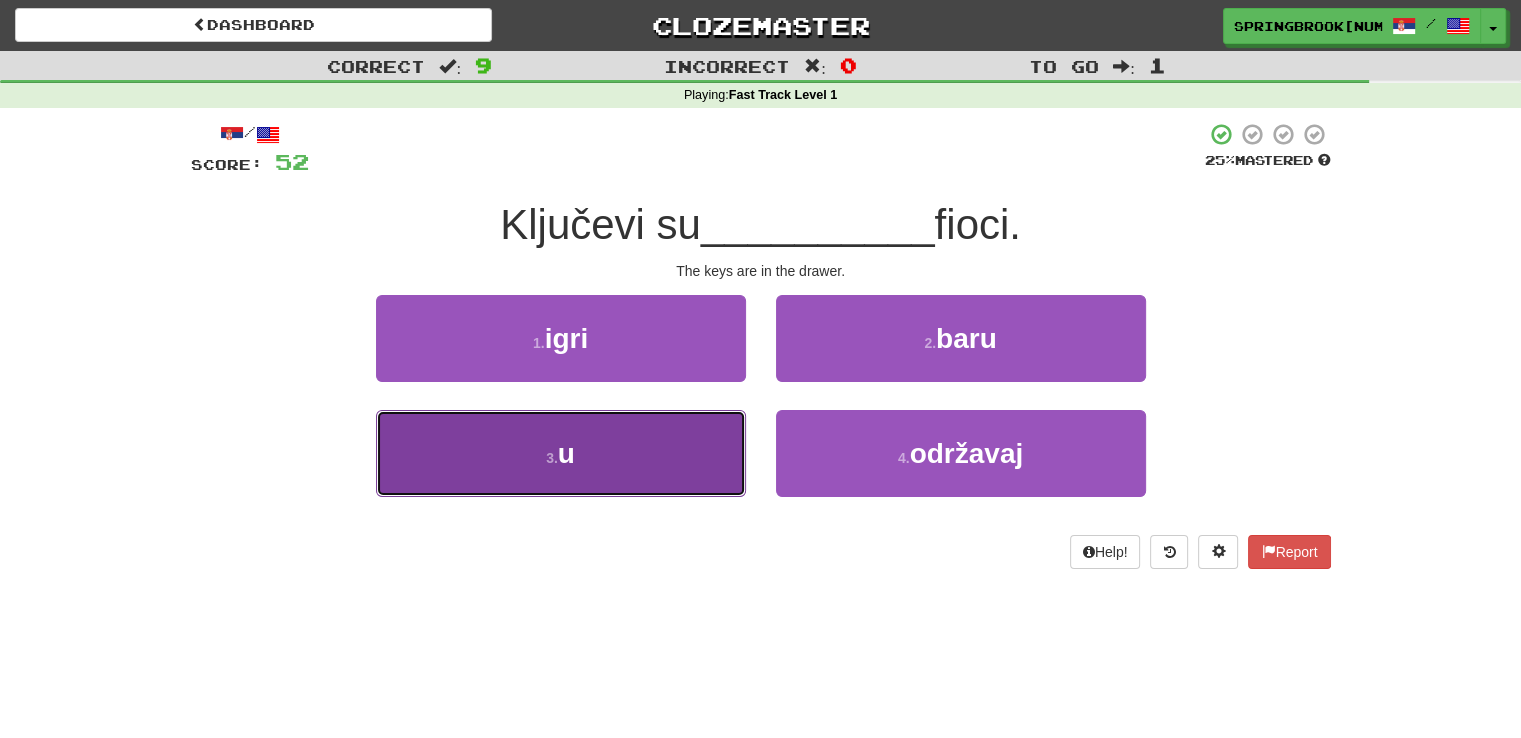 click on "3 .  u" at bounding box center [561, 453] 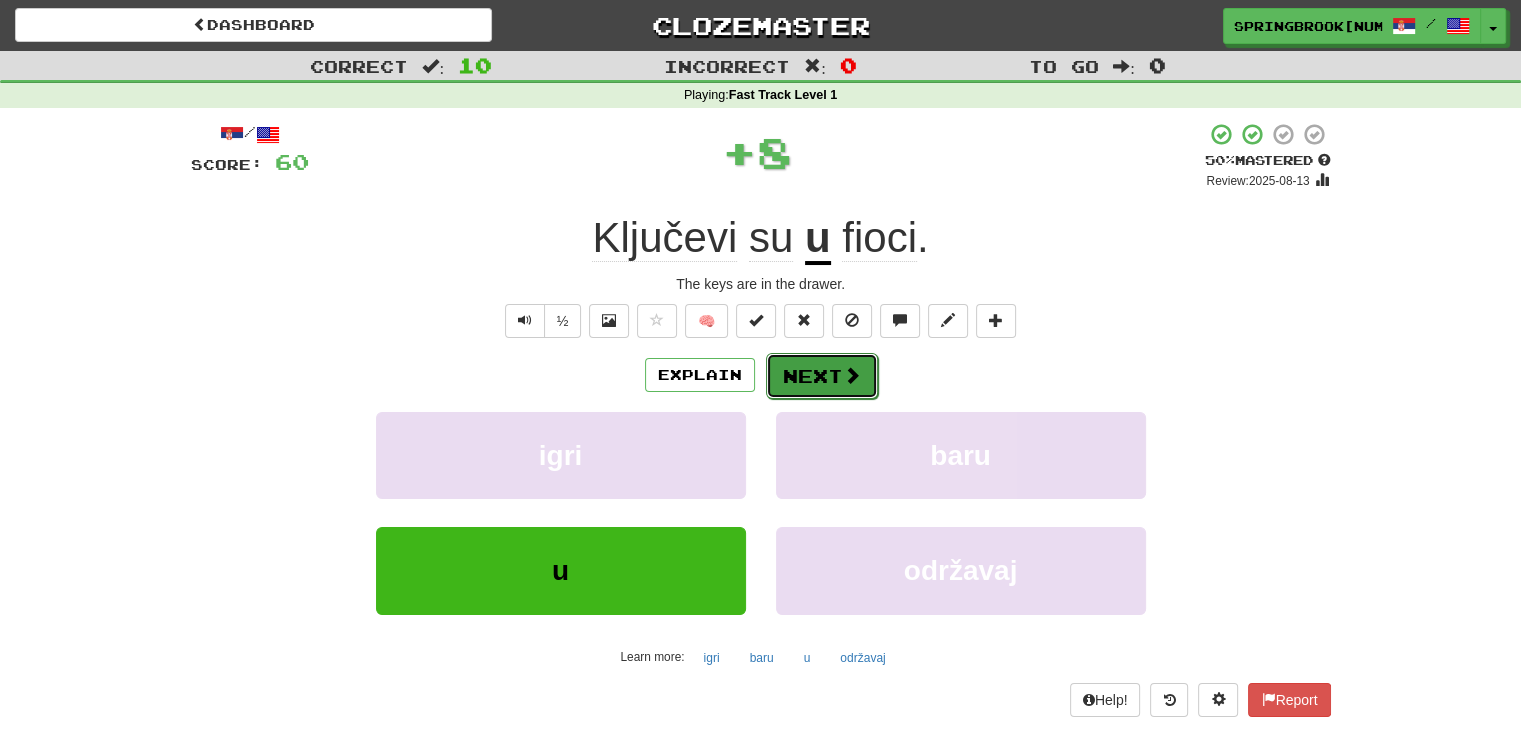 click on "Next" at bounding box center [822, 376] 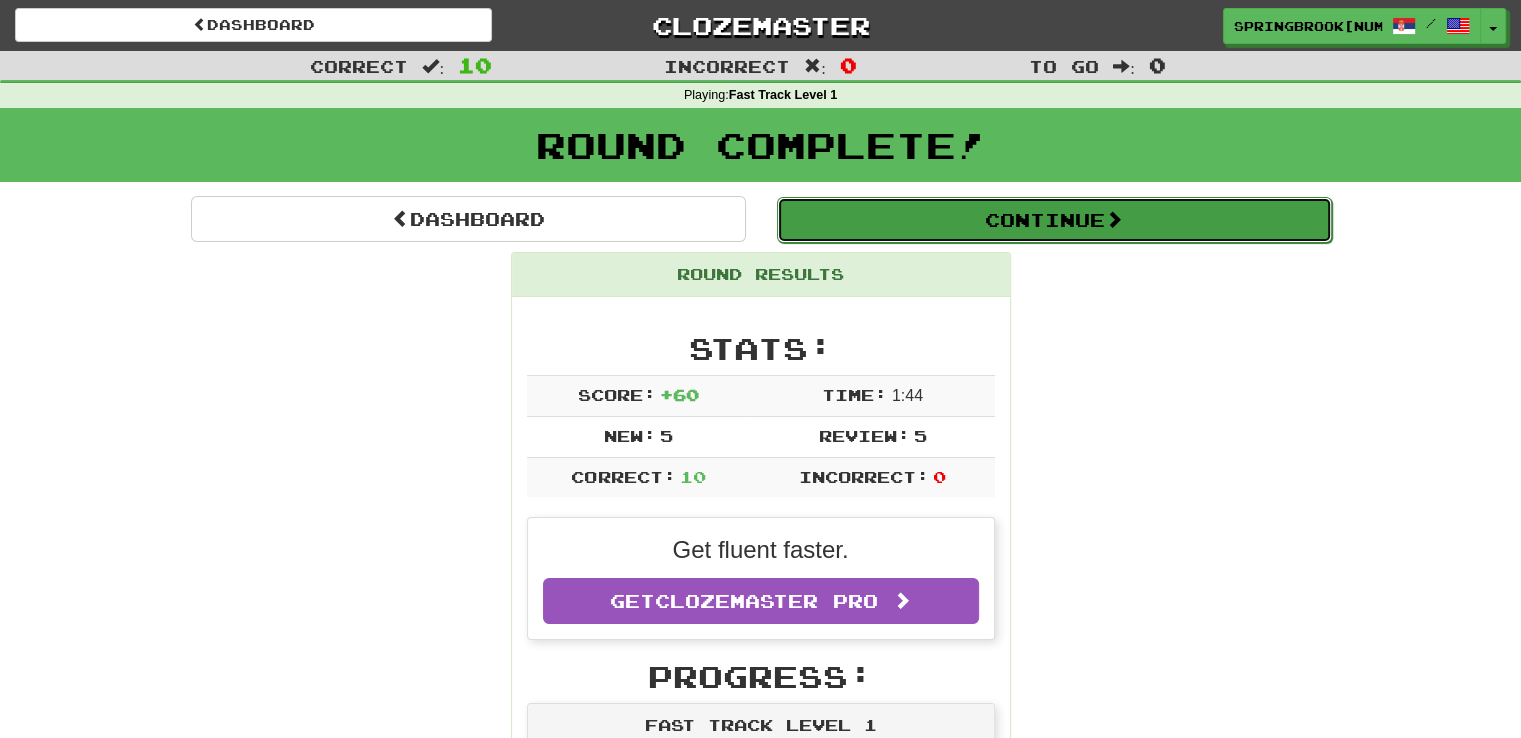 click on "Continue" at bounding box center (1054, 220) 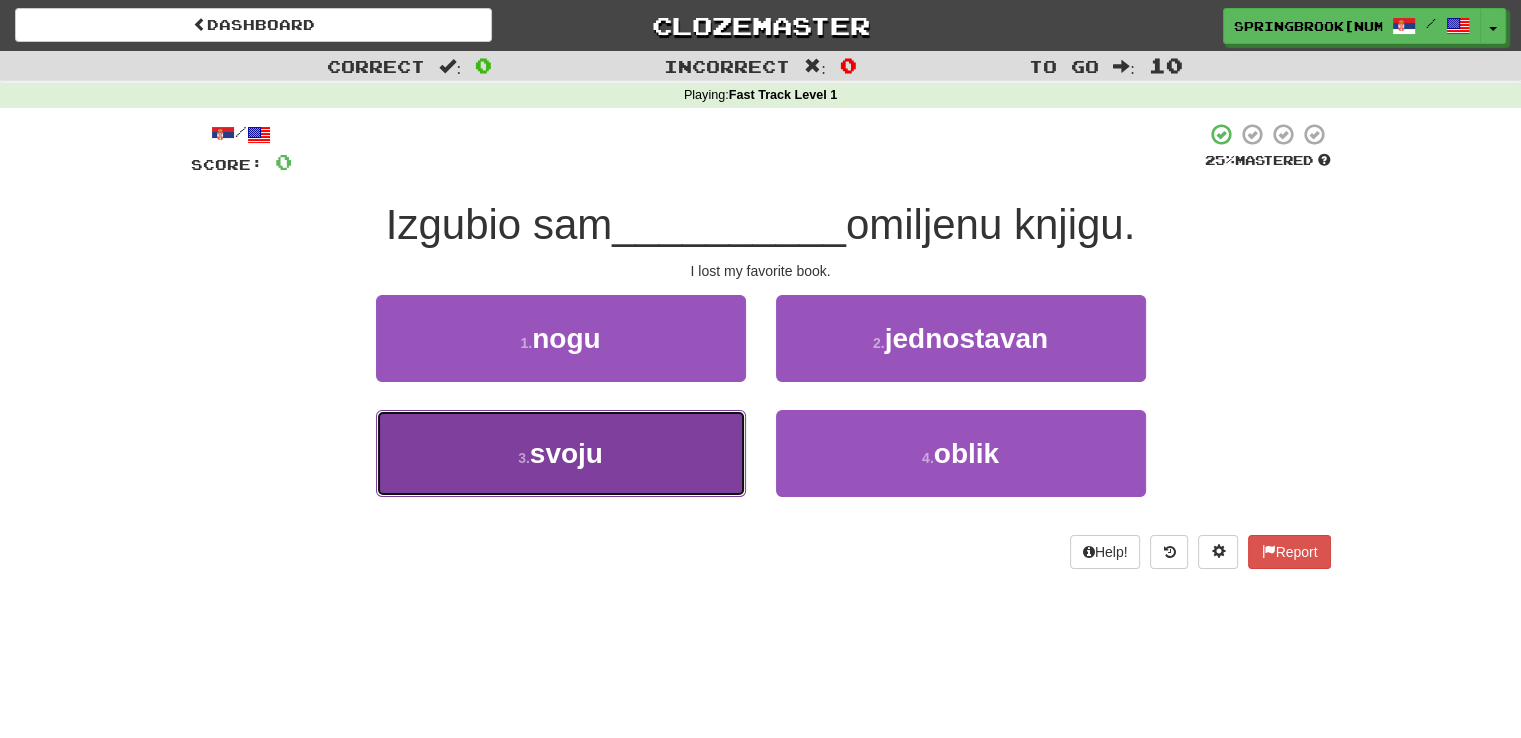 click on "3 .  svoju" at bounding box center [561, 453] 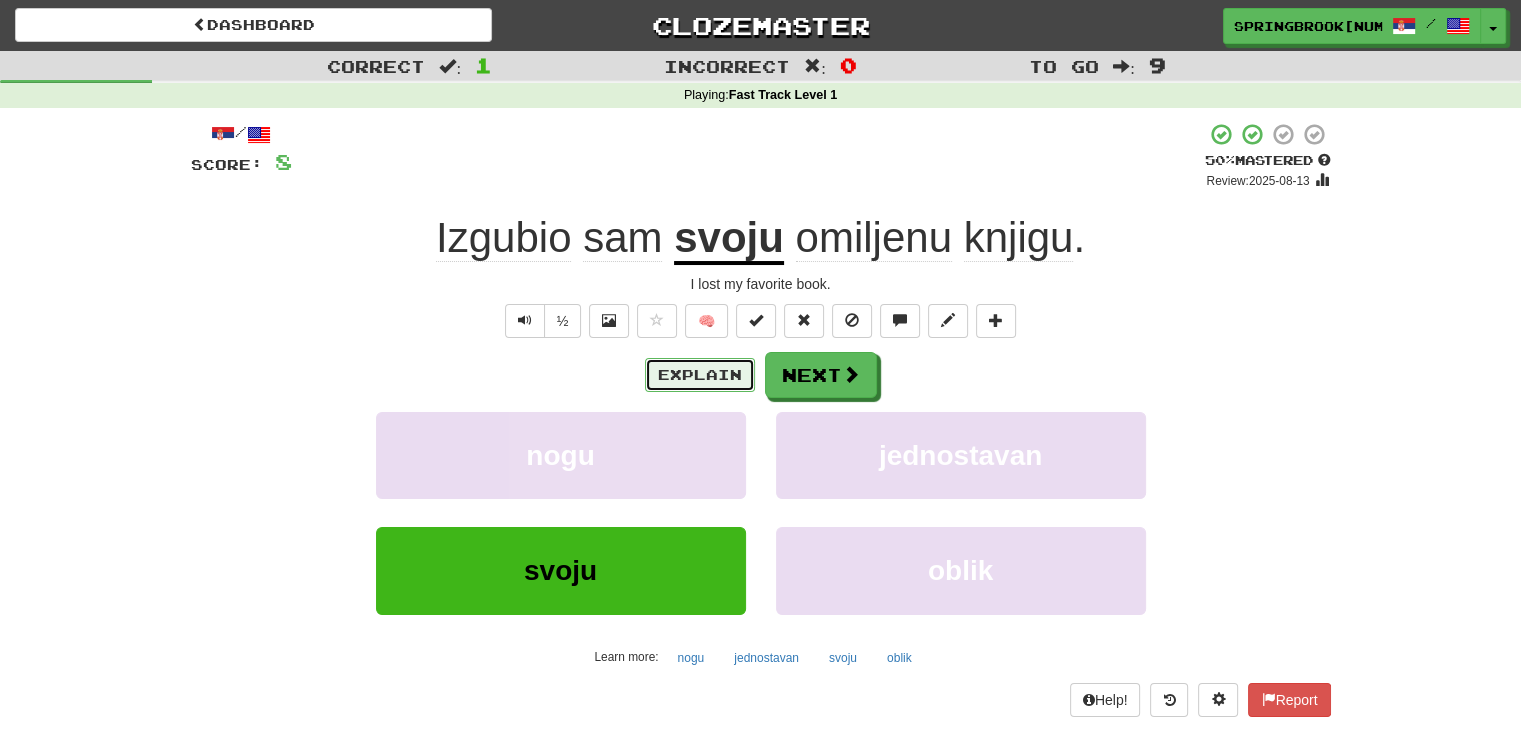 click on "Explain" at bounding box center (700, 375) 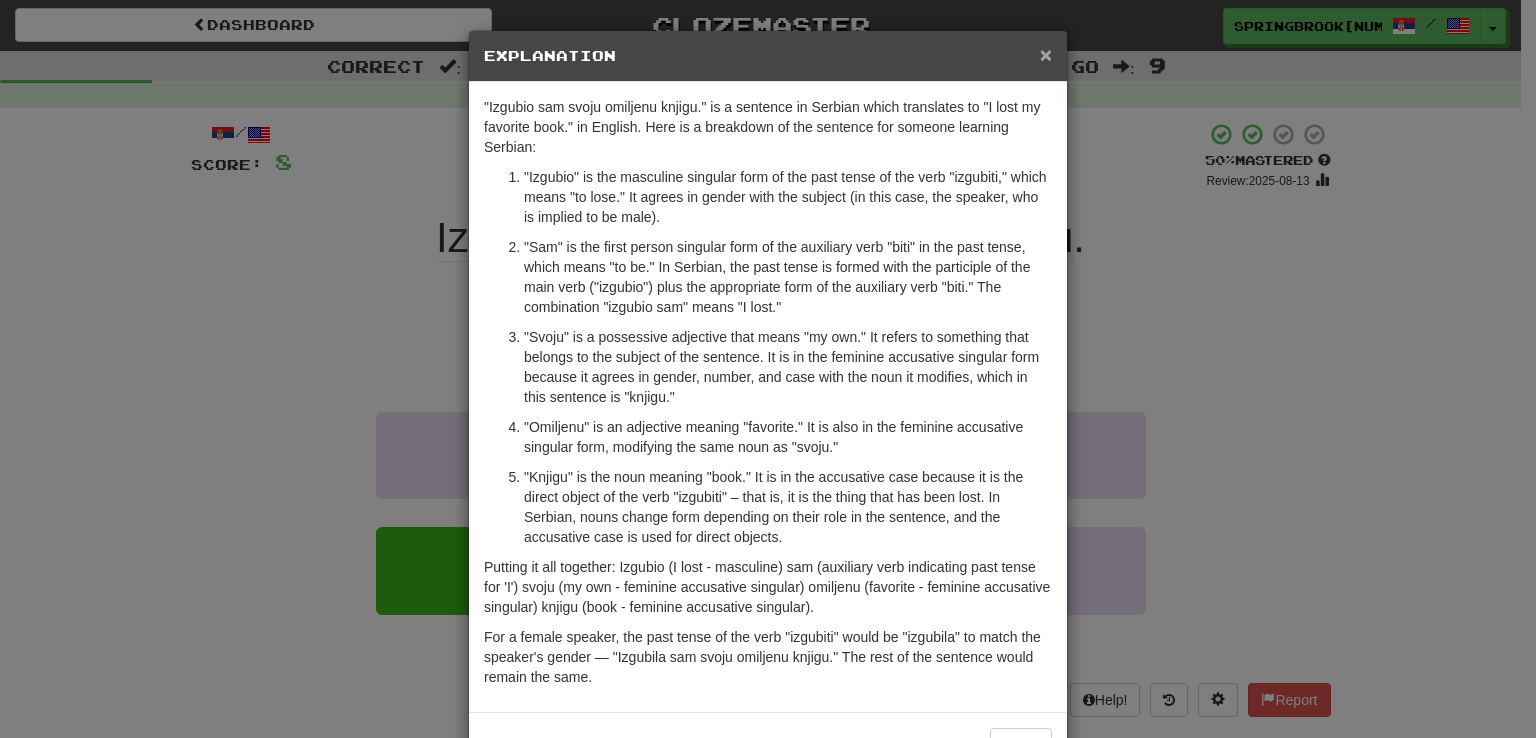 click on "×" at bounding box center (1046, 54) 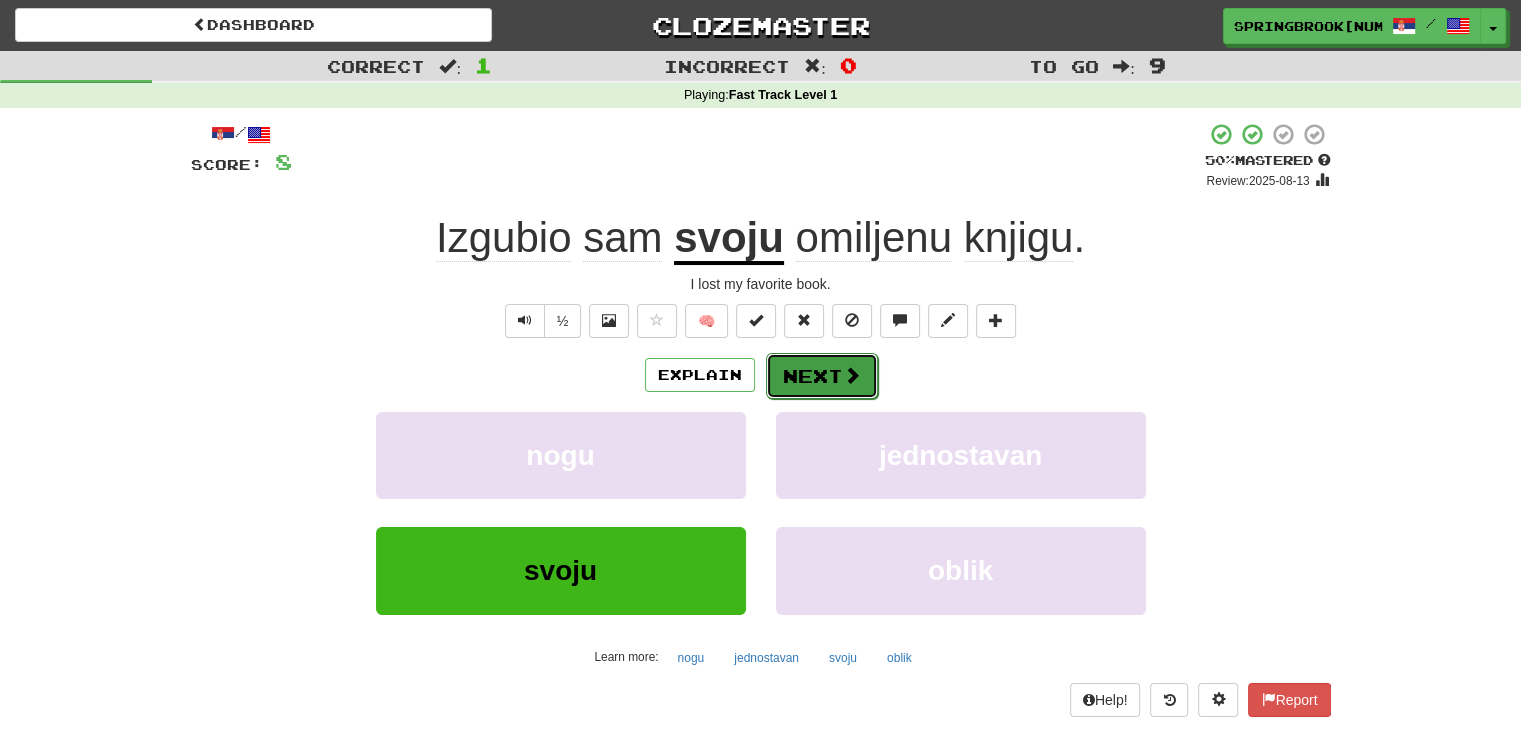 click at bounding box center [852, 375] 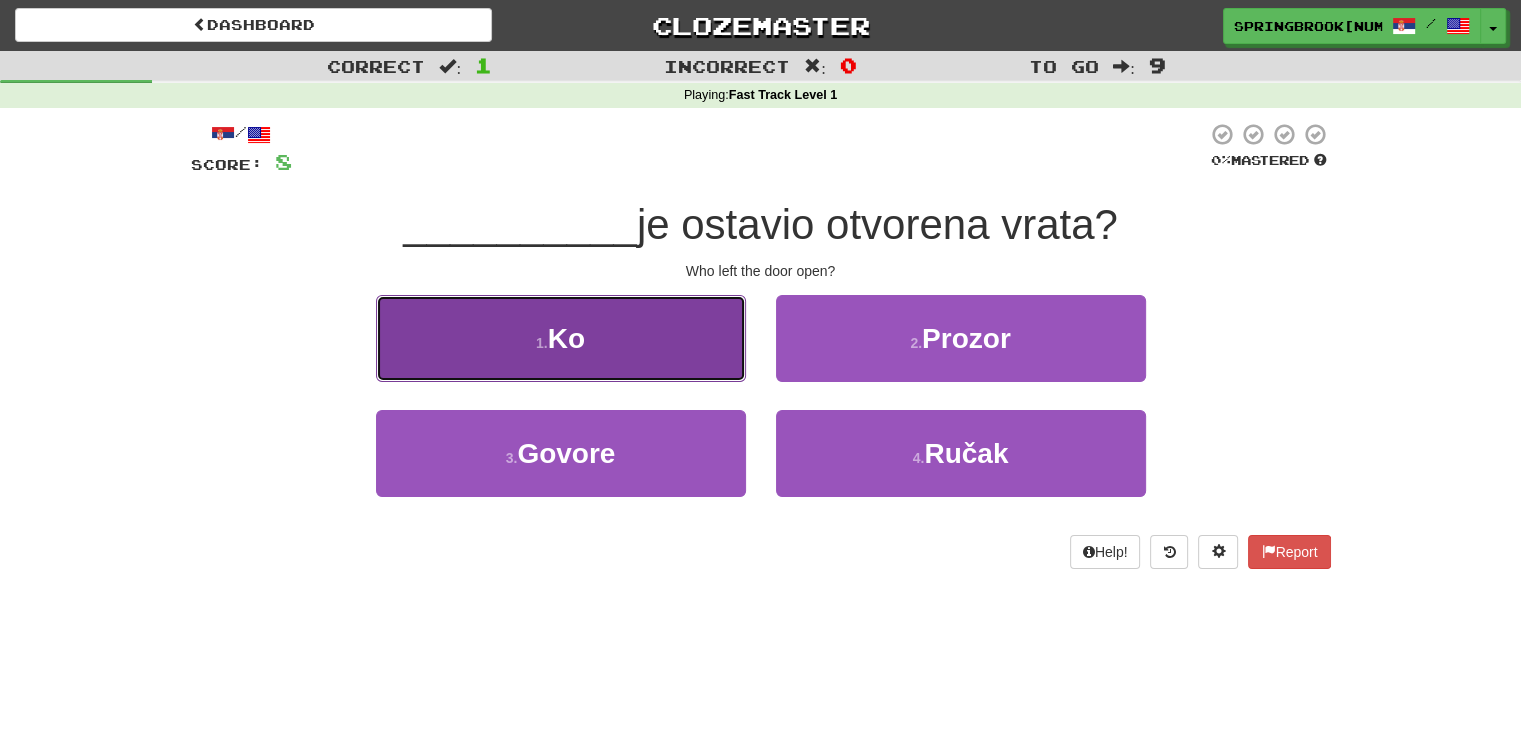 click on "1 .  Ko" at bounding box center [561, 338] 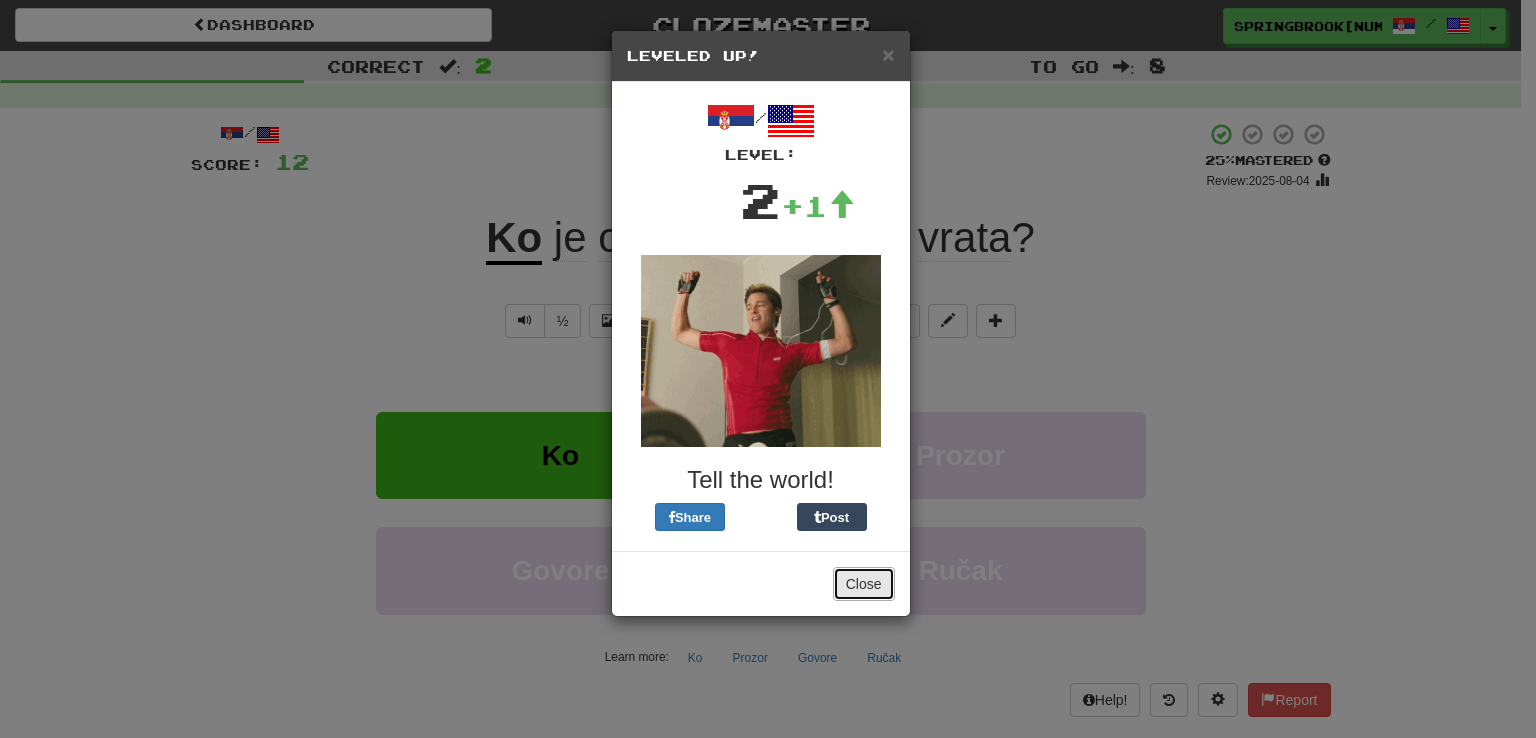 click on "Close" at bounding box center [864, 584] 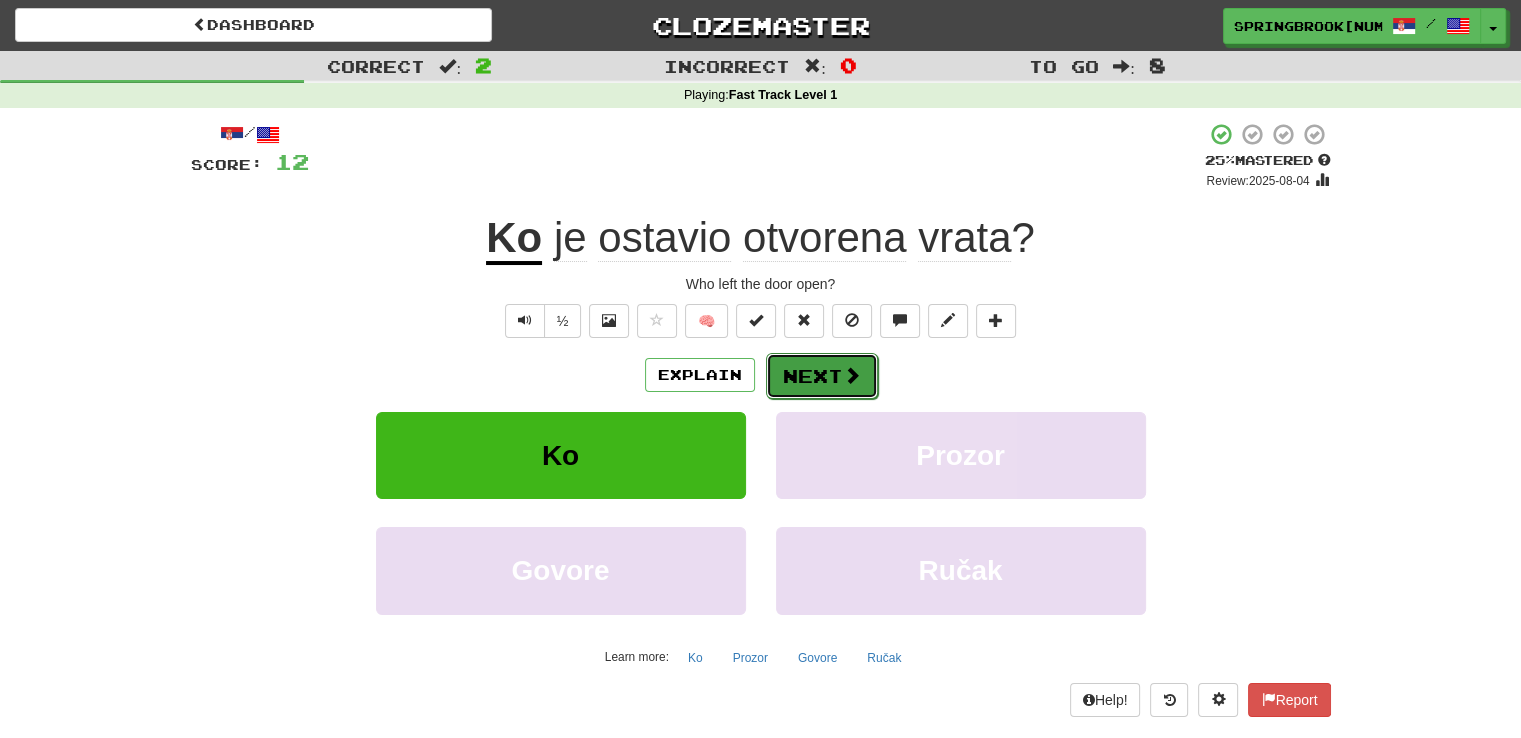 click on "Next" at bounding box center [822, 376] 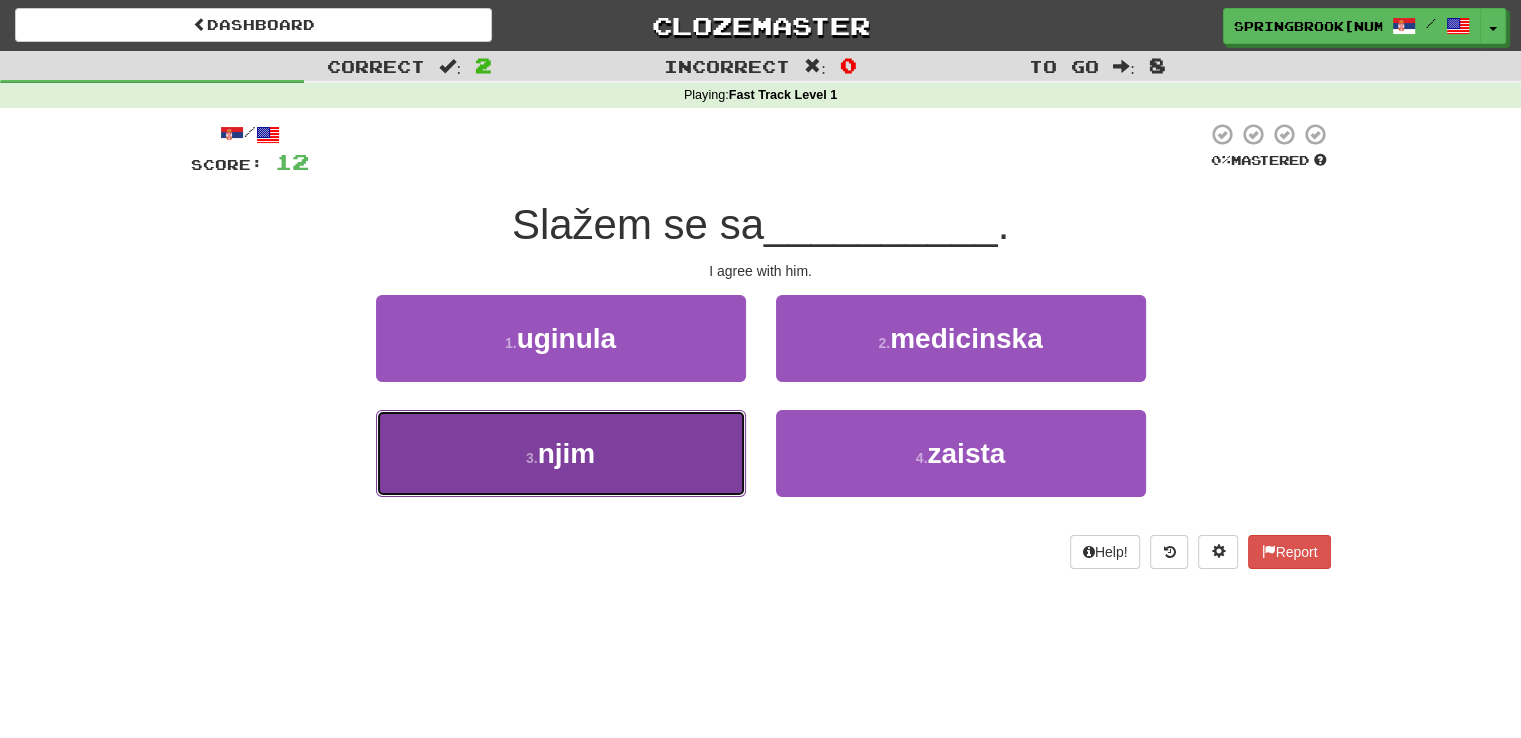 click on "3 .  njim" at bounding box center (561, 453) 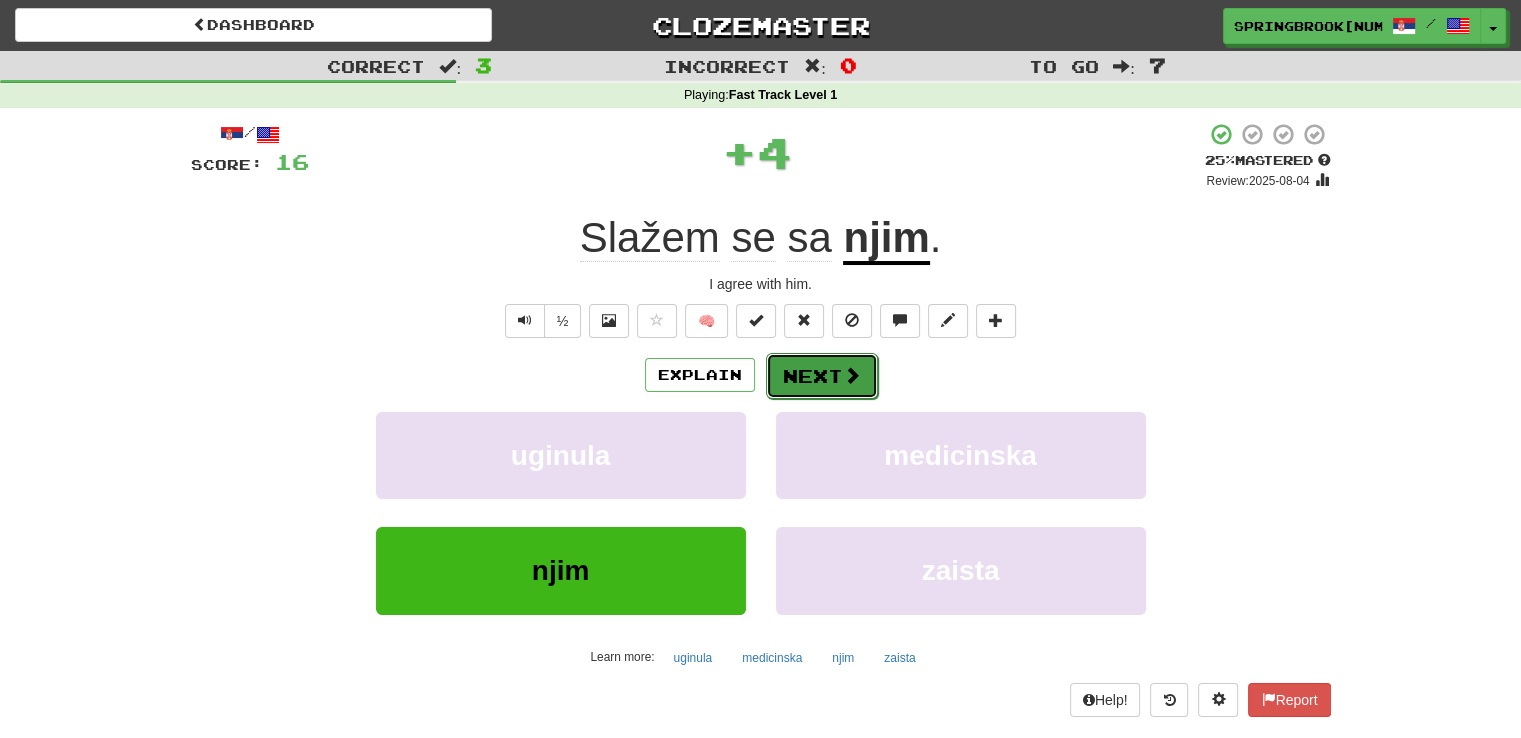 click on "Next" at bounding box center (822, 376) 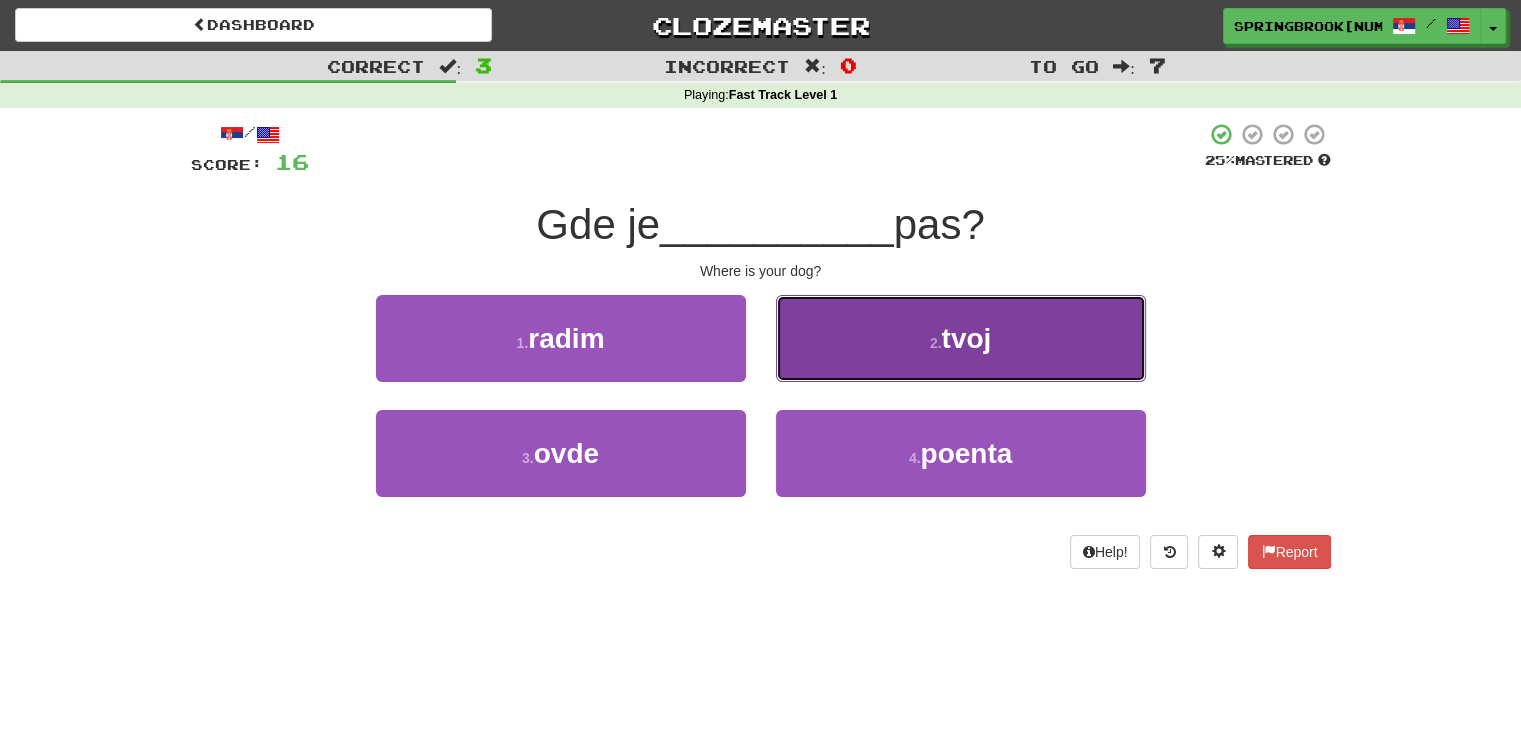 click on "2 .  tvoj" at bounding box center (961, 338) 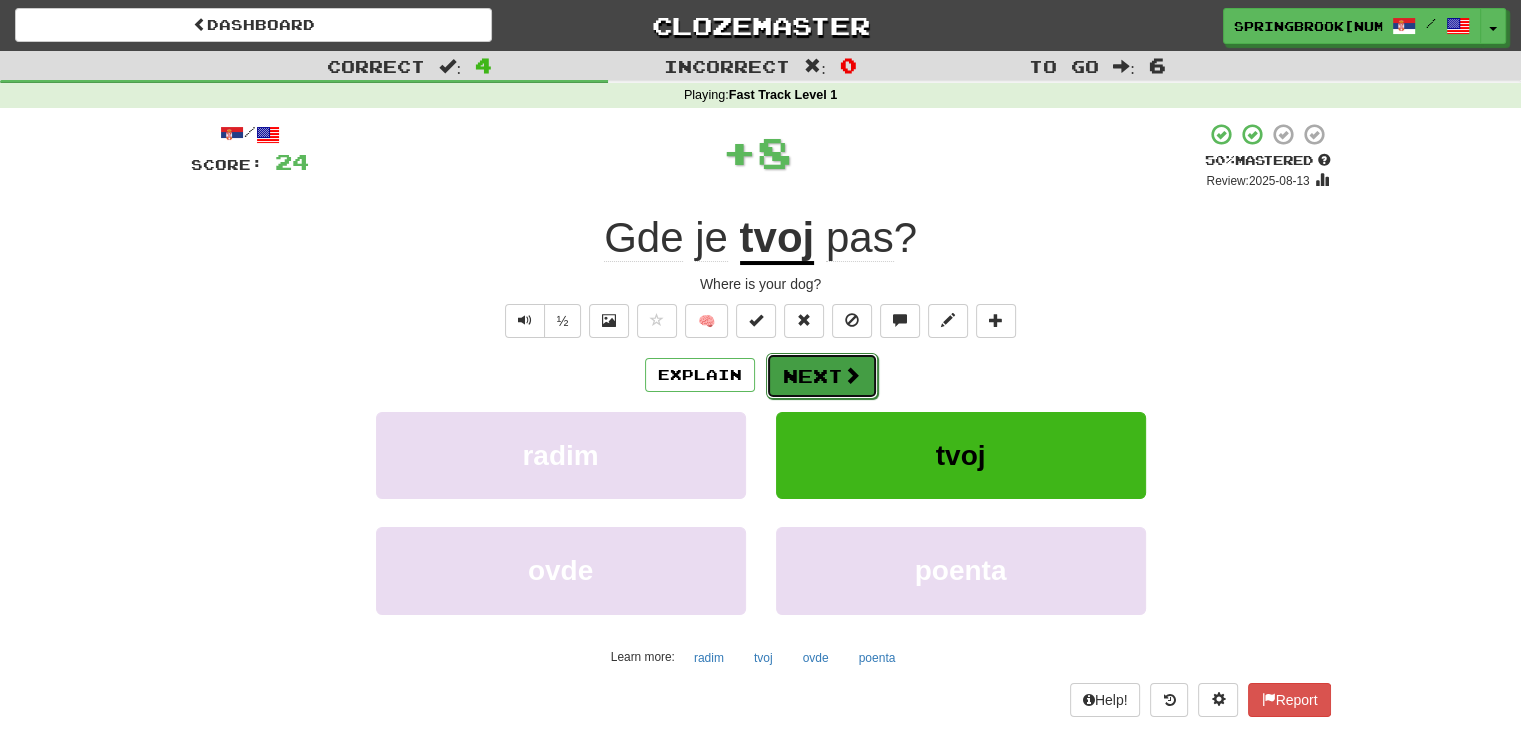 click on "Next" at bounding box center (822, 376) 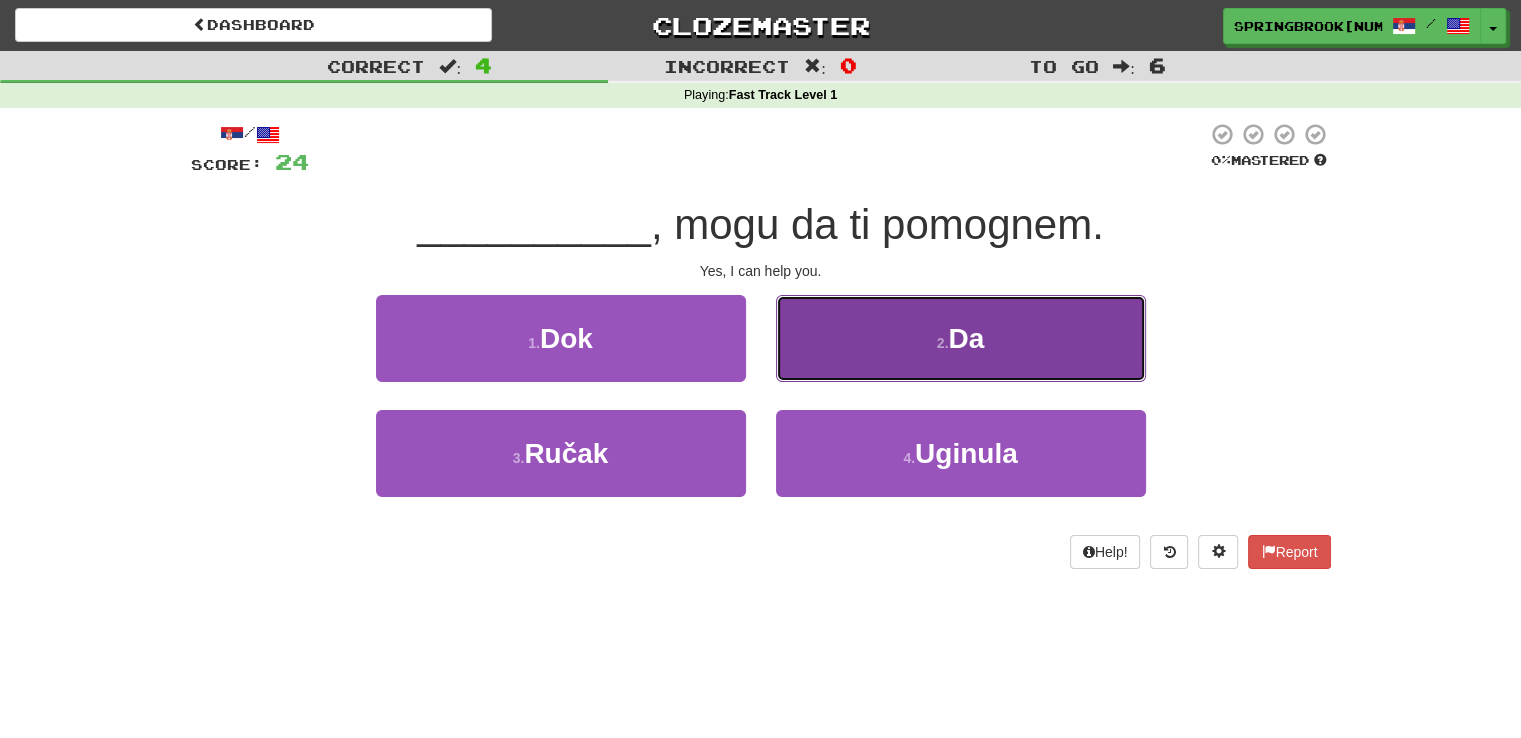 click on "2 .  Da" at bounding box center (961, 338) 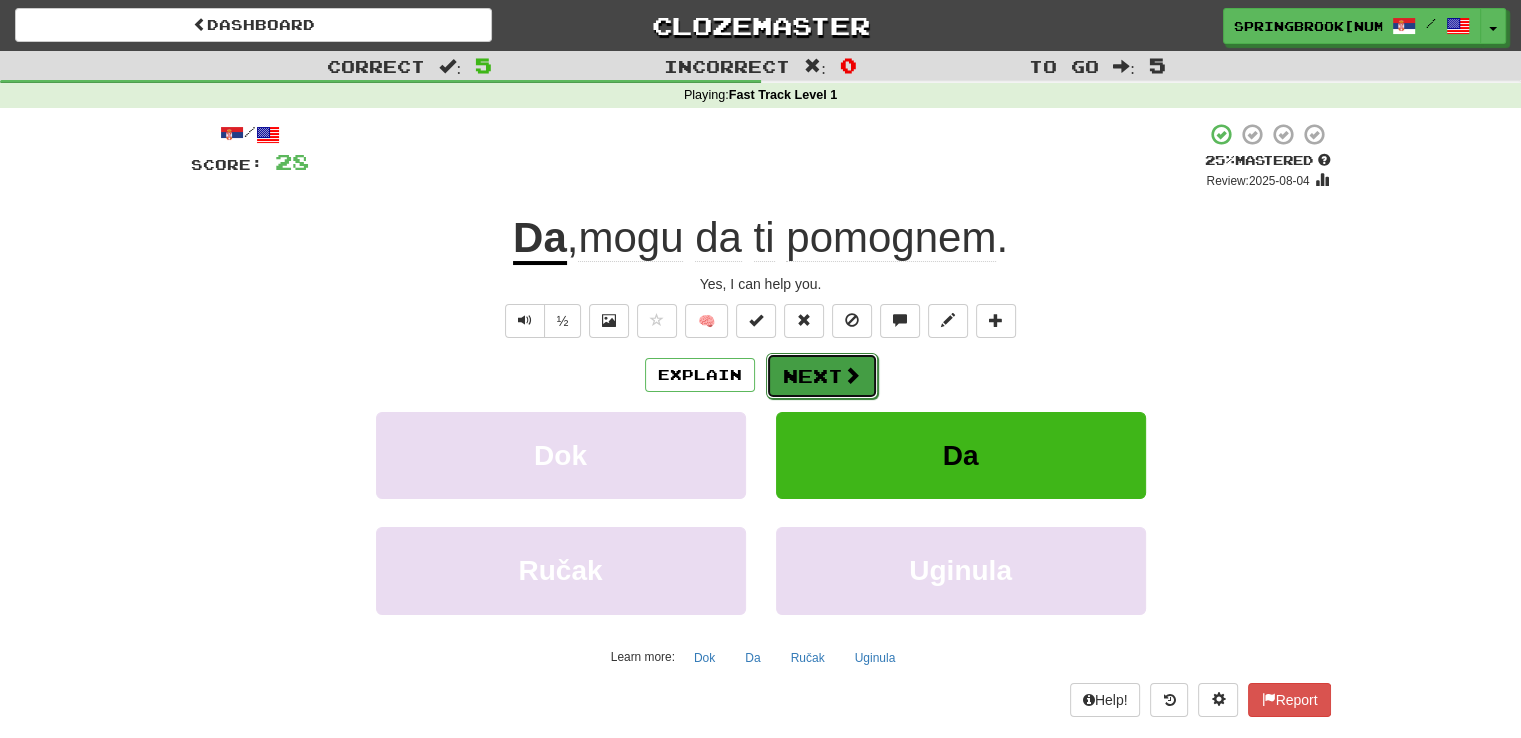 click at bounding box center [852, 375] 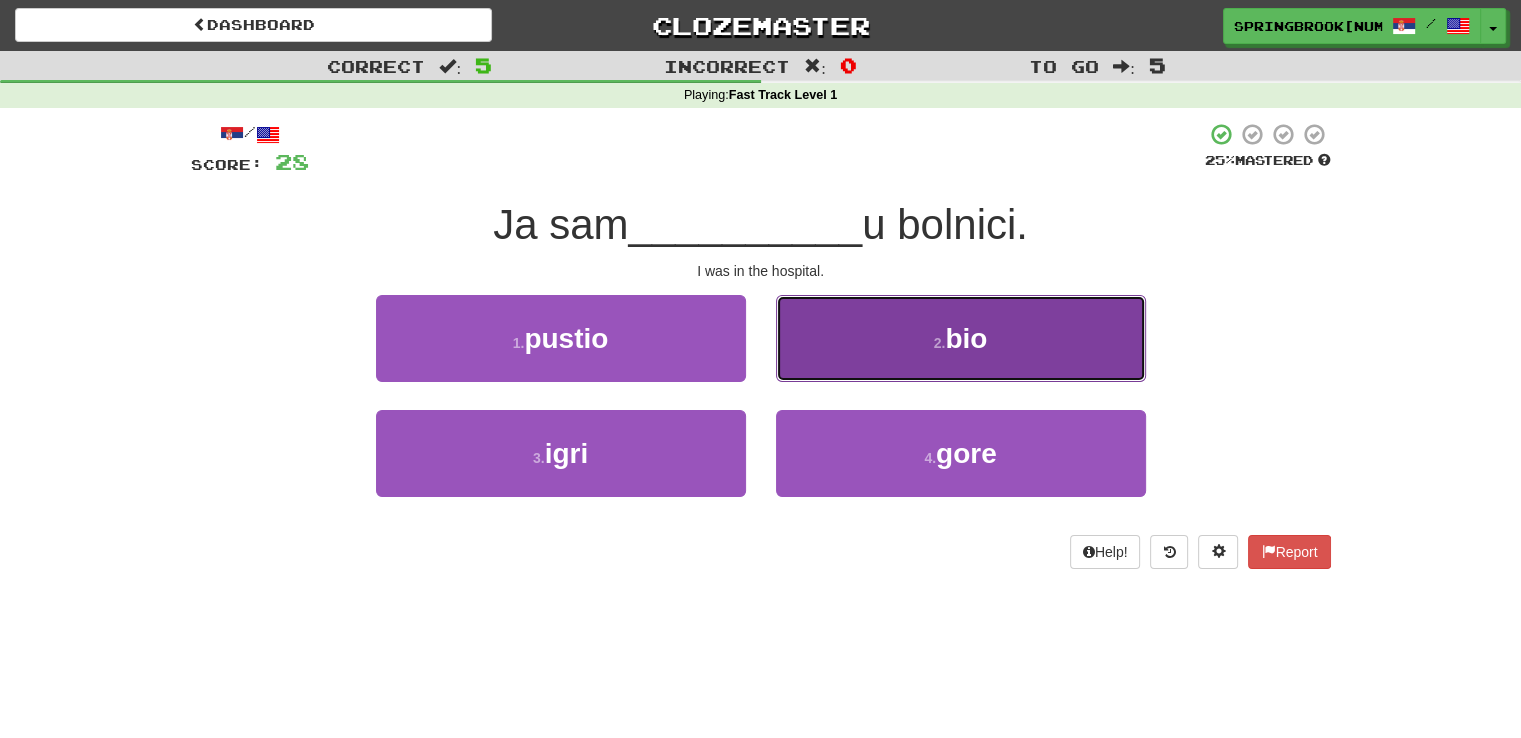 click on "bio" at bounding box center [966, 338] 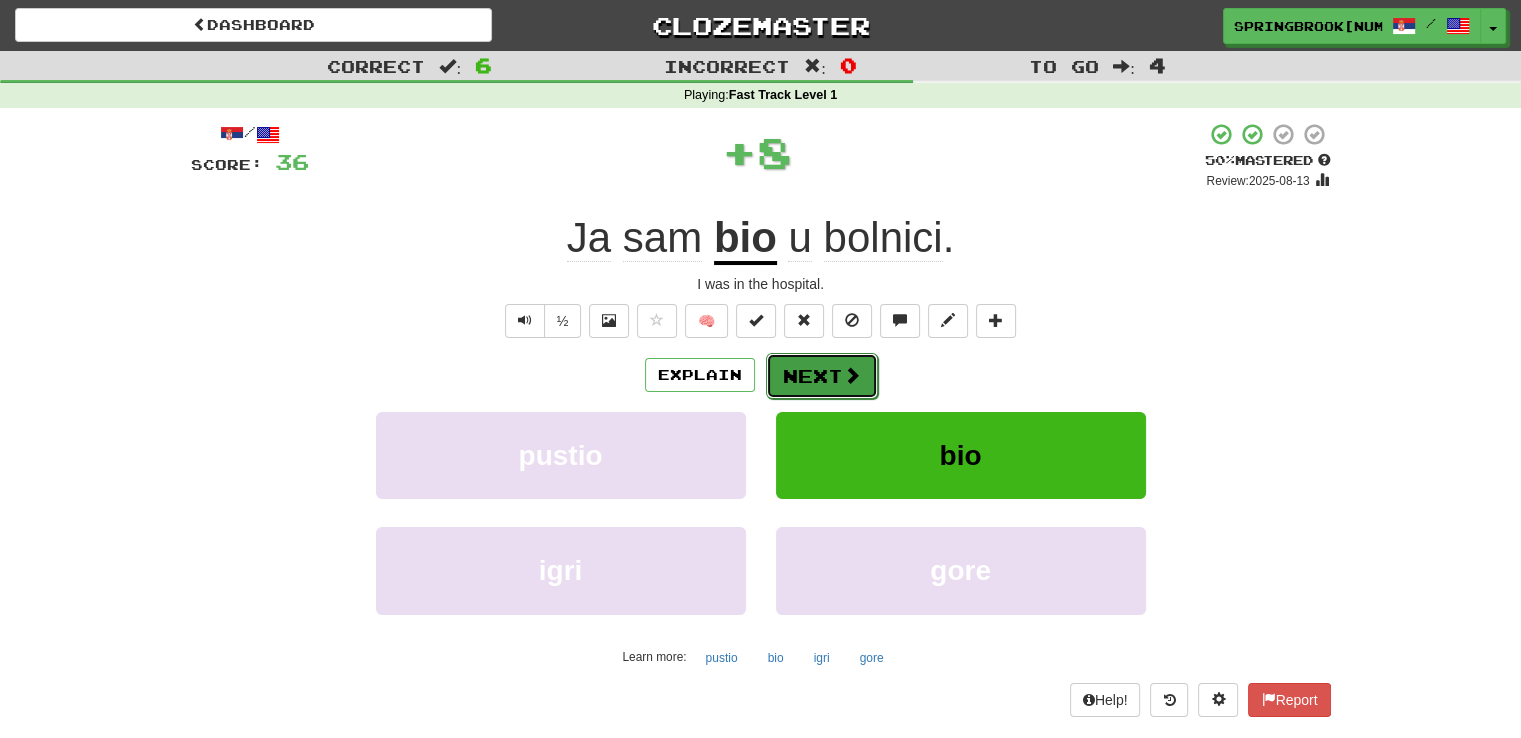 click on "Next" at bounding box center (822, 376) 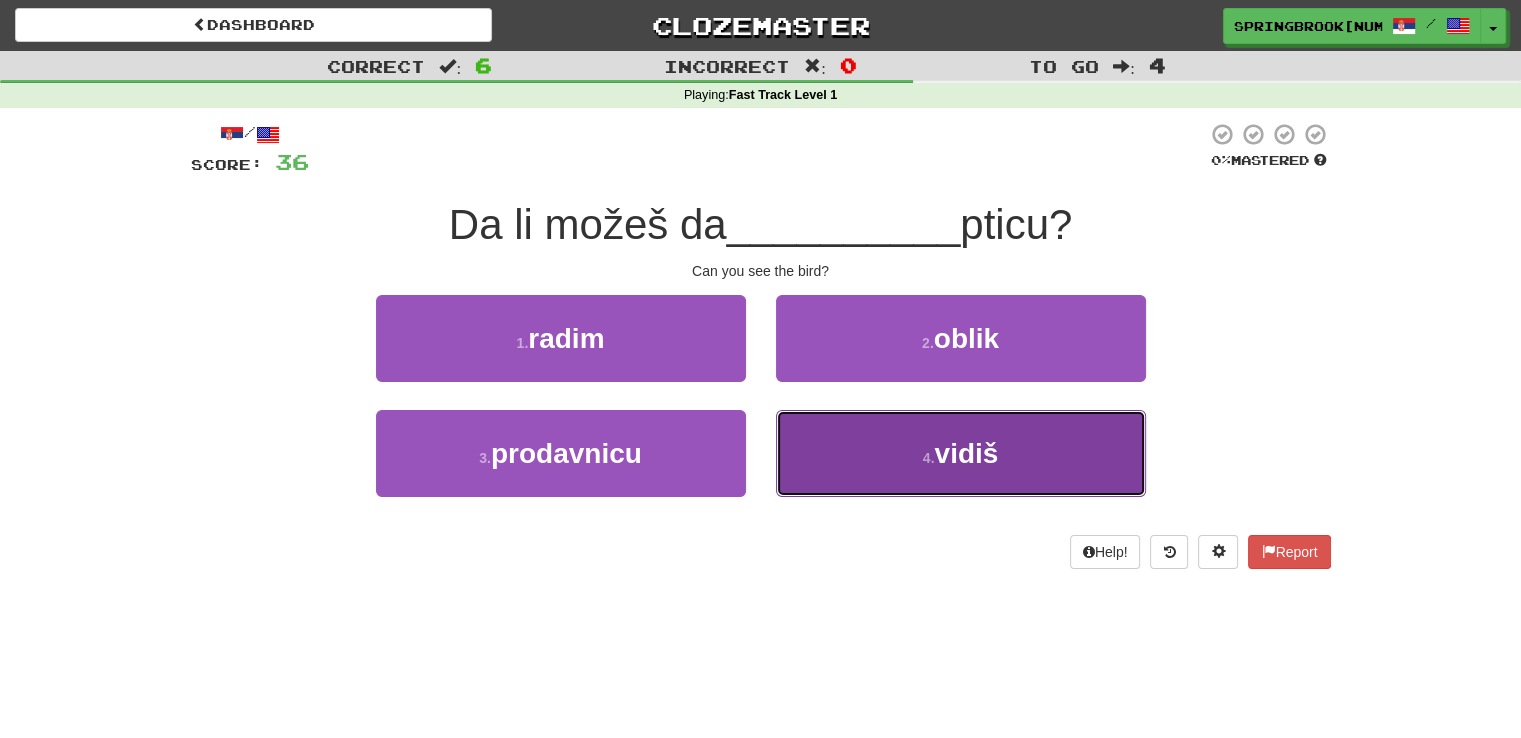 click on "vidiš" at bounding box center (966, 453) 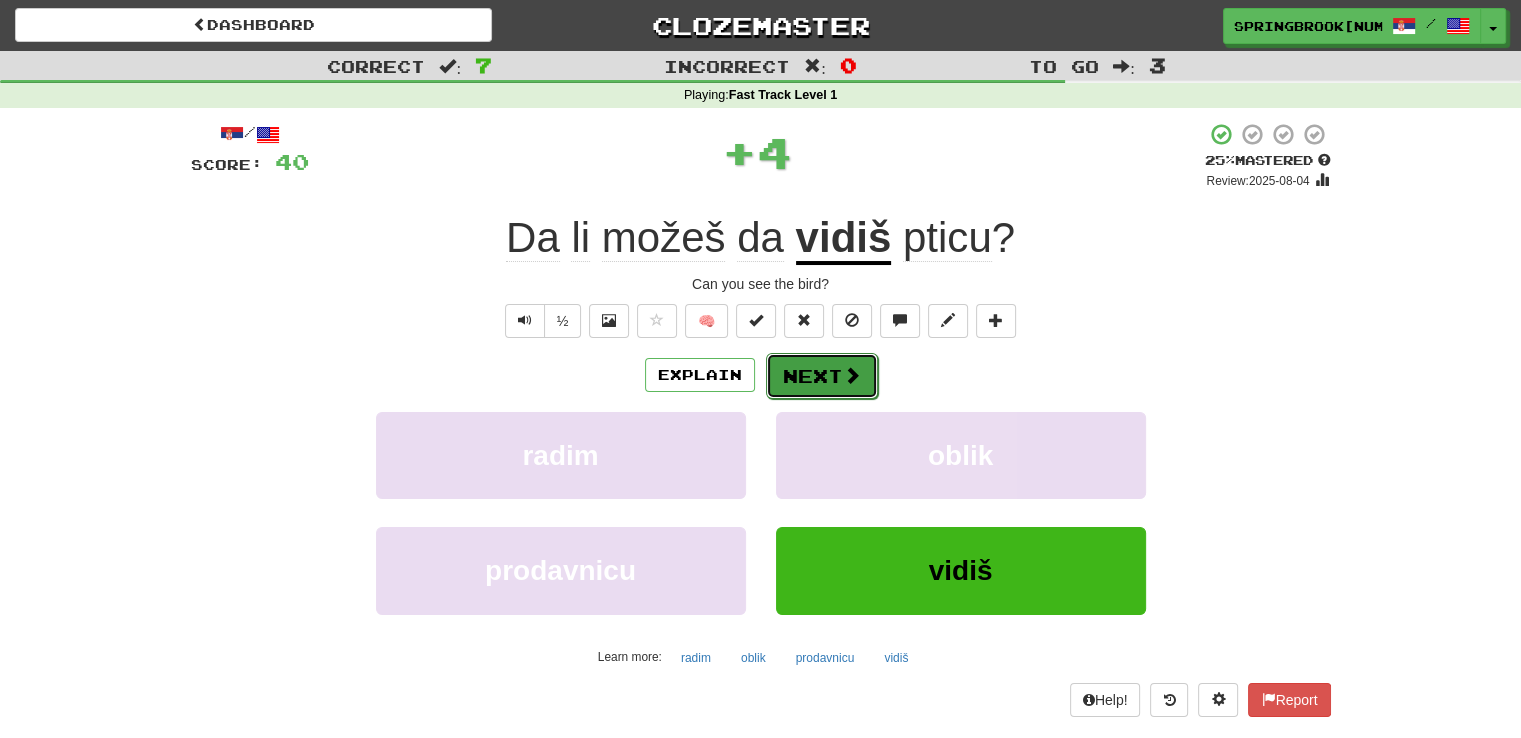 click at bounding box center [852, 375] 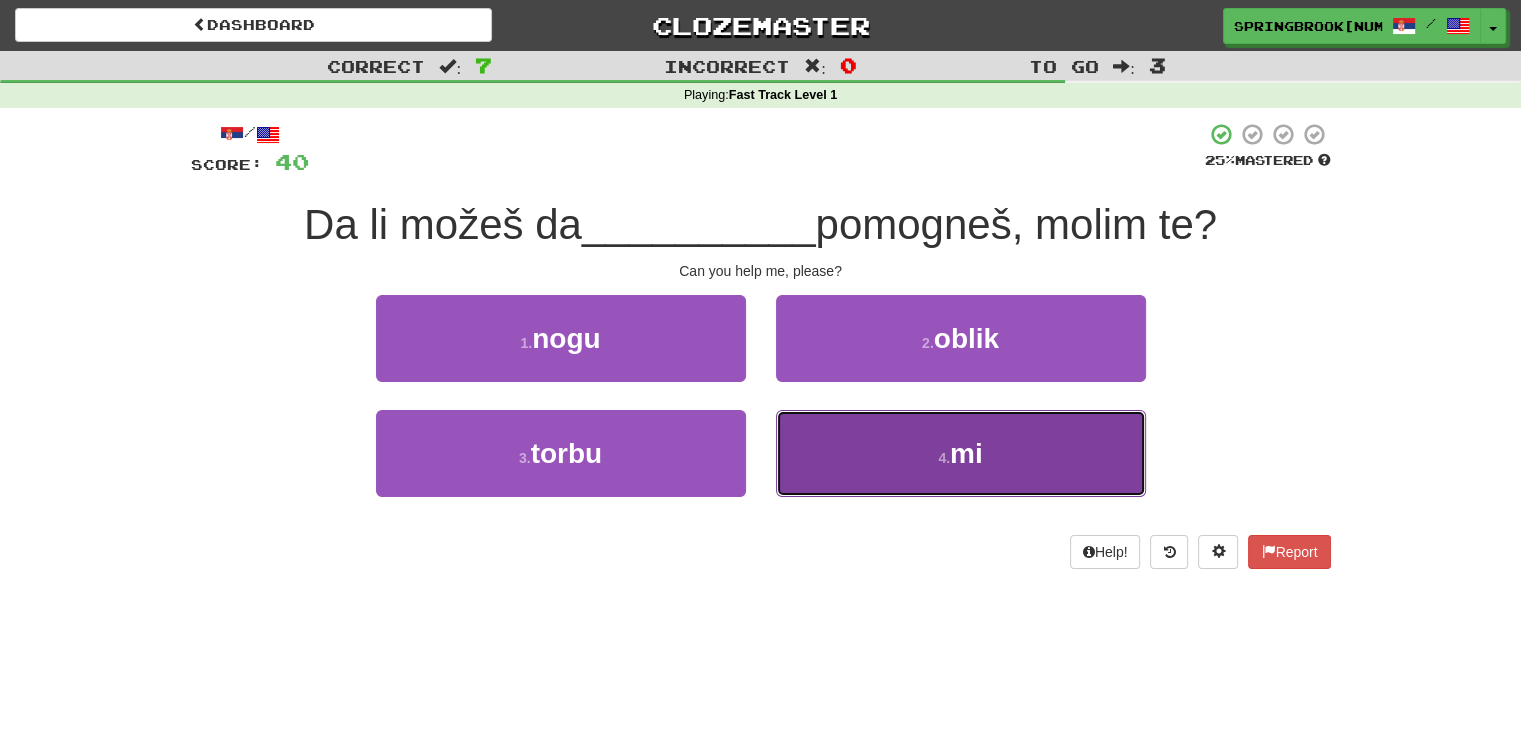 click on "4 .  mi" at bounding box center [961, 453] 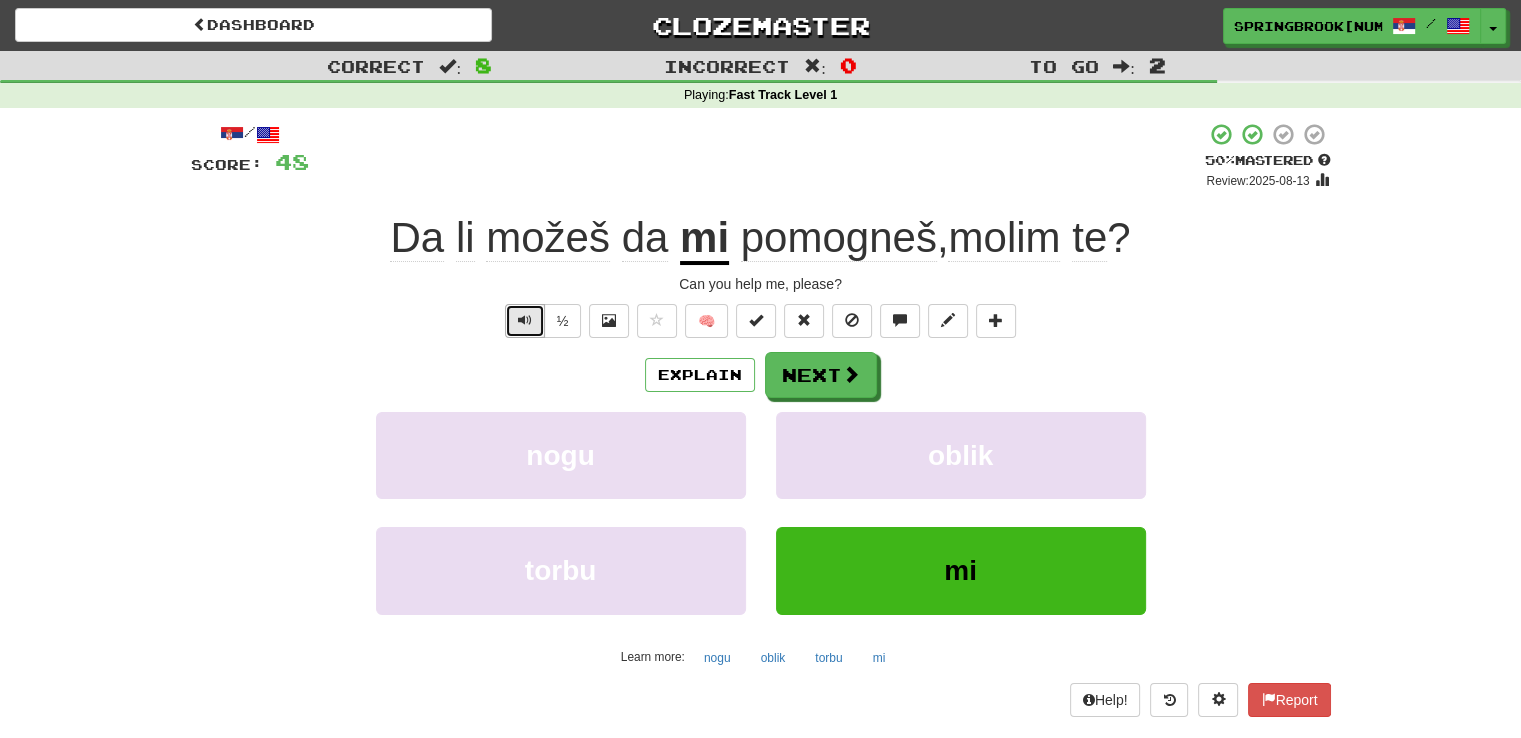 click at bounding box center [525, 320] 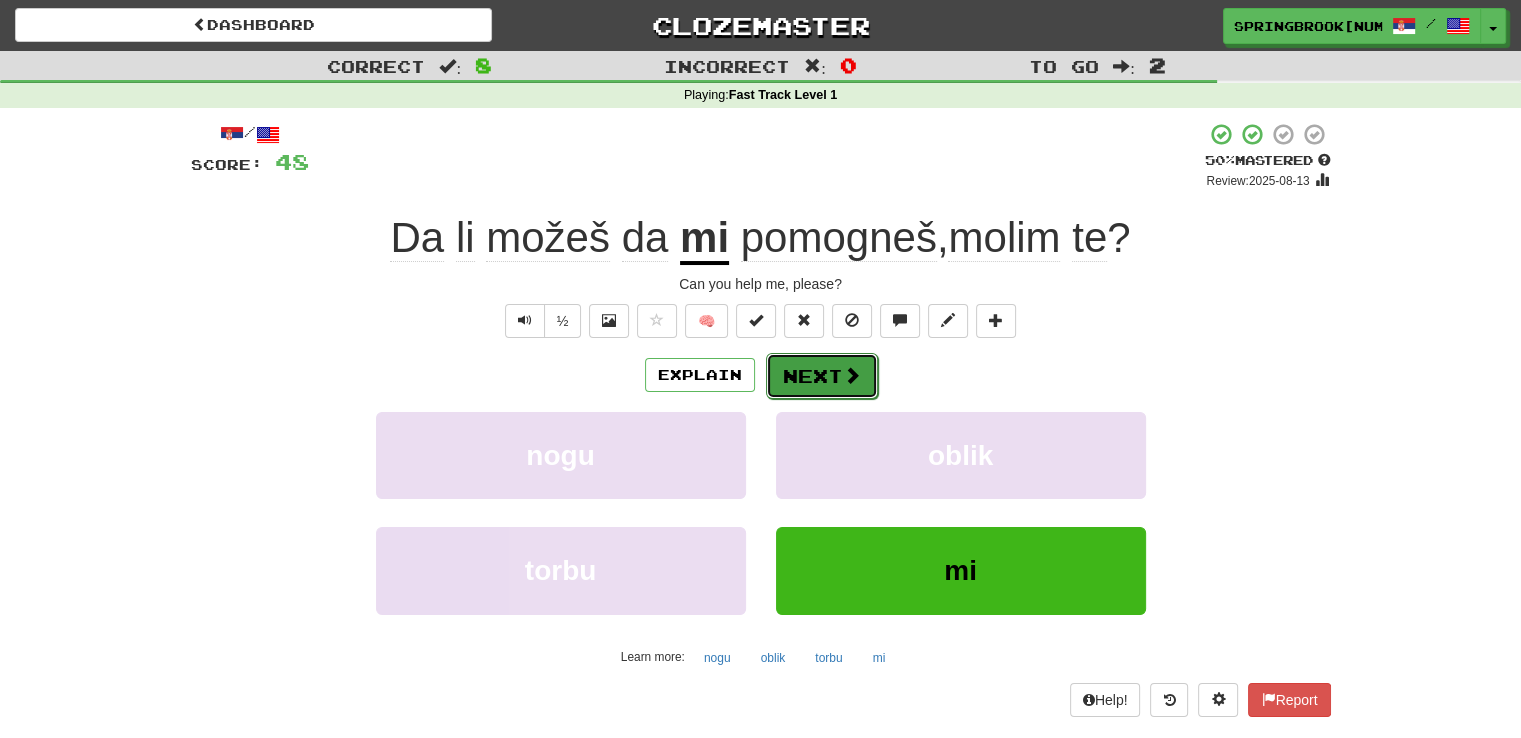 click on "Next" at bounding box center (822, 376) 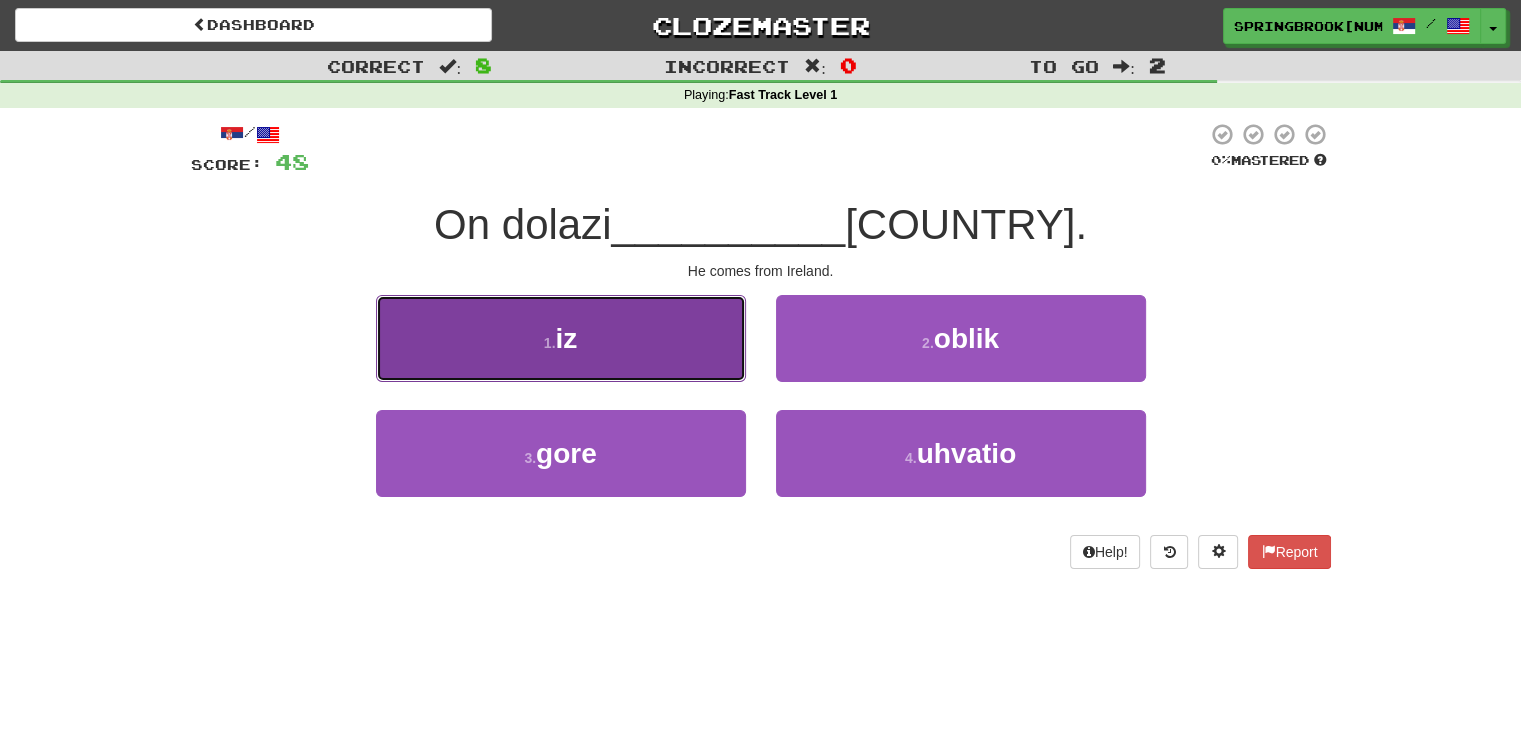 click on "1 .  iz" at bounding box center [561, 338] 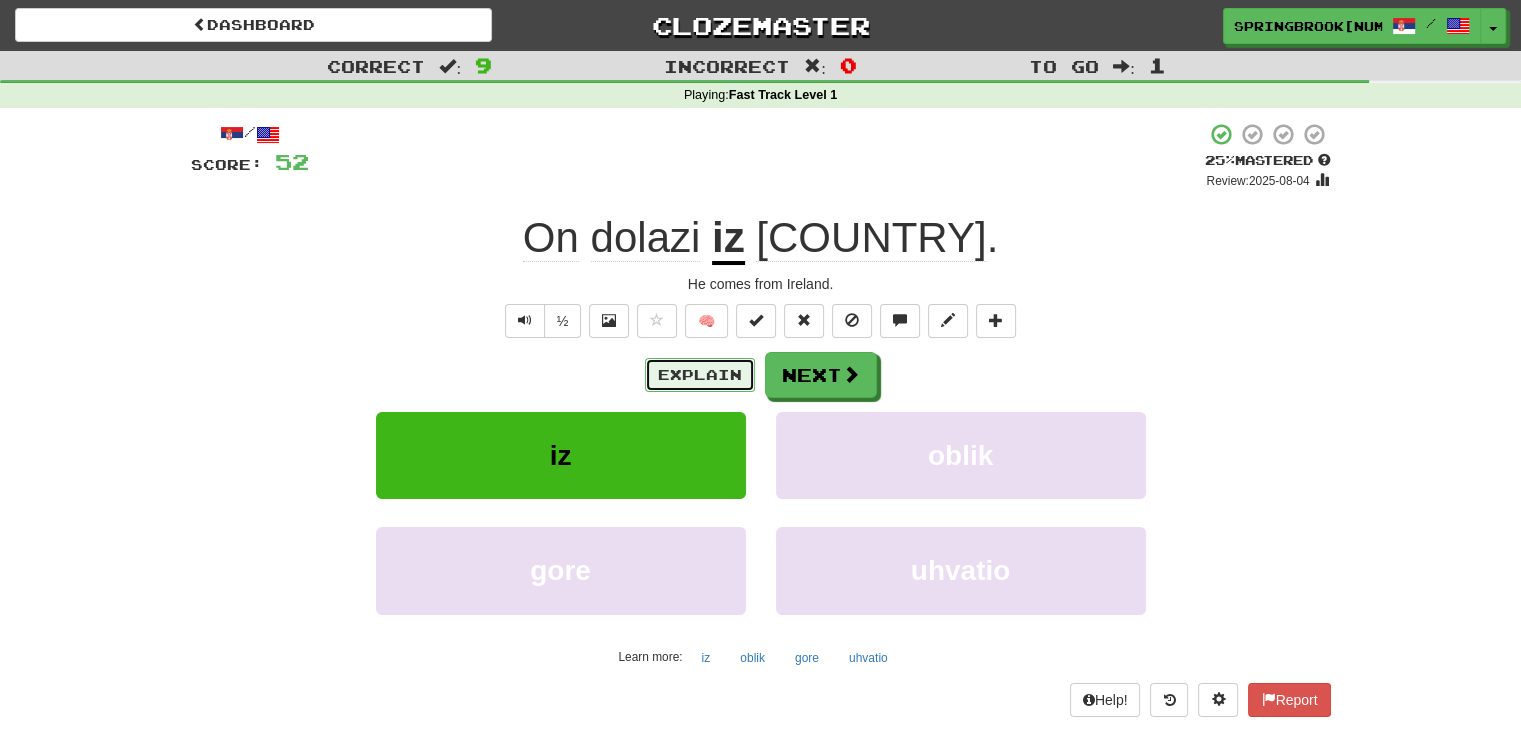 click on "Explain" at bounding box center (700, 375) 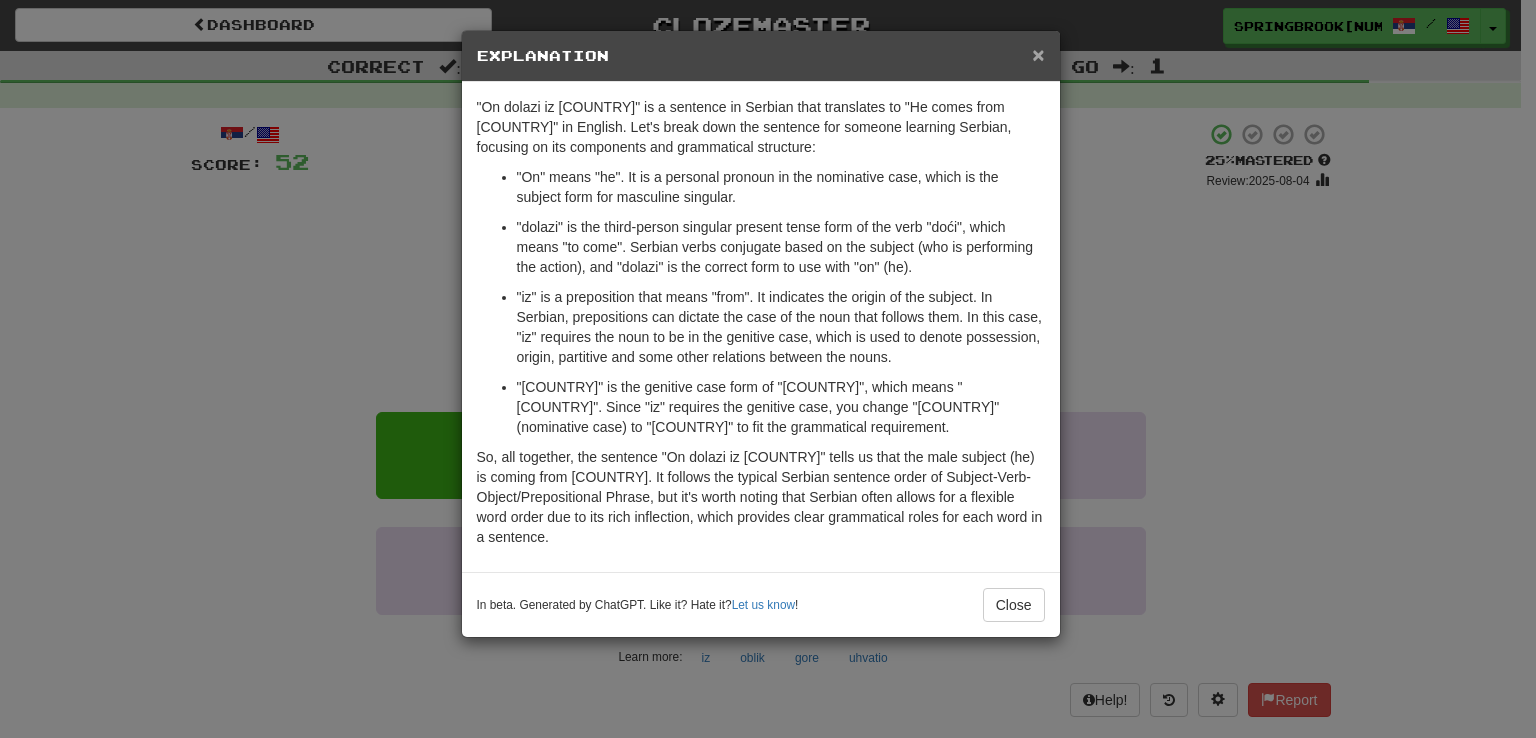 click on "×" at bounding box center (1038, 54) 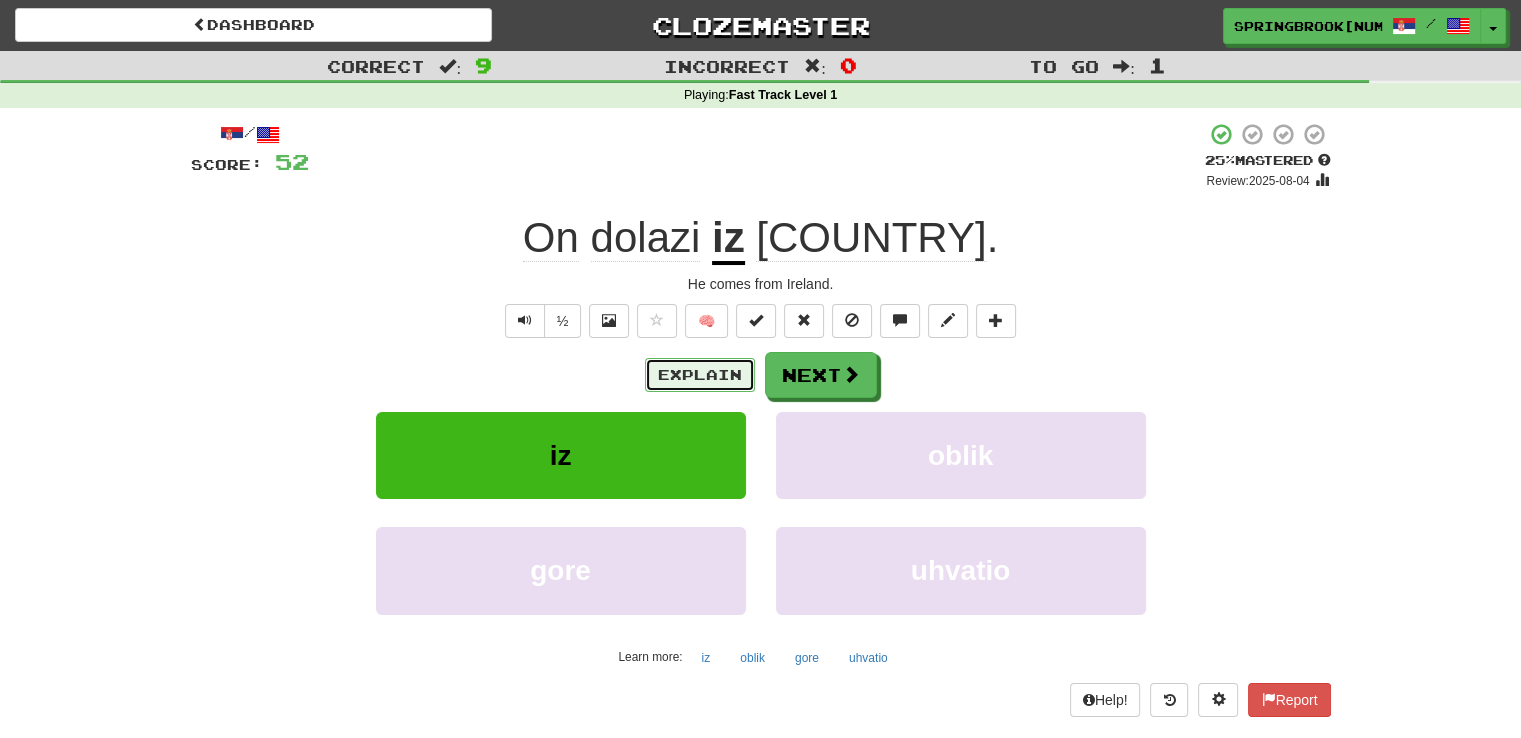 click on "Explain" at bounding box center (700, 375) 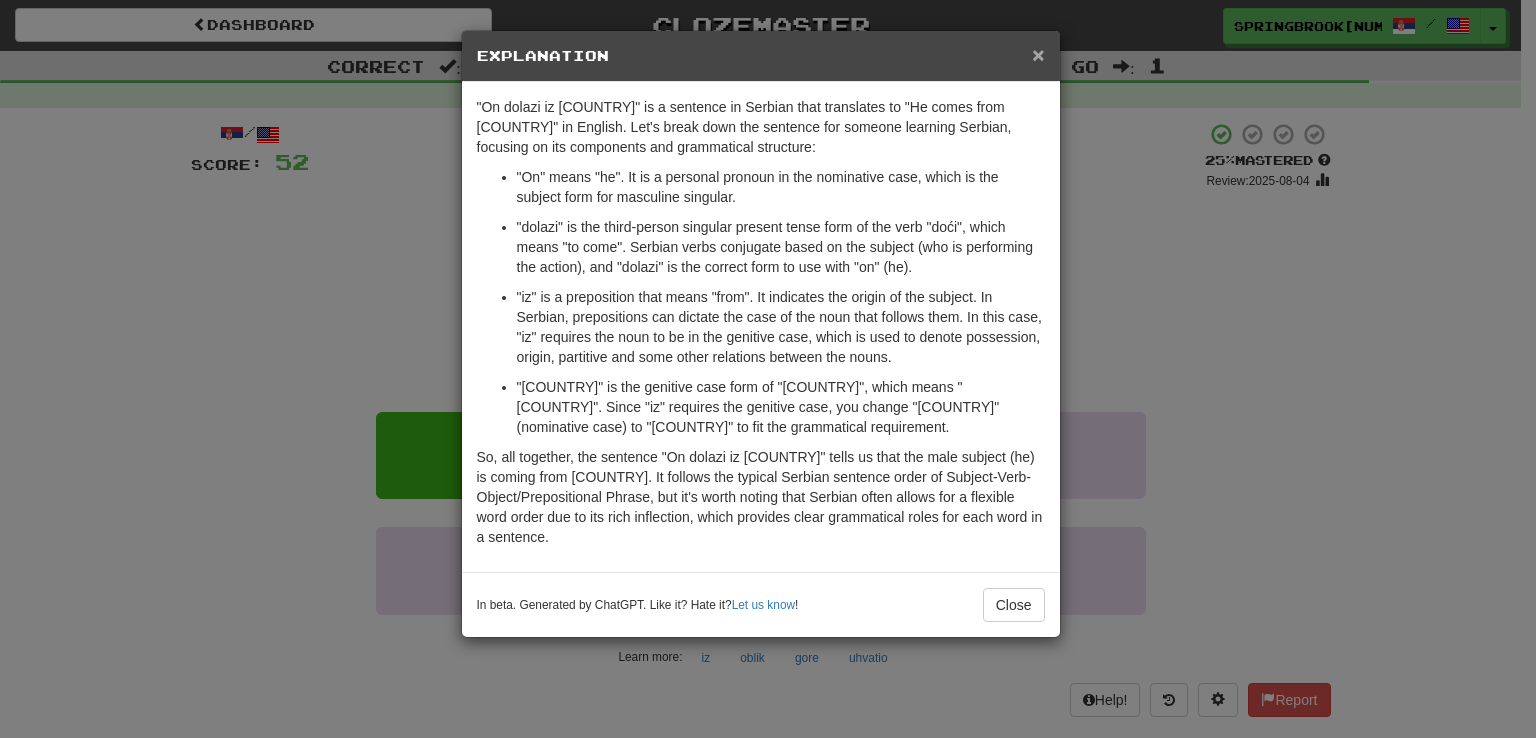 click on "×" at bounding box center (1038, 54) 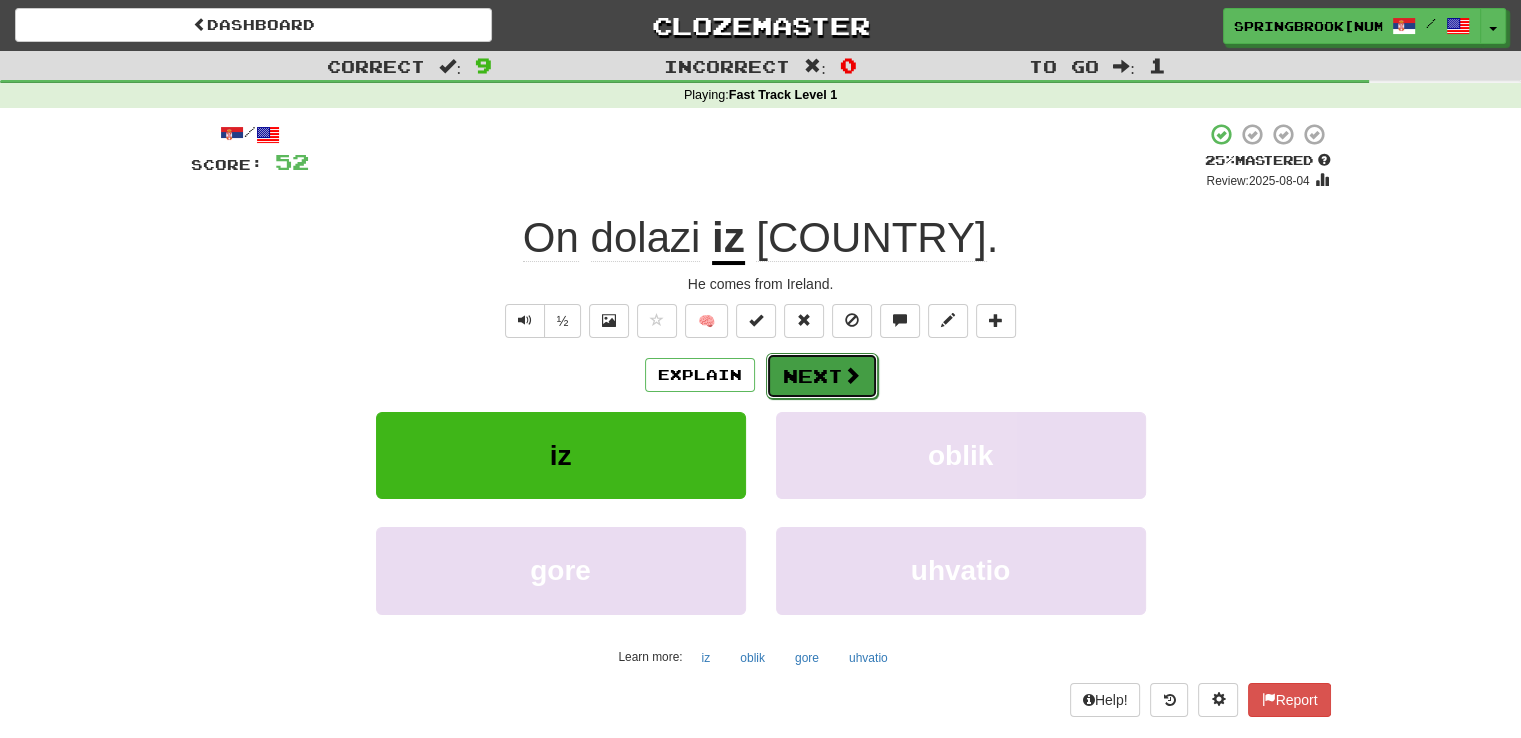 click on "Next" at bounding box center (822, 376) 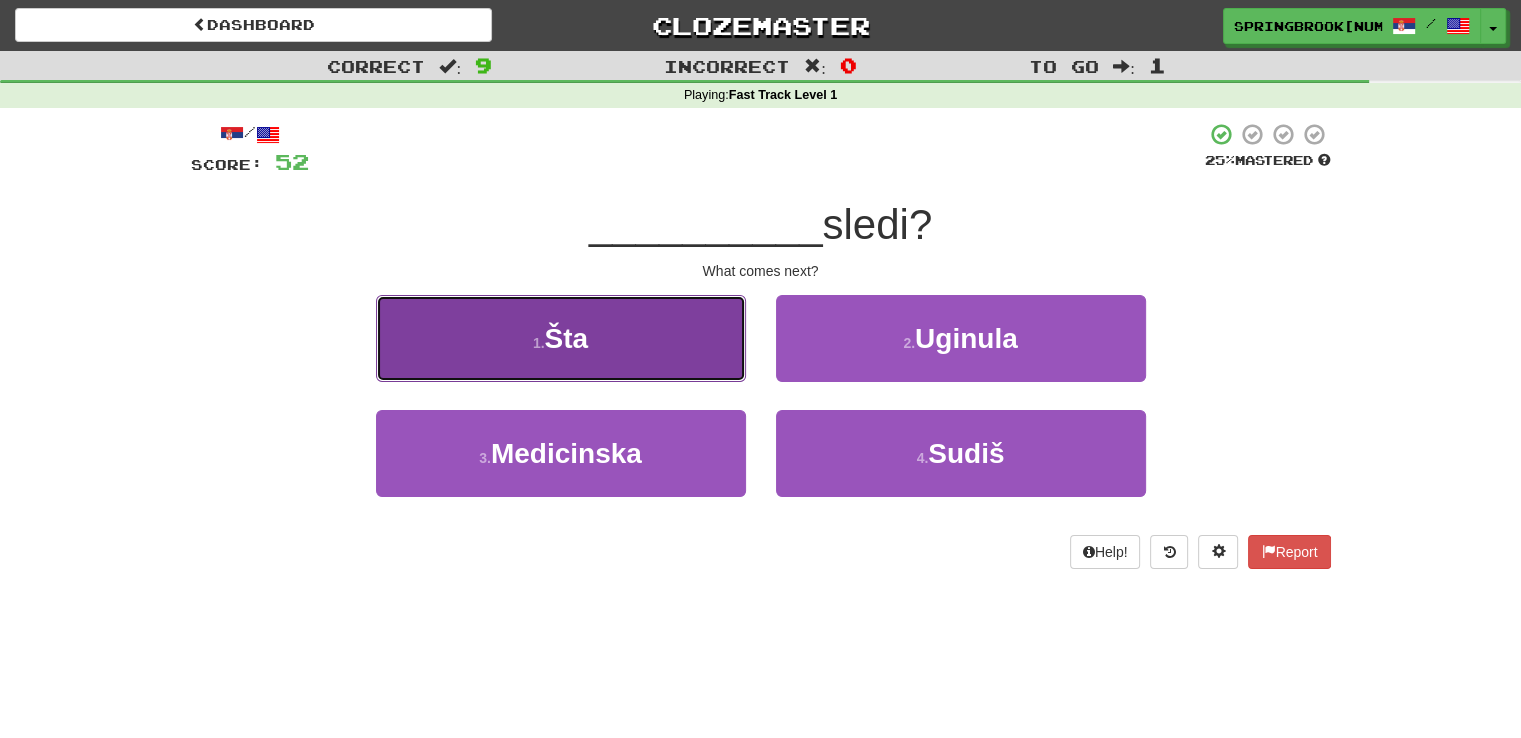 click on "Šta" at bounding box center [567, 338] 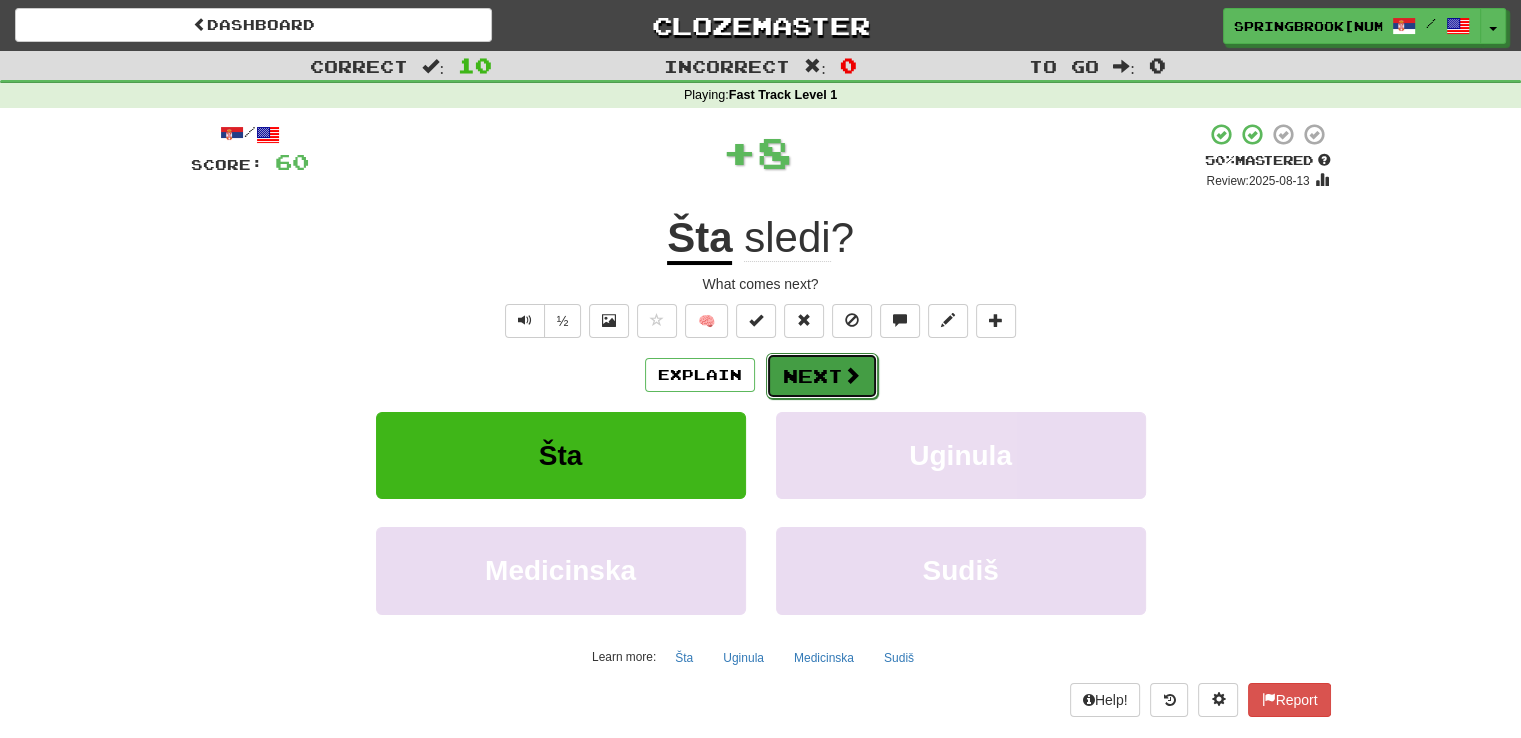 click on "Next" at bounding box center [822, 376] 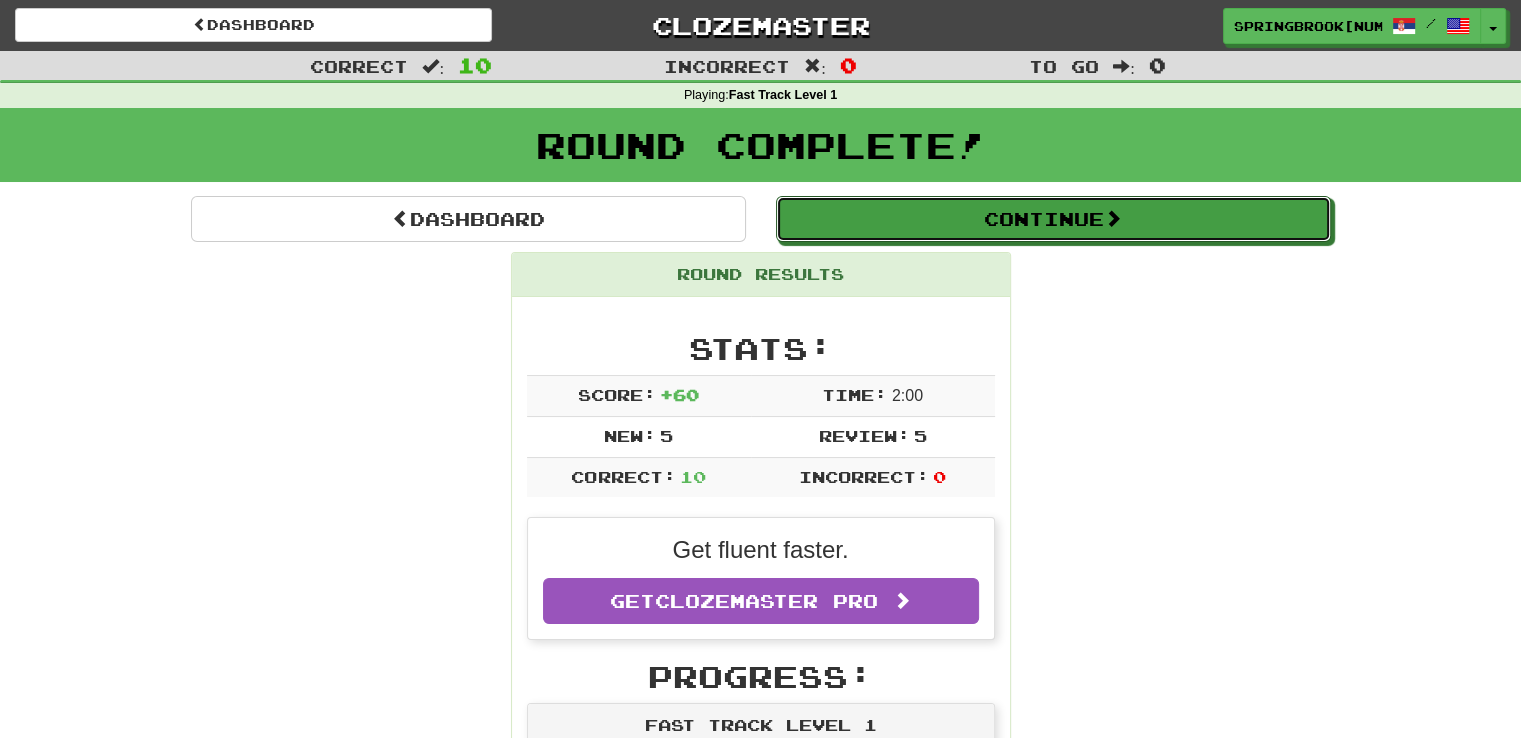 click on "Continue" at bounding box center [1053, 219] 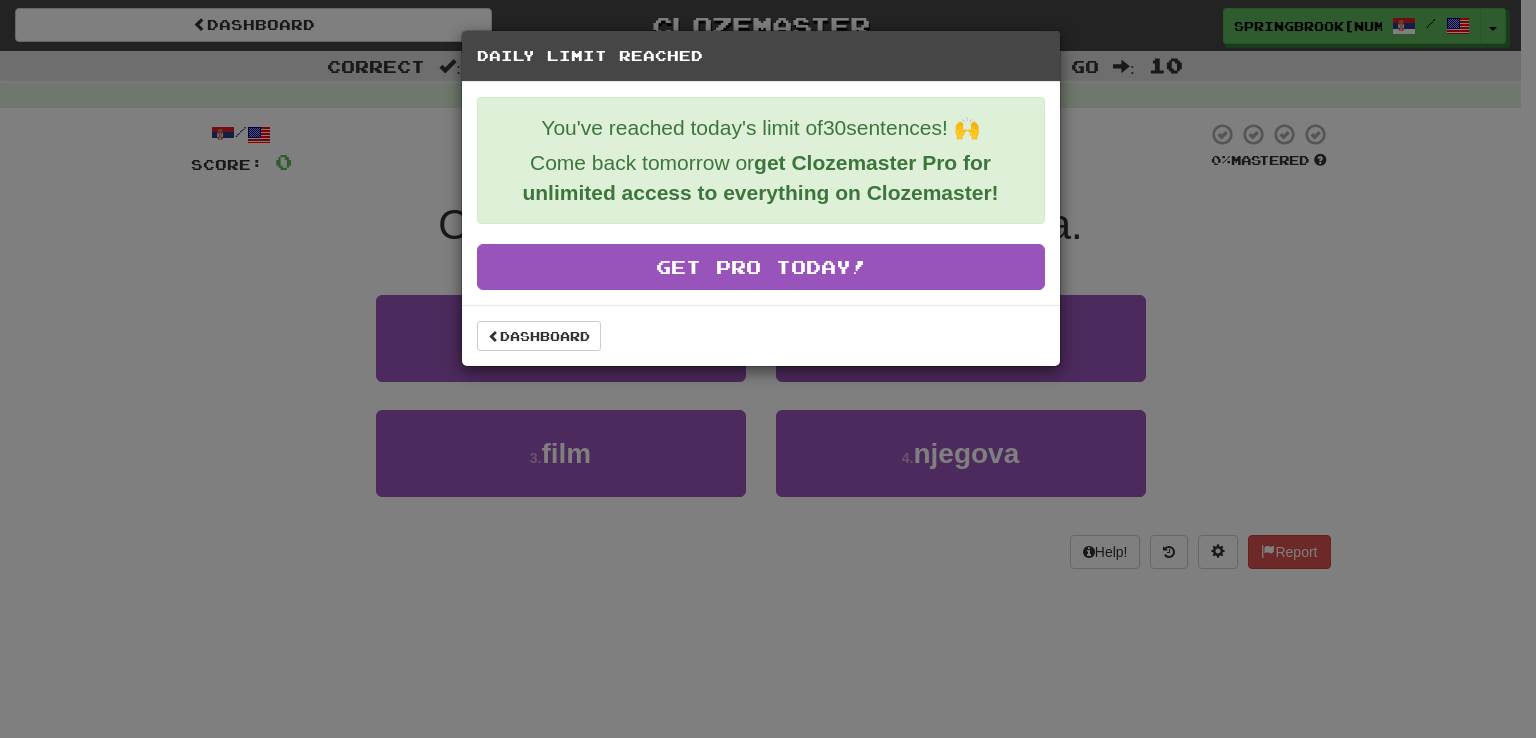 click on "Daily Limit Reached You've reached today's limit of  30  sentences! 🙌  Come back tomorrow or  get Clozemaster Pro for unlimited access to everything on Clozemaster! Get Pro Today! Dashboard" at bounding box center [768, 369] 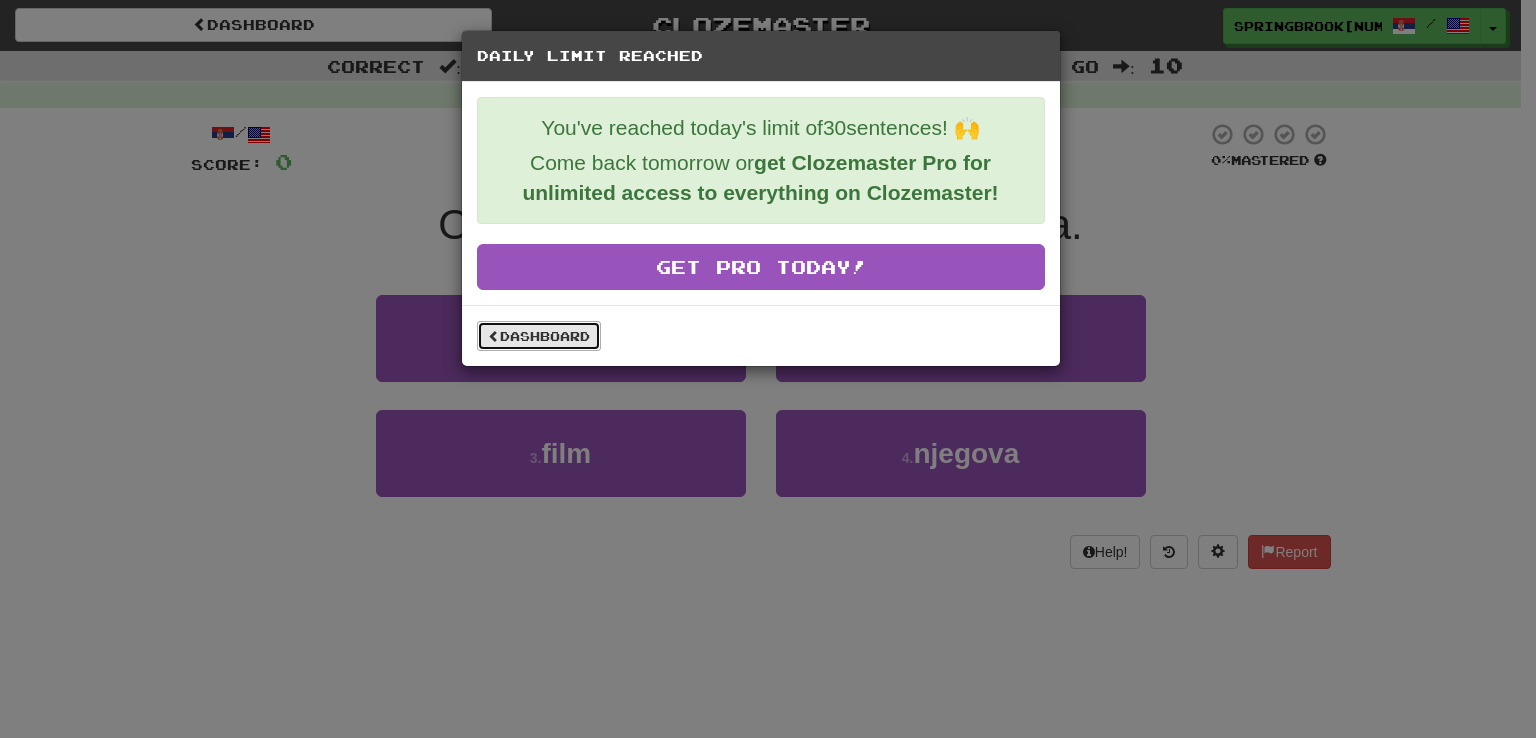click on "Dashboard" at bounding box center (539, 336) 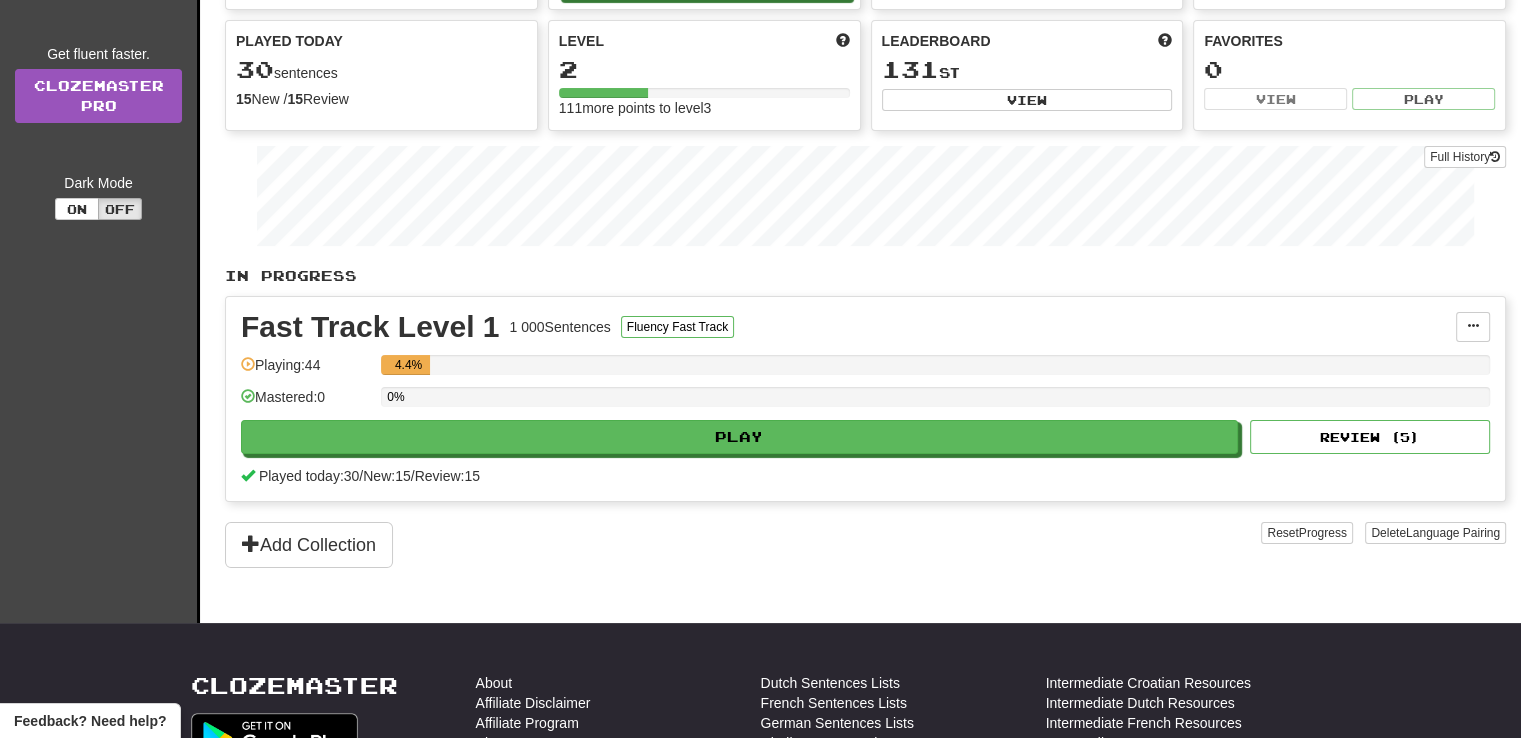 scroll, scrollTop: 200, scrollLeft: 0, axis: vertical 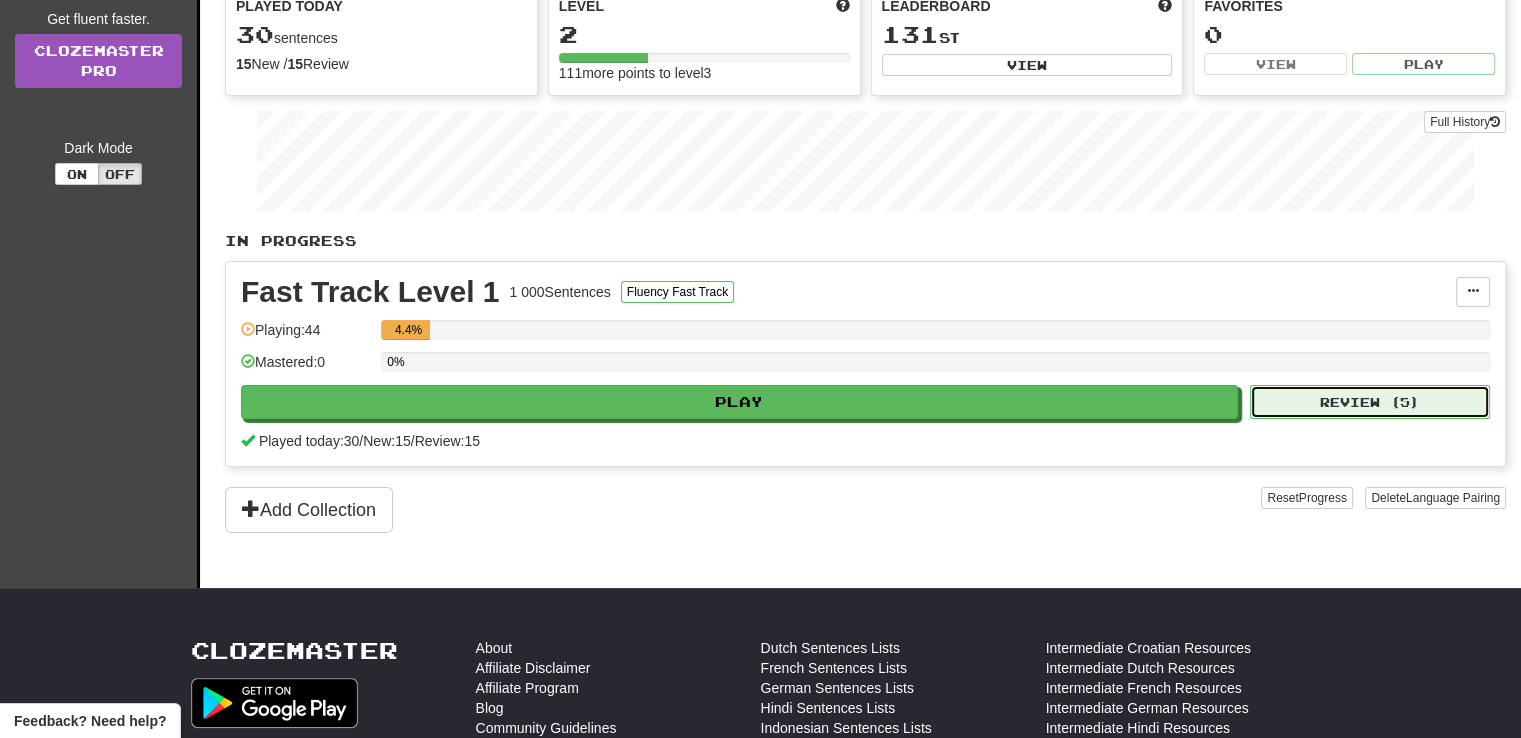 click on "Review ( 5 )" at bounding box center [1370, 402] 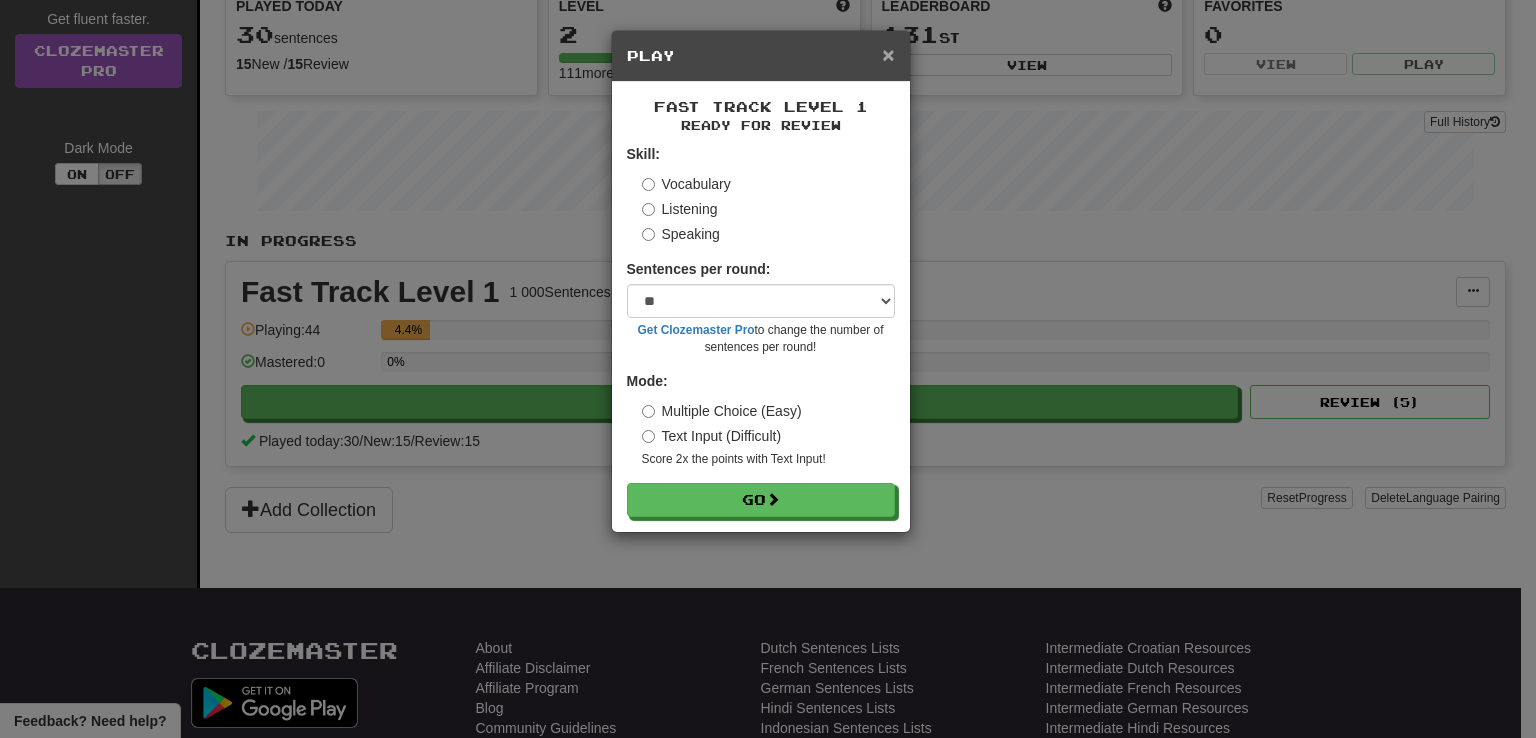 click on "×" at bounding box center (888, 54) 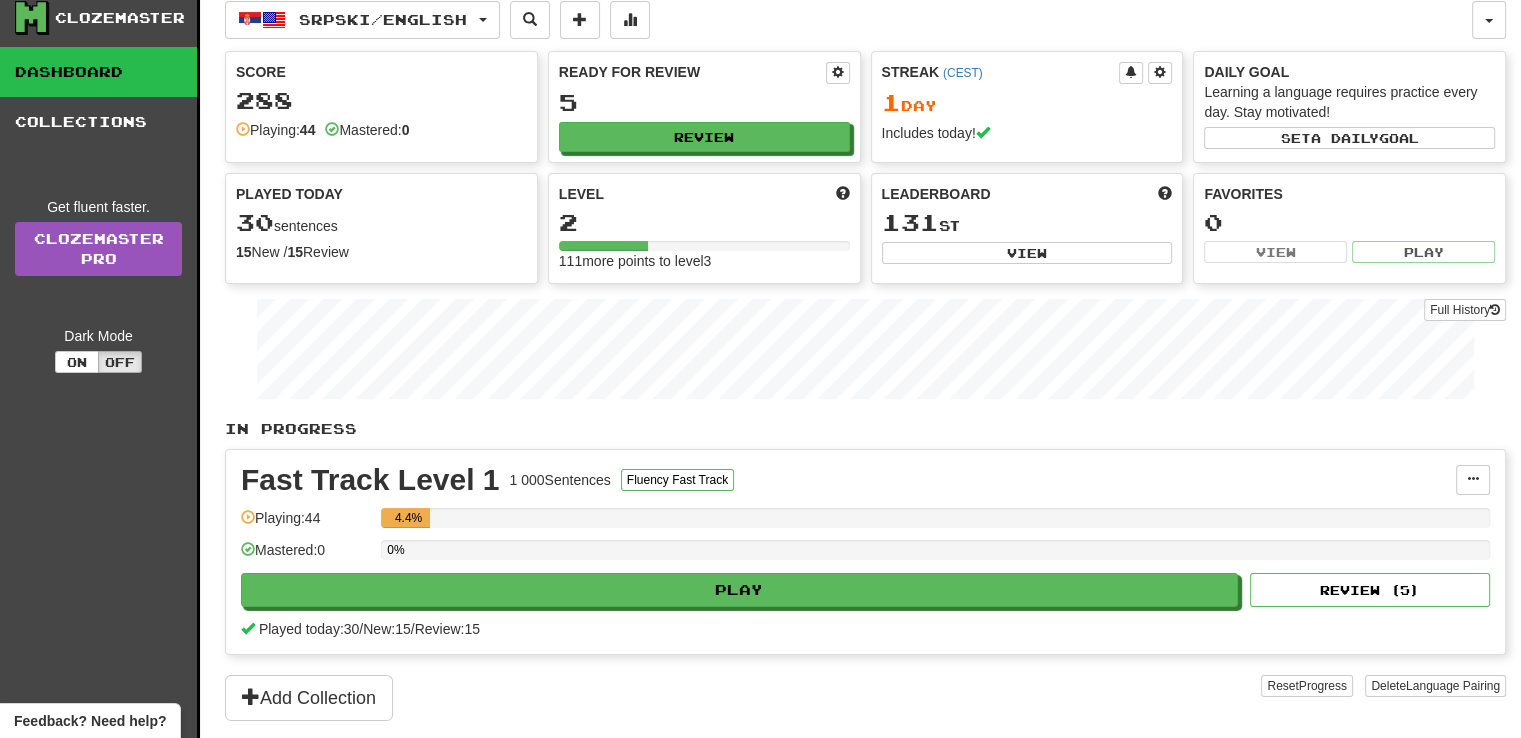 scroll, scrollTop: 0, scrollLeft: 0, axis: both 